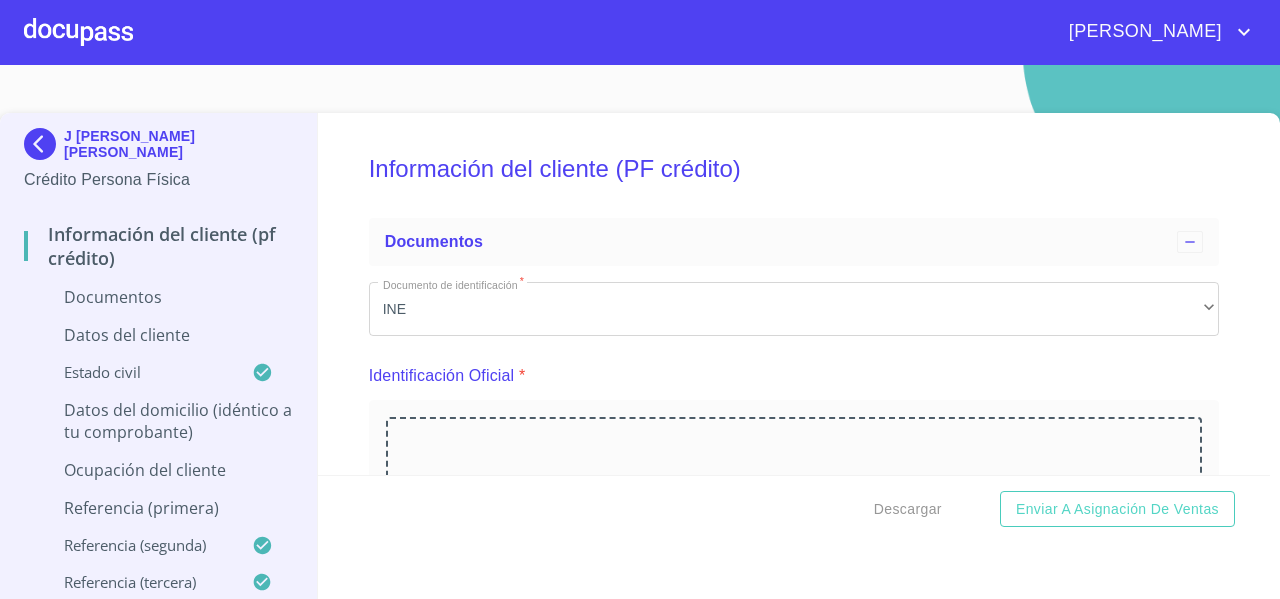 scroll, scrollTop: 0, scrollLeft: 0, axis: both 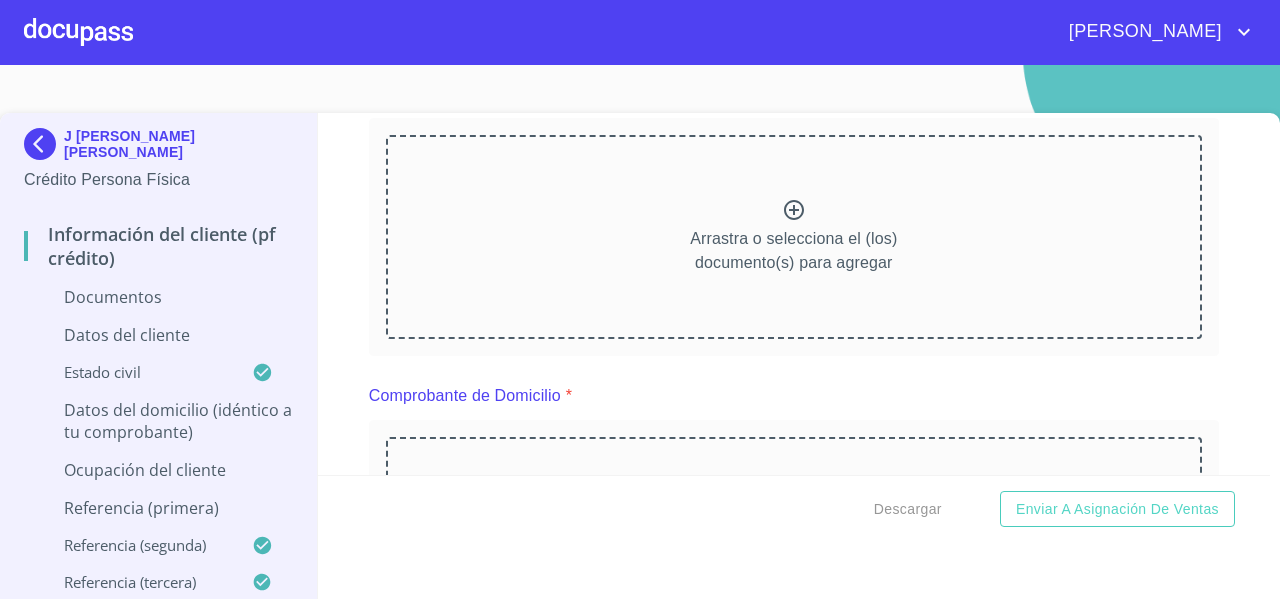 click on "Arrastra o selecciona el (los) documento(s) para agregar" at bounding box center (794, 237) 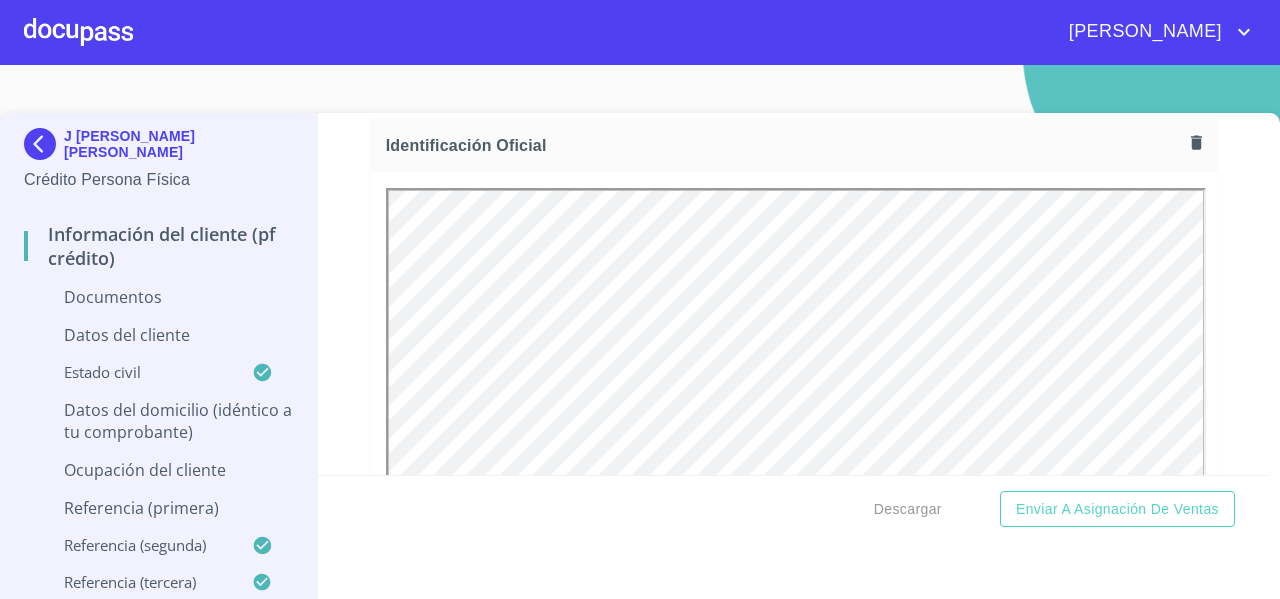 scroll, scrollTop: 0, scrollLeft: 0, axis: both 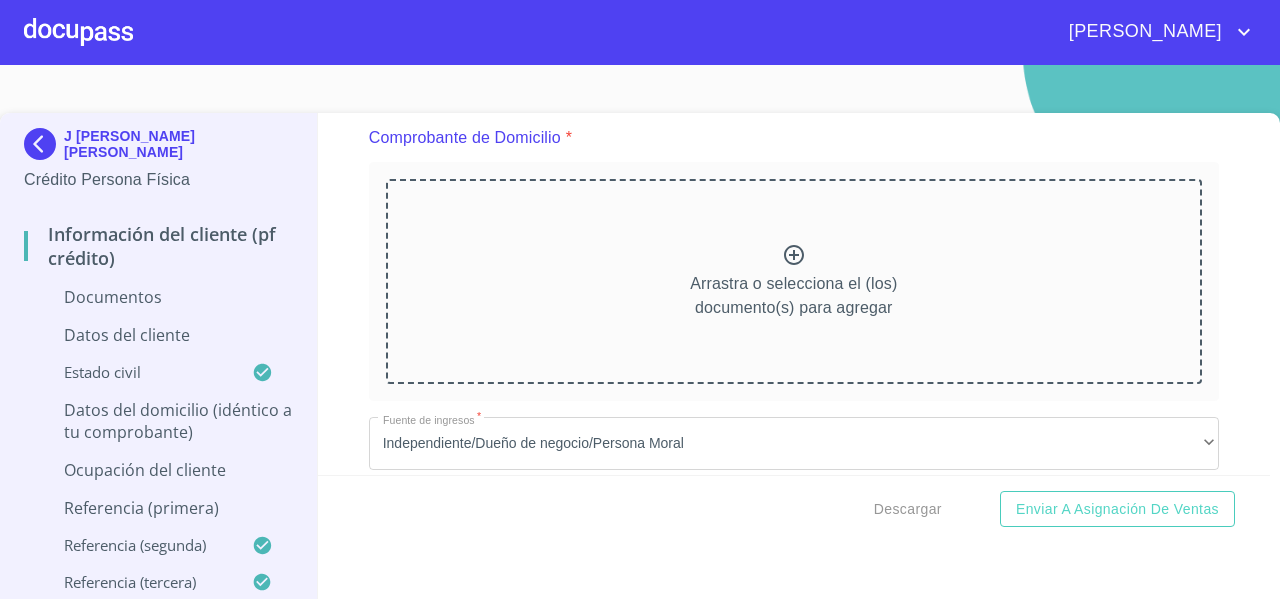 click on "Arrastra o selecciona el (los) documento(s) para agregar" at bounding box center [794, 281] 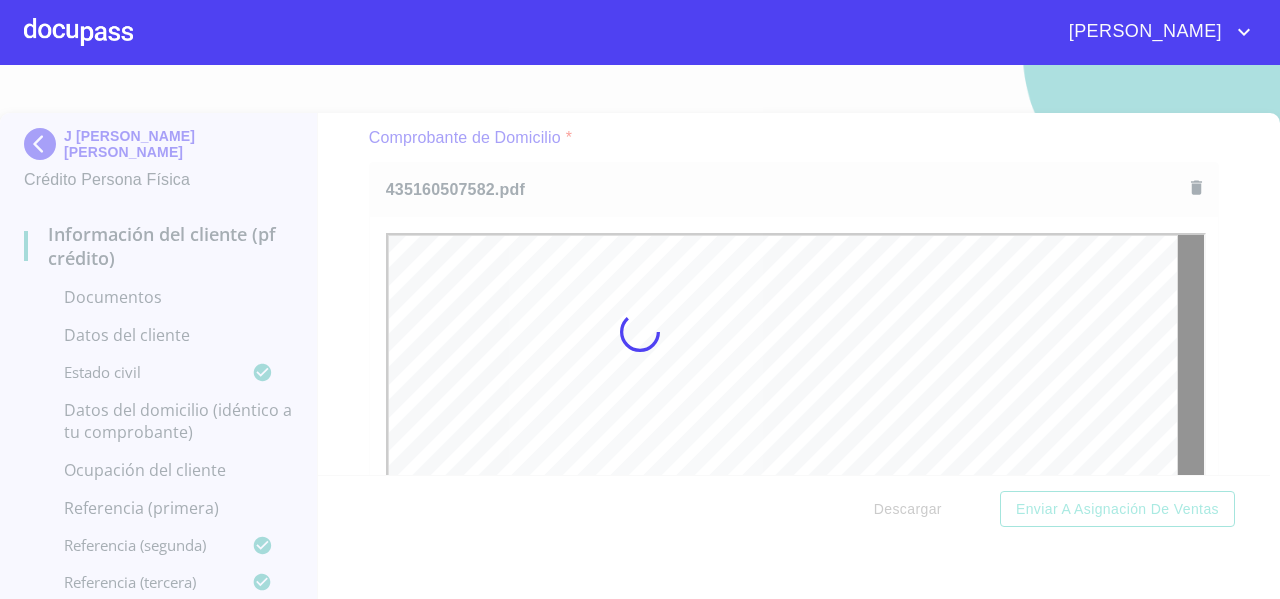 scroll, scrollTop: 0, scrollLeft: 0, axis: both 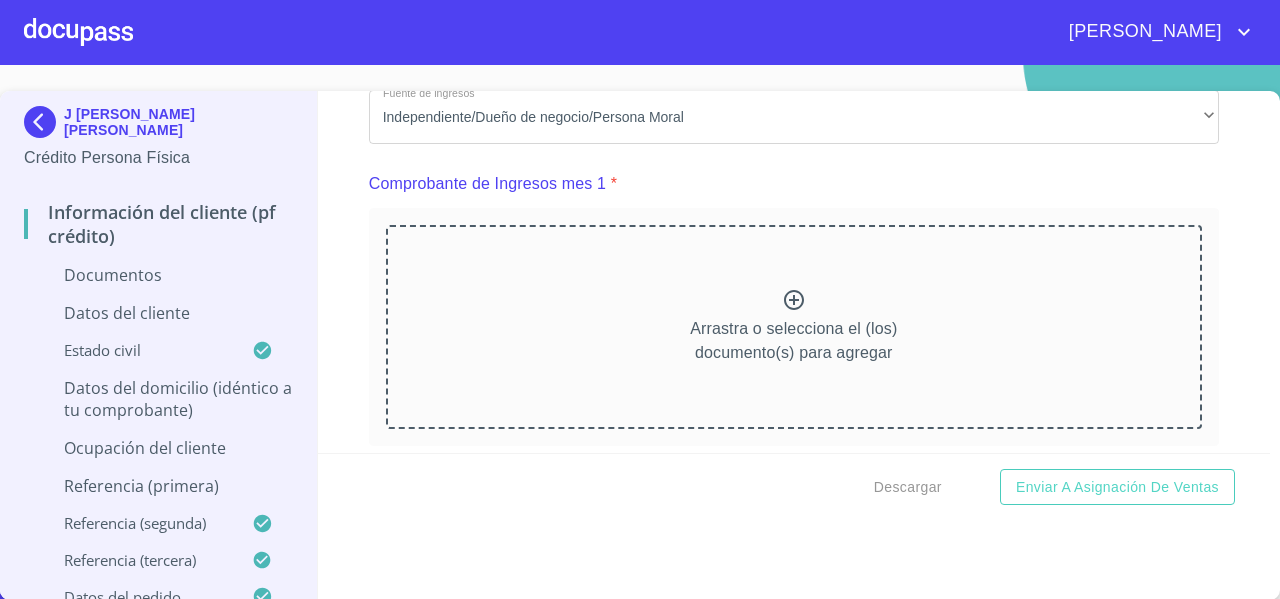 click on "Arrastra o selecciona el (los) documento(s) para agregar" at bounding box center (793, 341) 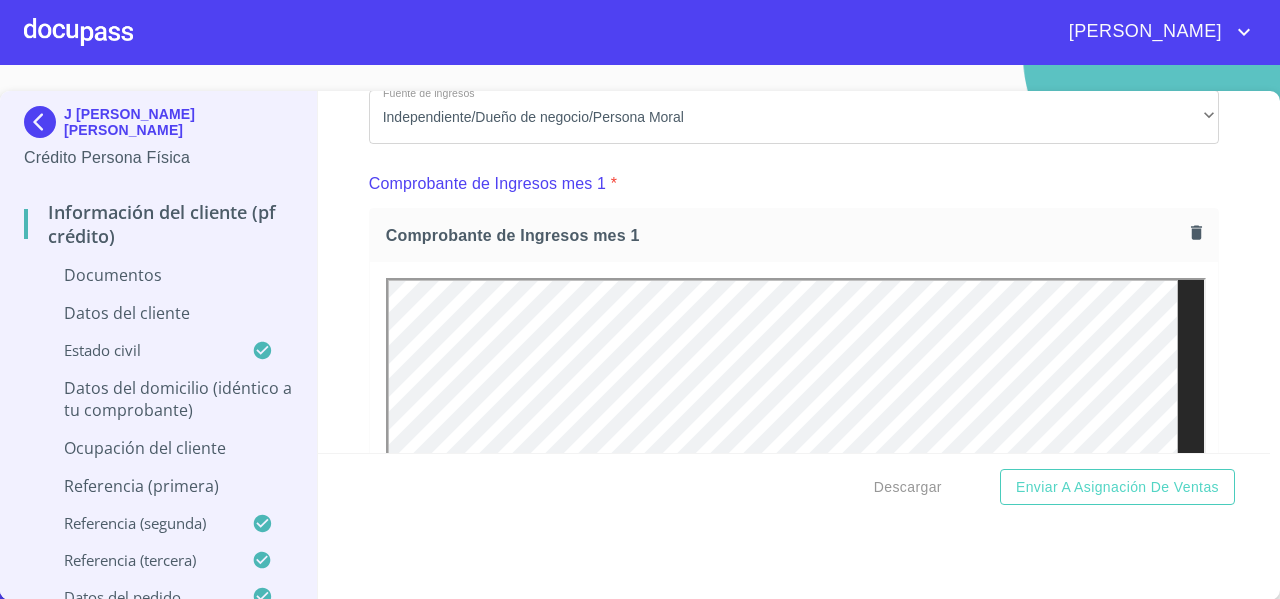 scroll, scrollTop: 0, scrollLeft: 0, axis: both 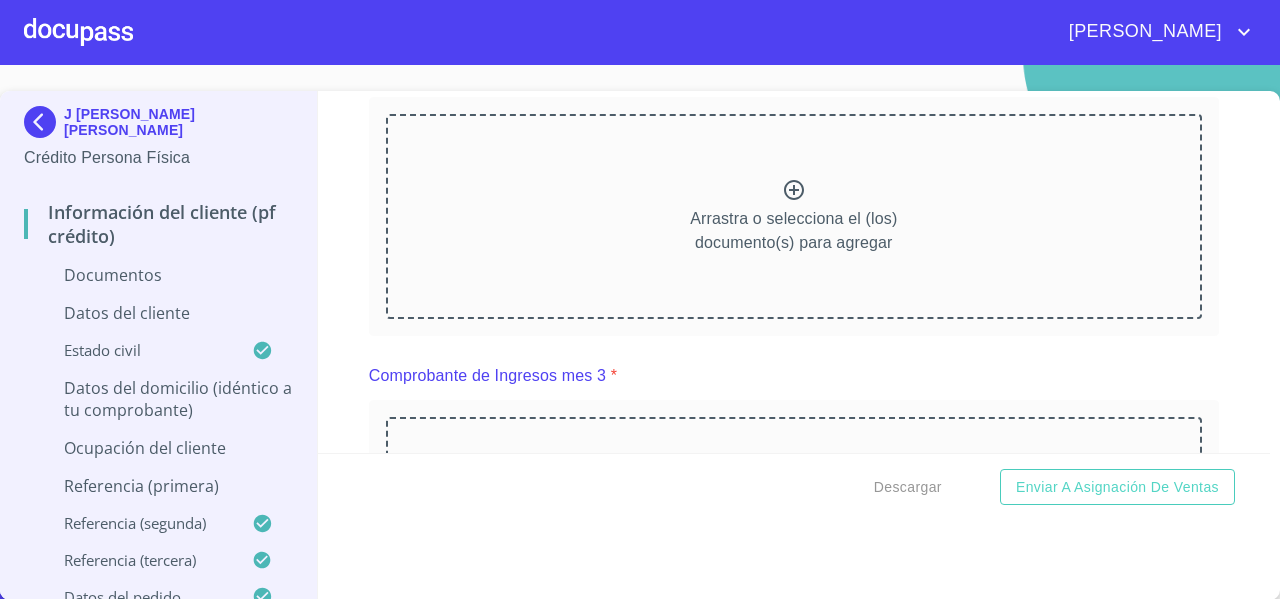 click on "Arrastra o selecciona el (los) documento(s) para agregar" at bounding box center [793, 231] 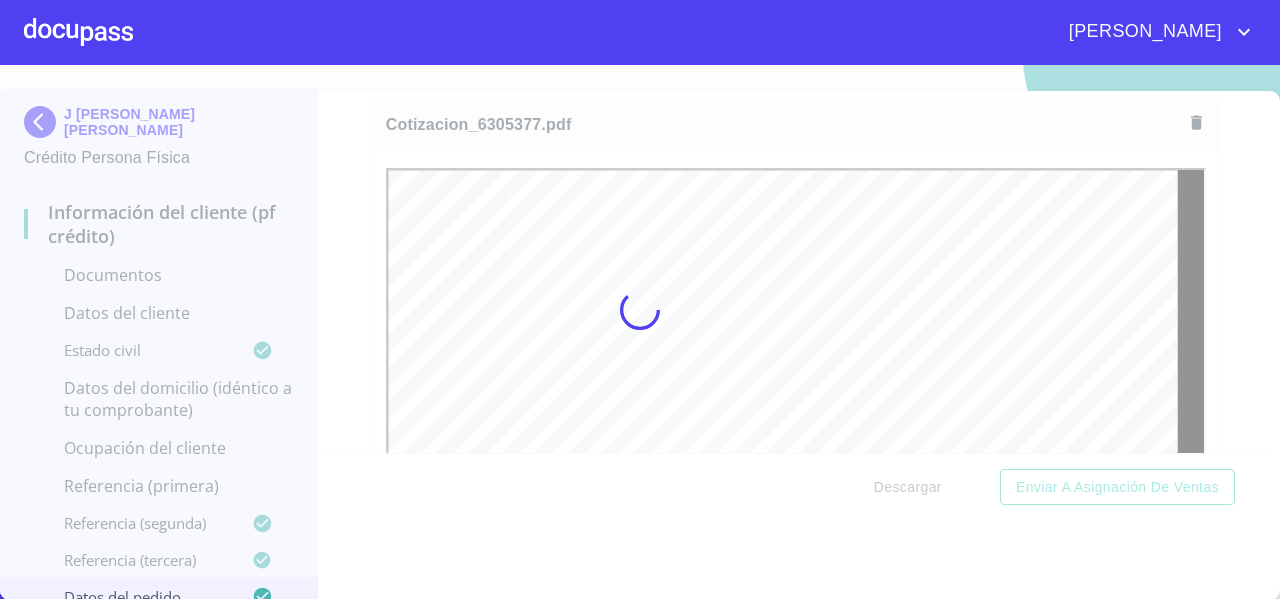 scroll, scrollTop: 0, scrollLeft: 0, axis: both 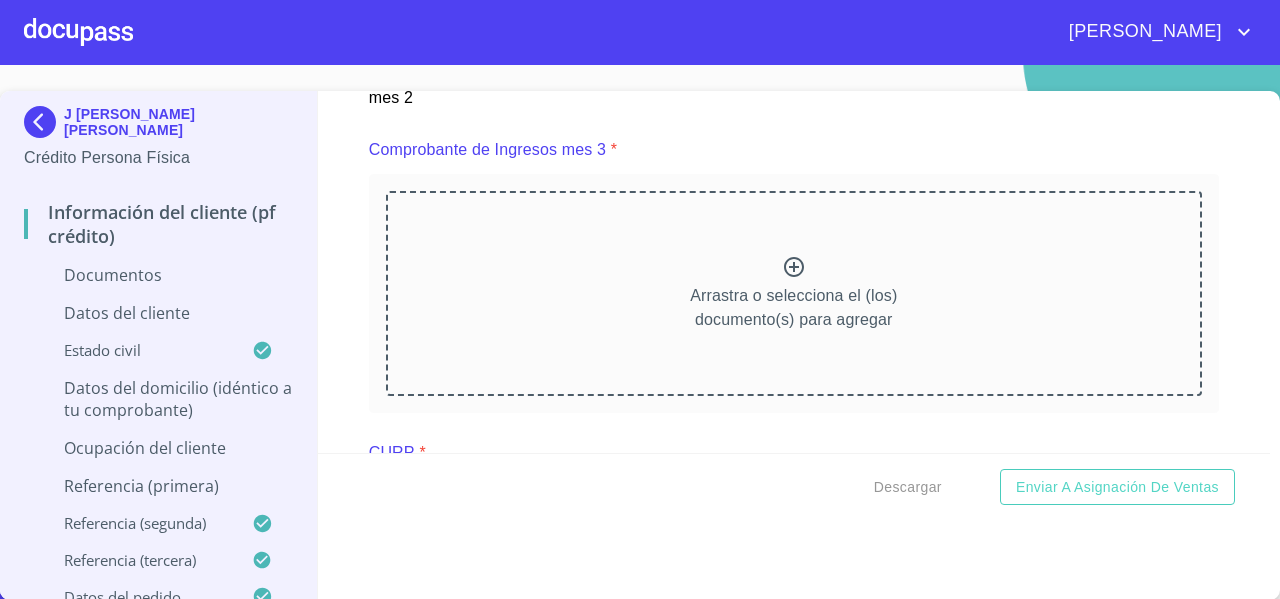 click on "Arrastra o selecciona el (los) documento(s) para agregar" at bounding box center (794, 293) 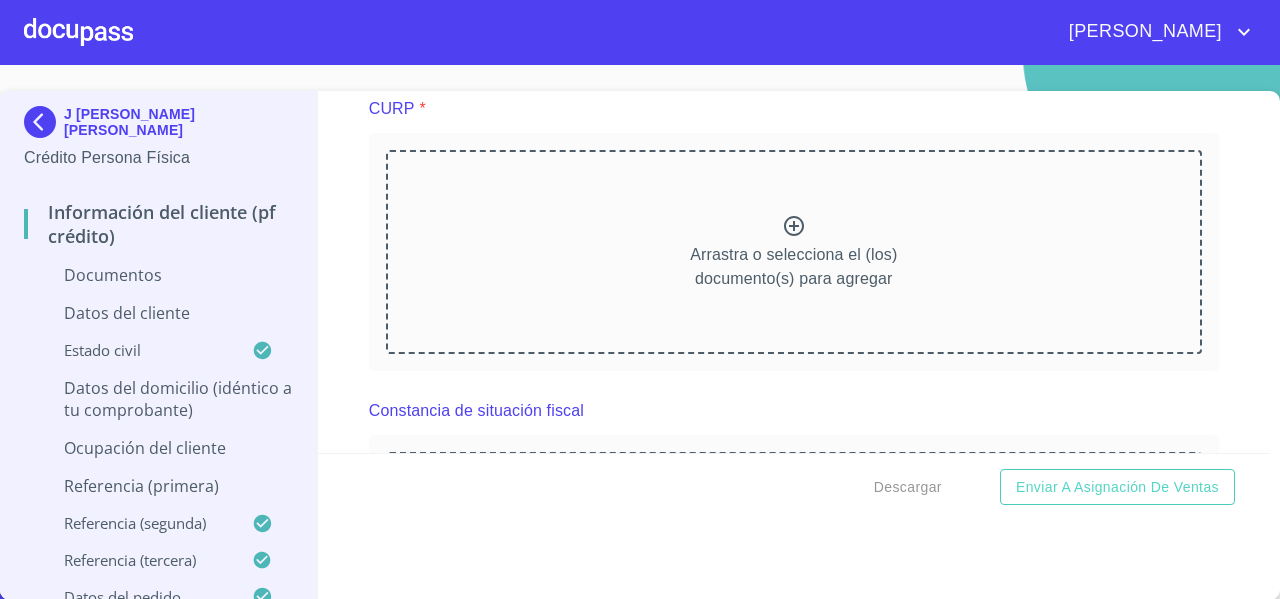 scroll, scrollTop: 4599, scrollLeft: 0, axis: vertical 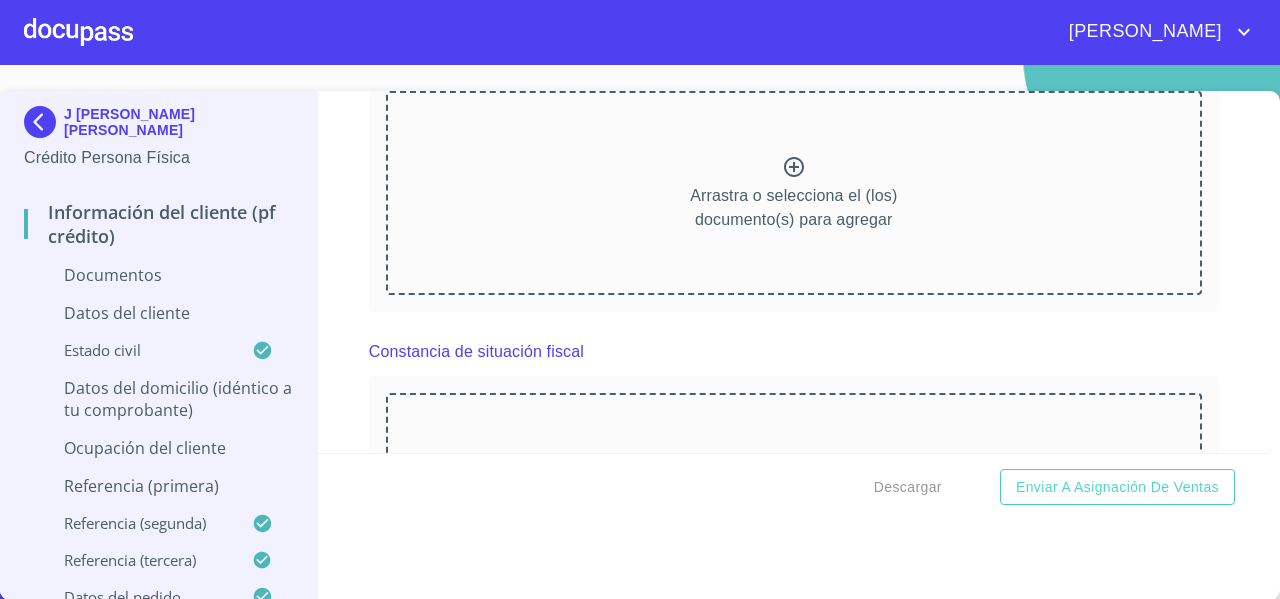 click on "Arrastra o selecciona el (los) documento(s) para agregar" at bounding box center [793, 208] 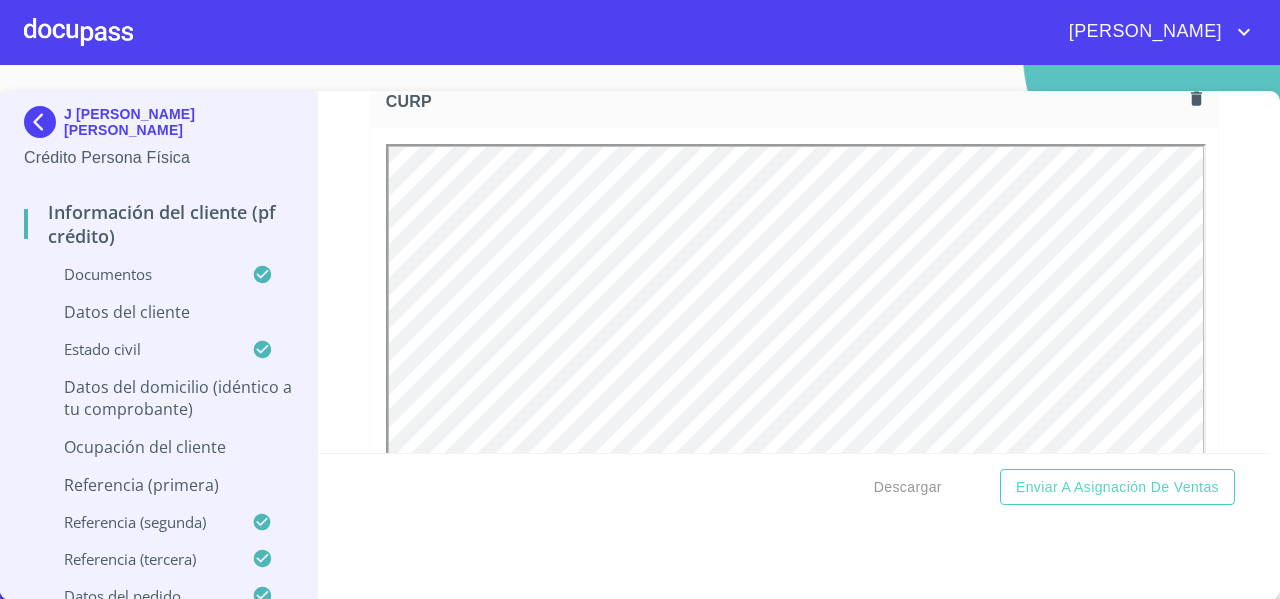 scroll, scrollTop: 0, scrollLeft: 0, axis: both 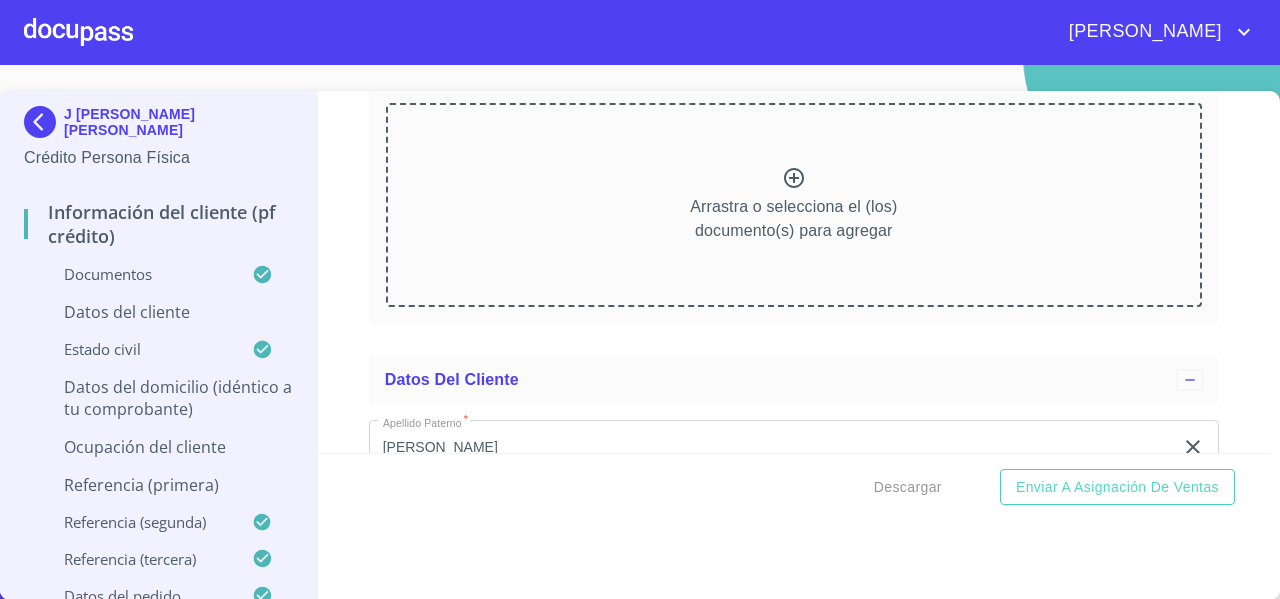 click on "Arrastra o selecciona el (los) documento(s) para agregar" at bounding box center (793, 219) 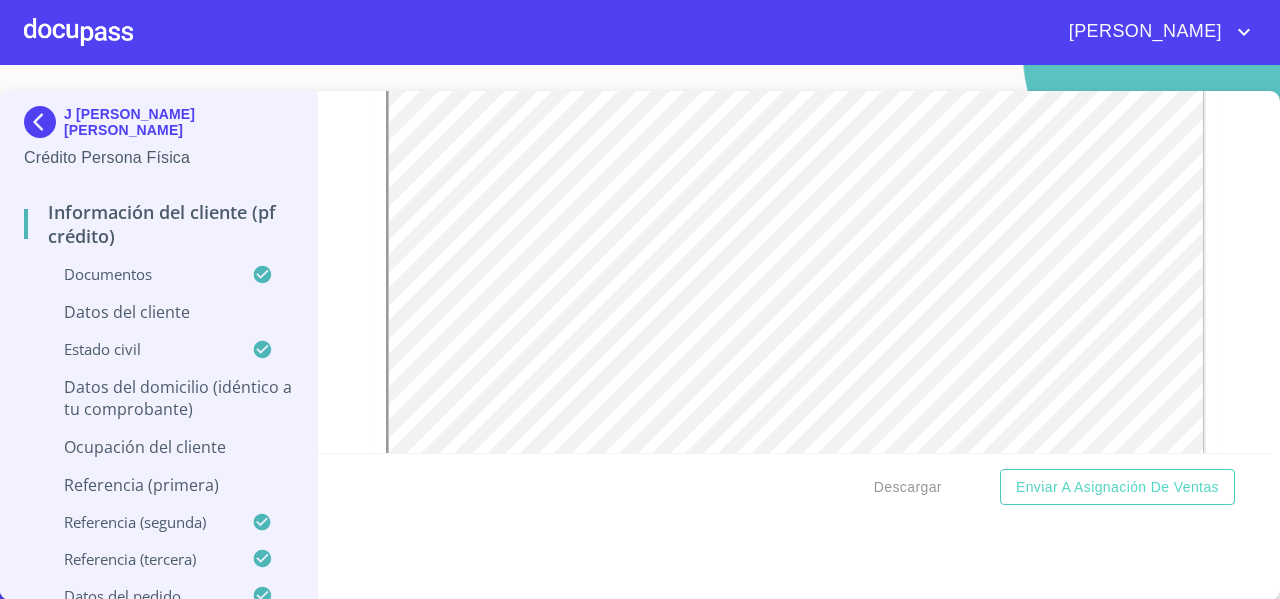 scroll, scrollTop: 0, scrollLeft: 0, axis: both 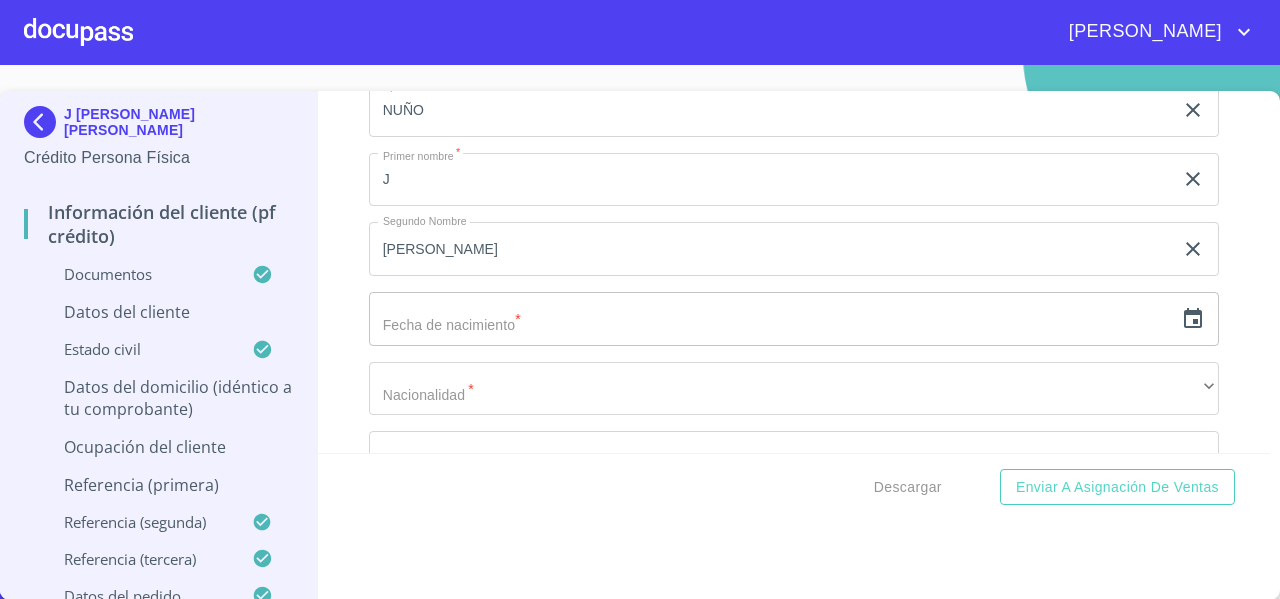 click 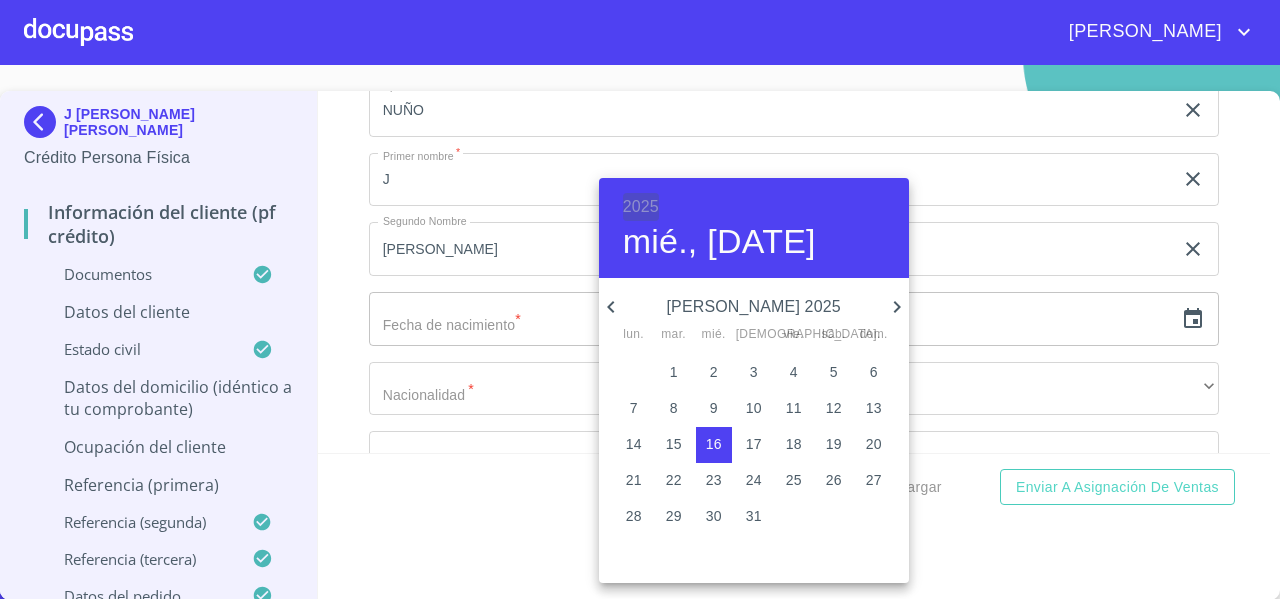 click on "2025" at bounding box center (641, 207) 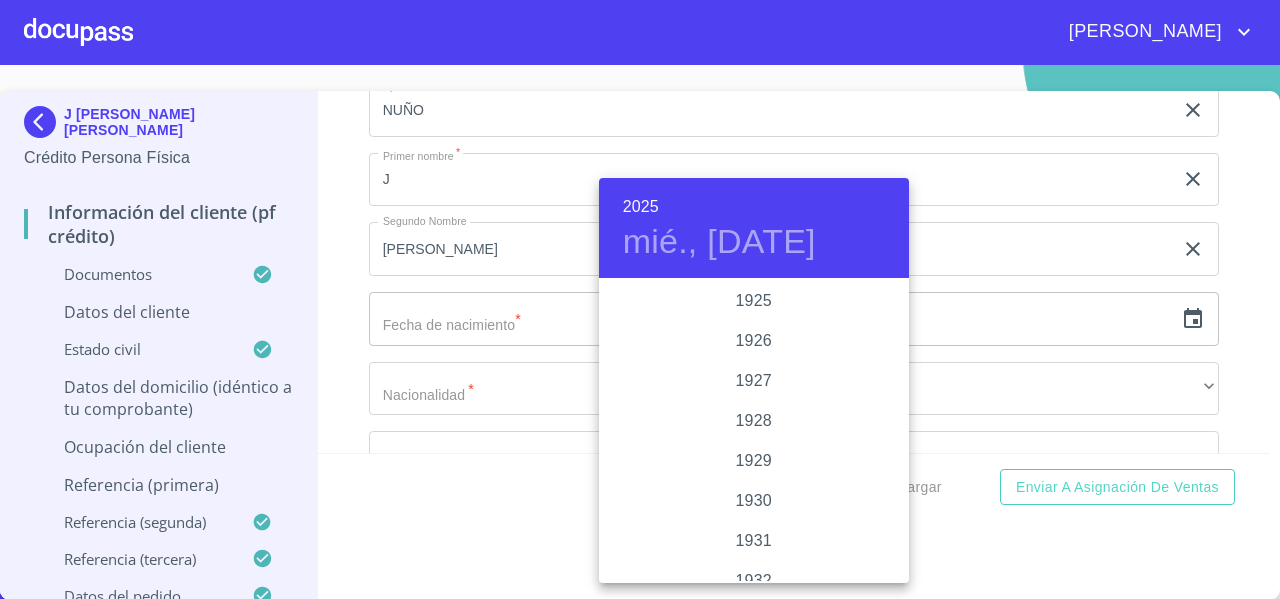 scroll, scrollTop: 3880, scrollLeft: 0, axis: vertical 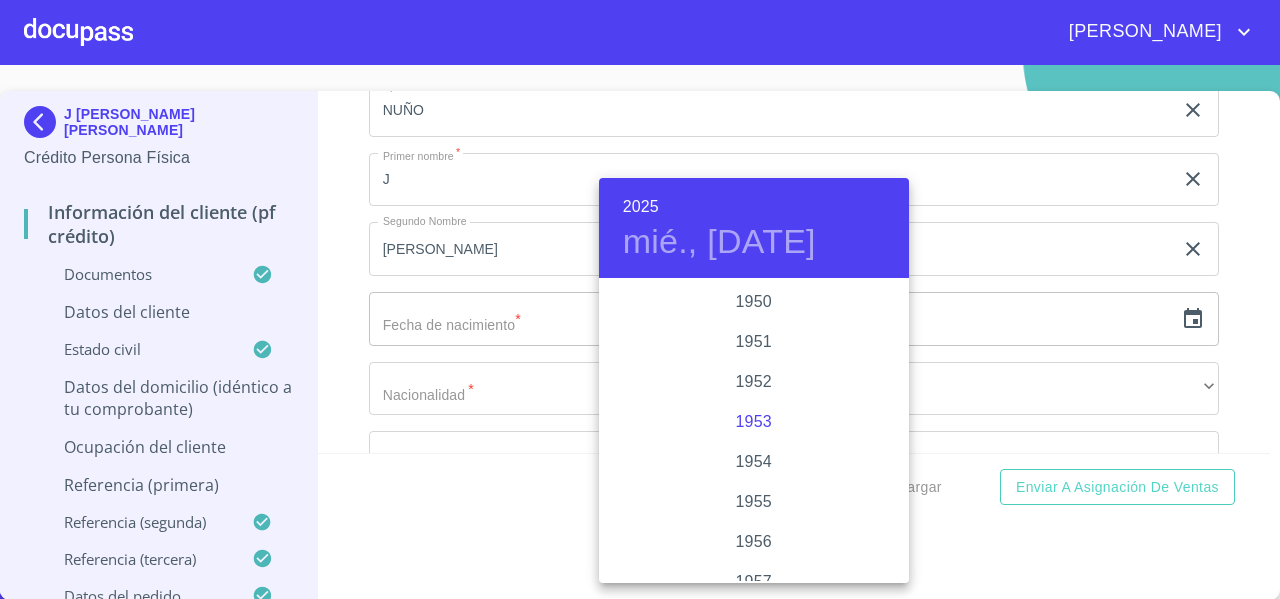 click on "1953" at bounding box center (754, 422) 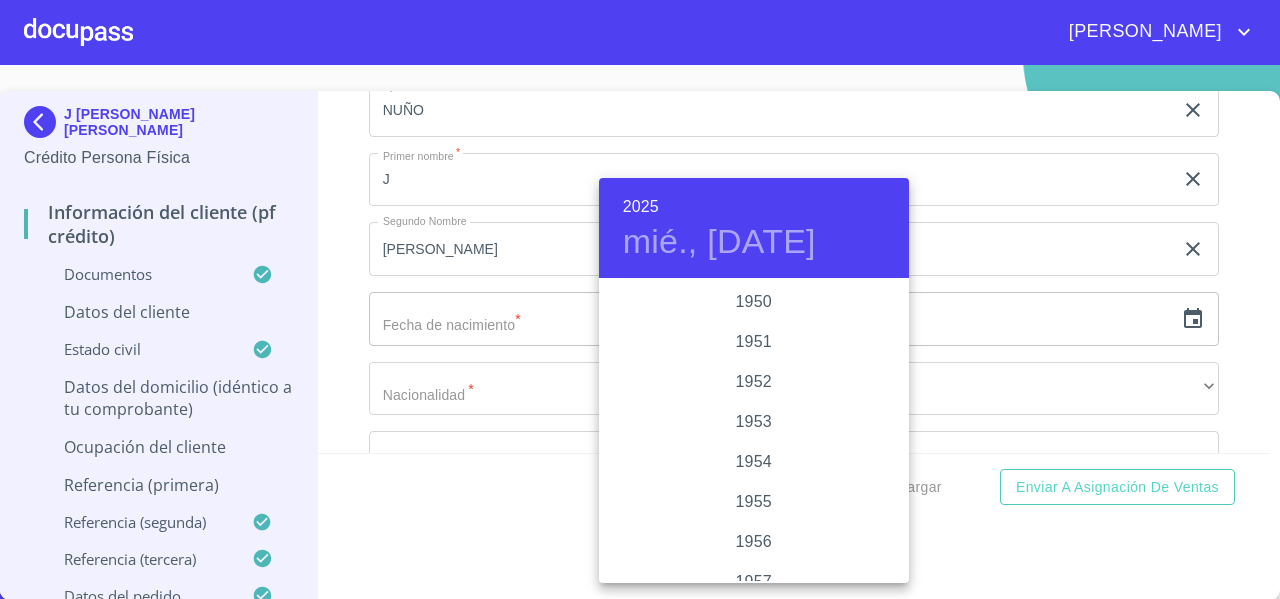 type on "16 de [DATE]. de 1953" 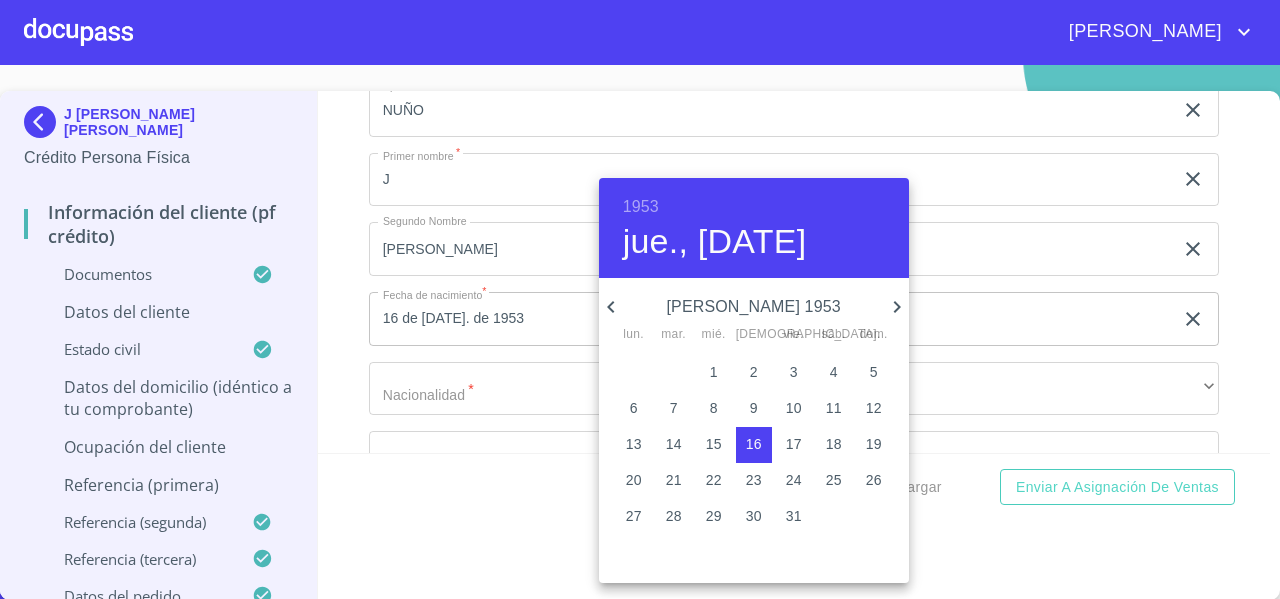 click at bounding box center [640, 299] 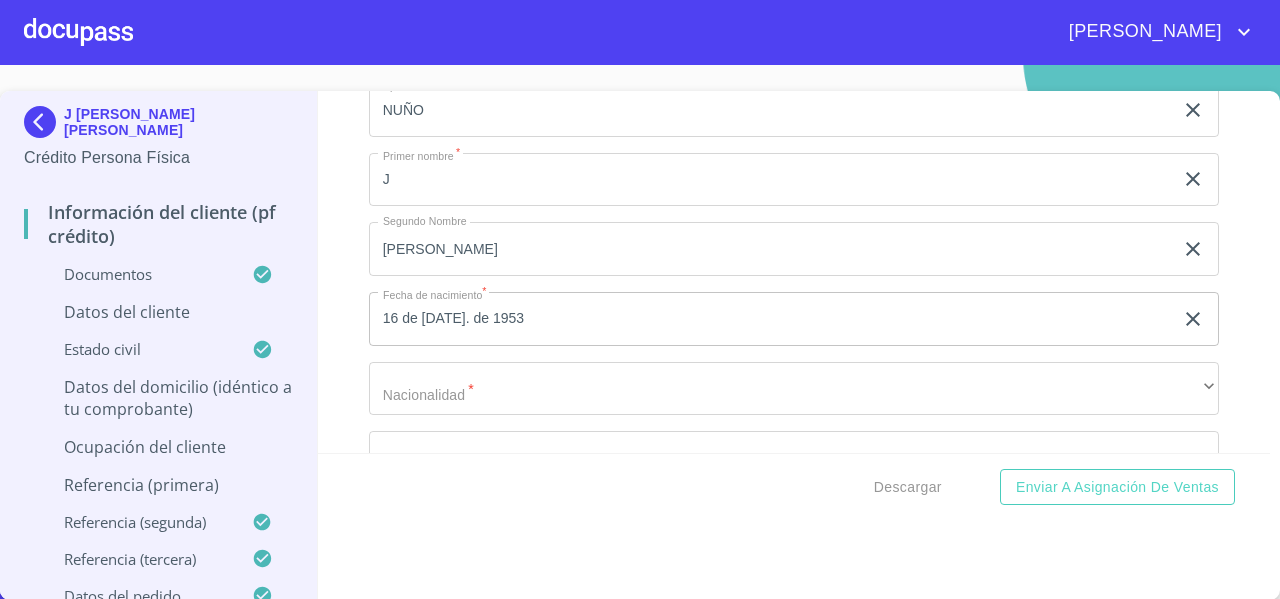 click on "16 de [DATE]. de 1953" at bounding box center (775, 319) 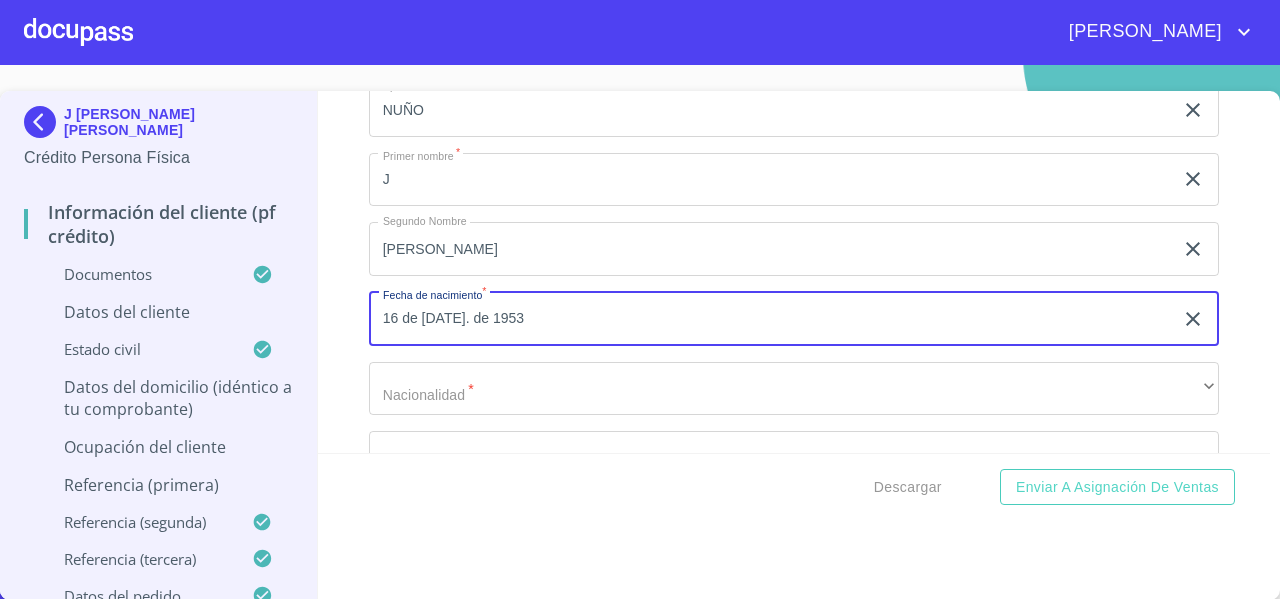 click 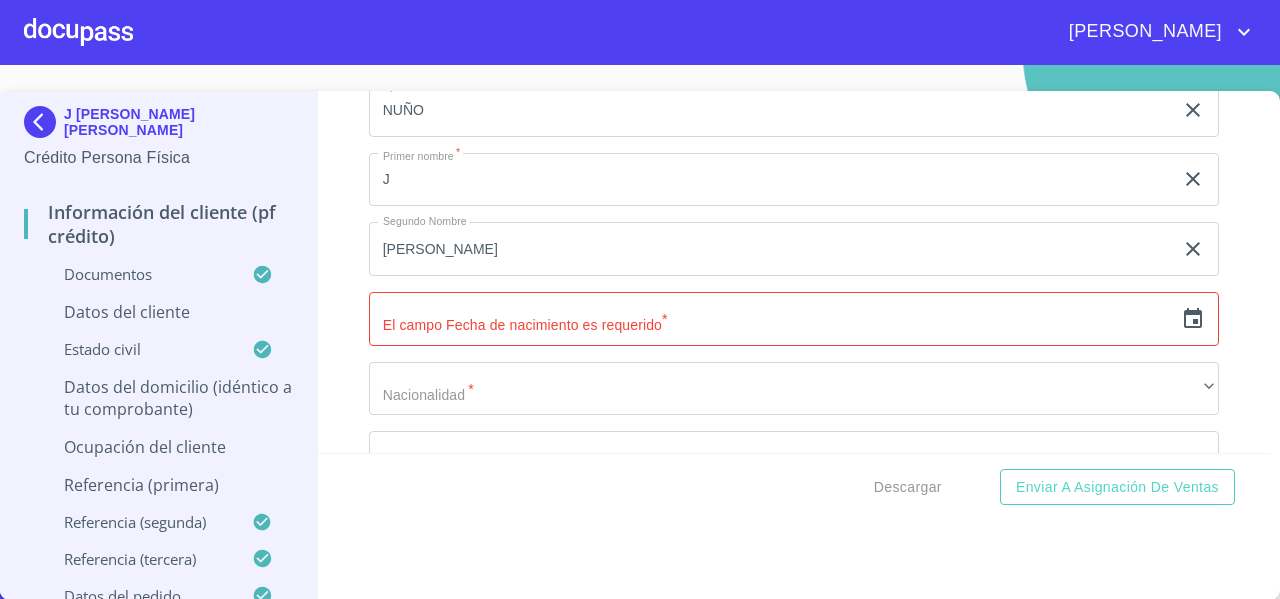 click 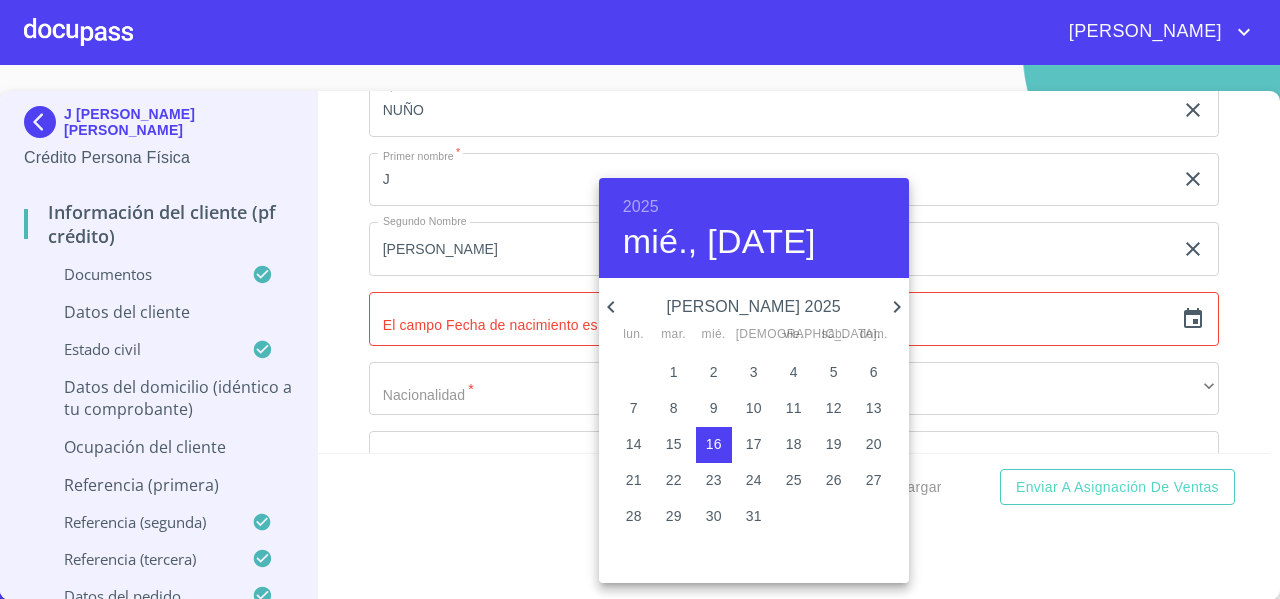 click on "2025" at bounding box center [641, 207] 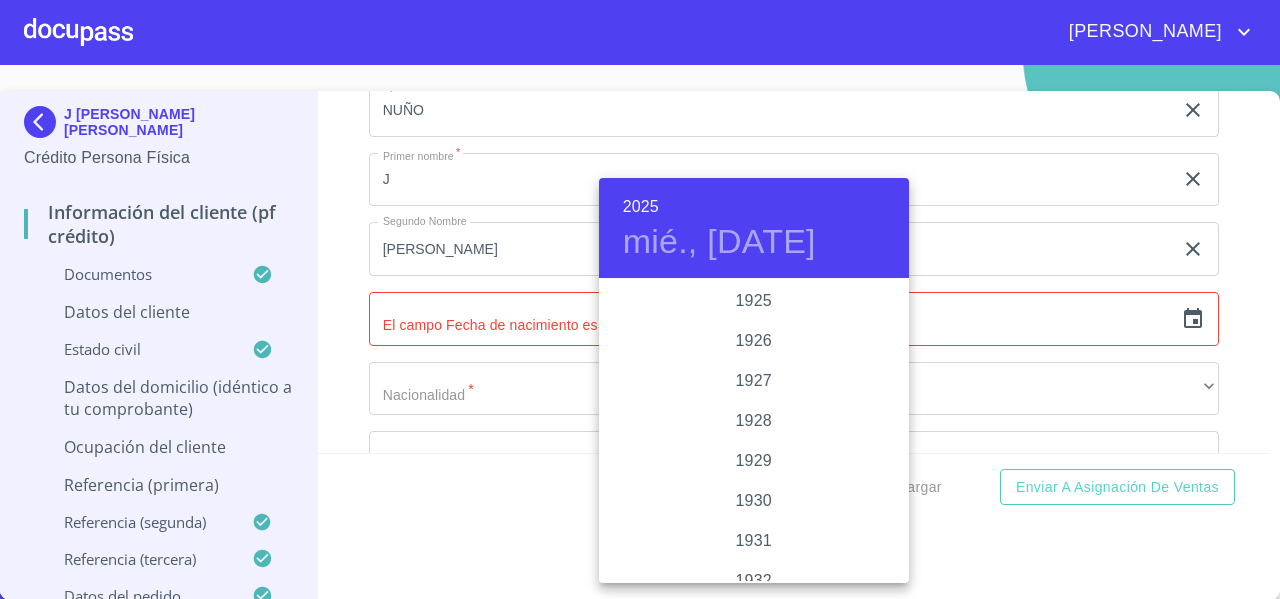 scroll, scrollTop: 3880, scrollLeft: 0, axis: vertical 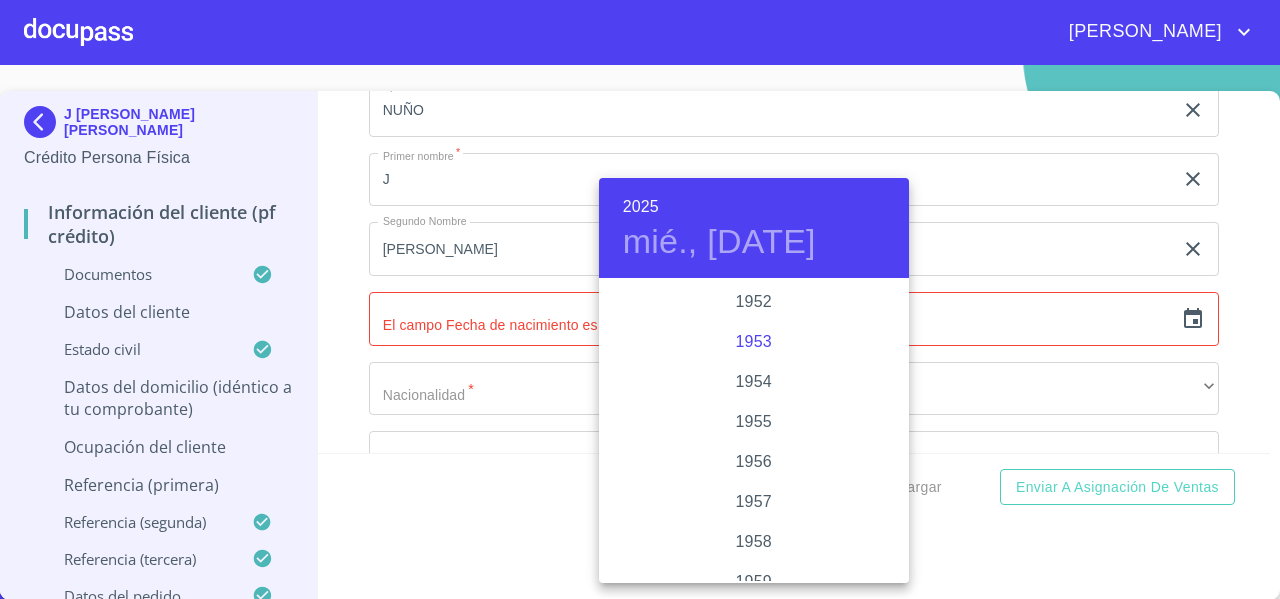 click on "1953" at bounding box center [754, 342] 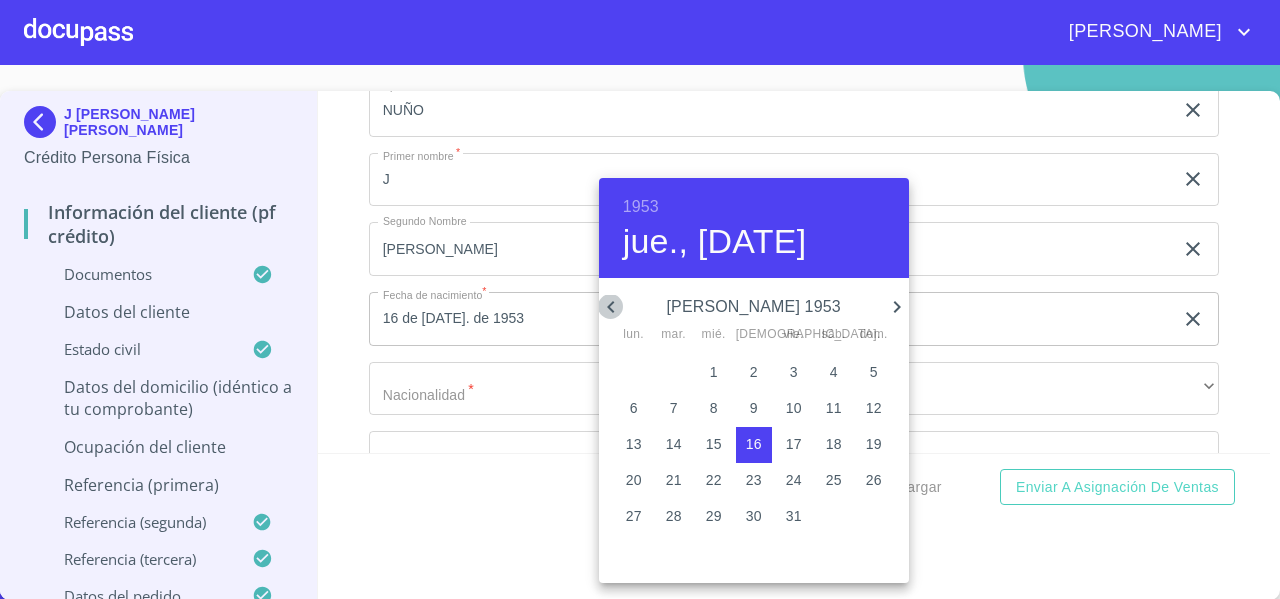 click 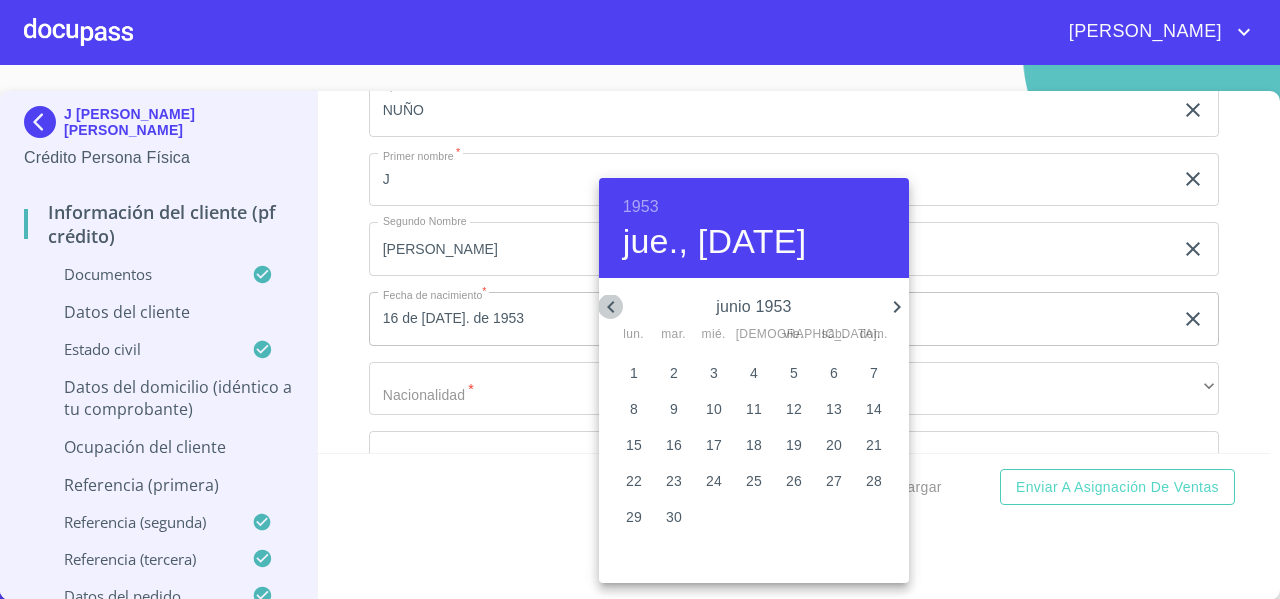 click 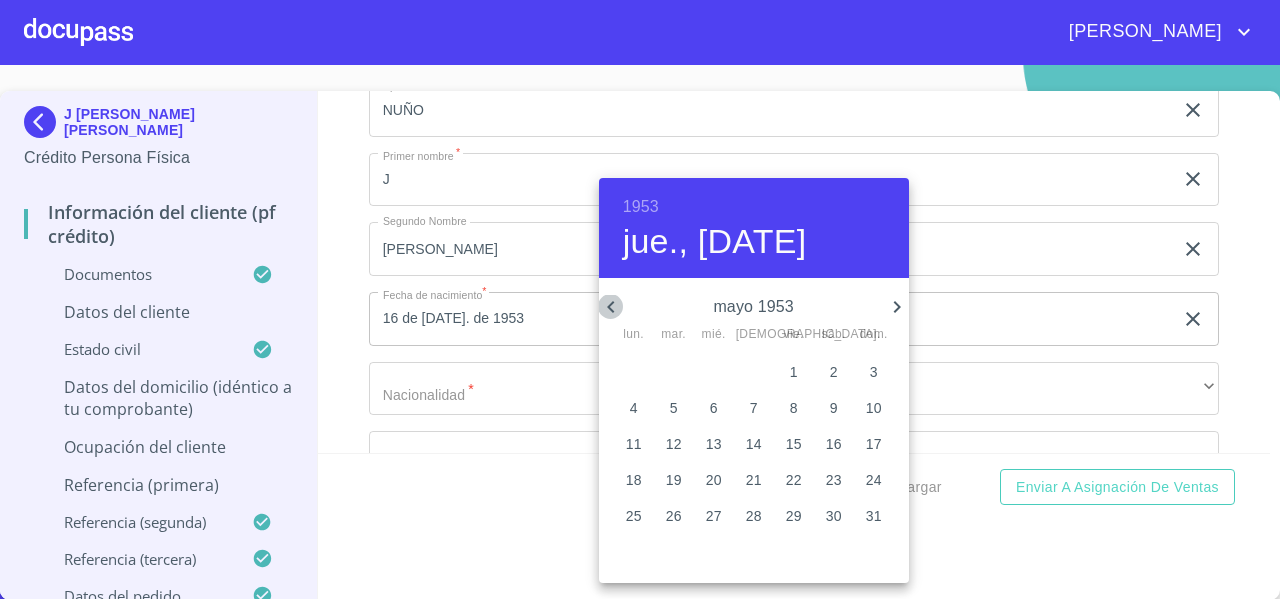 click 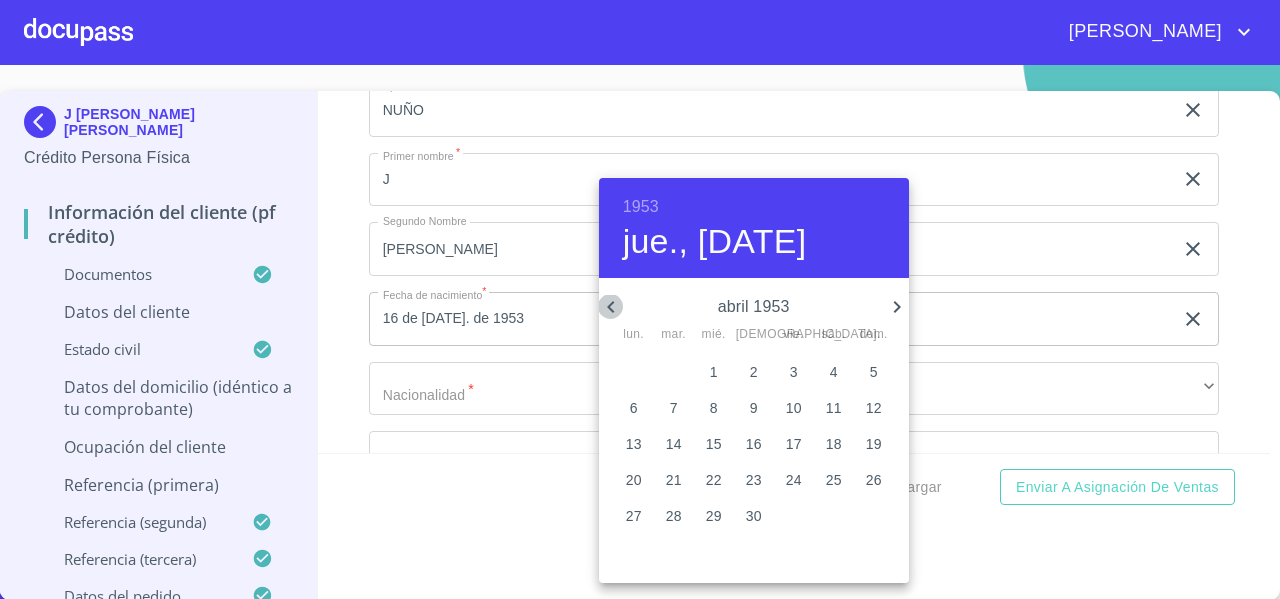 click 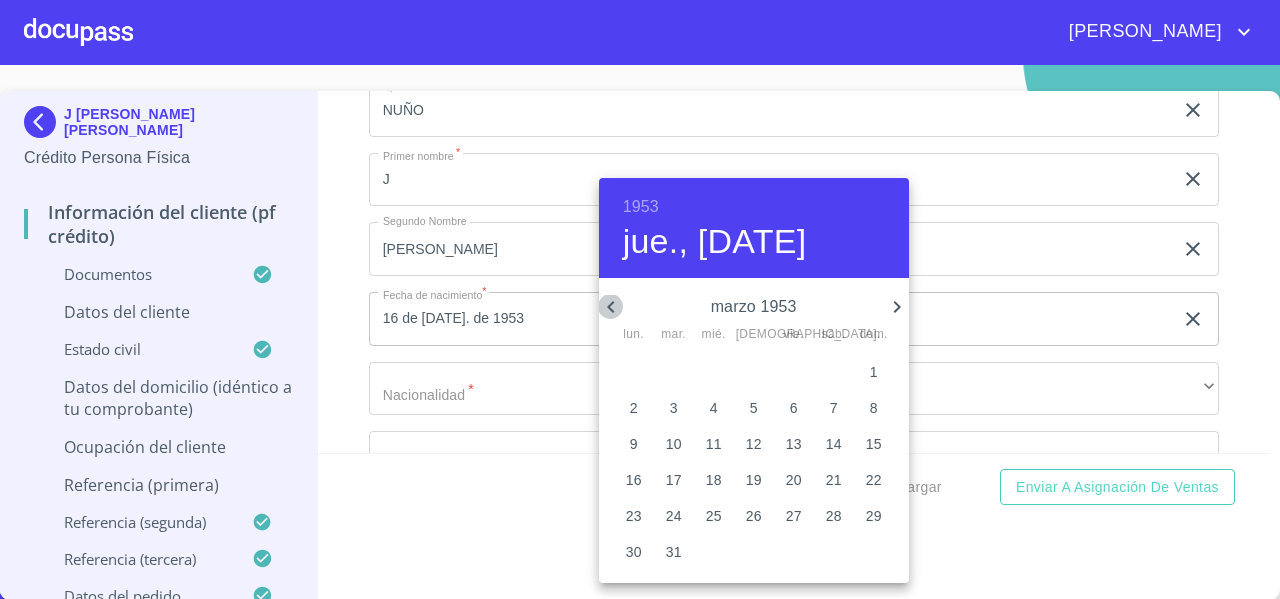 click 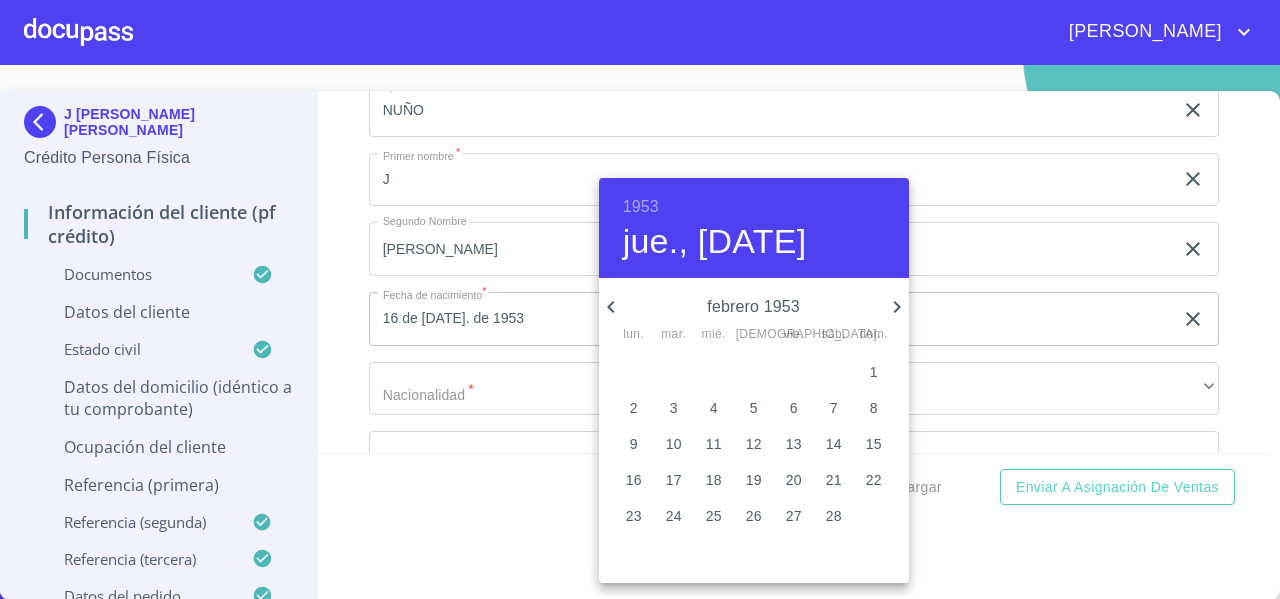 click on "4" at bounding box center (714, 408) 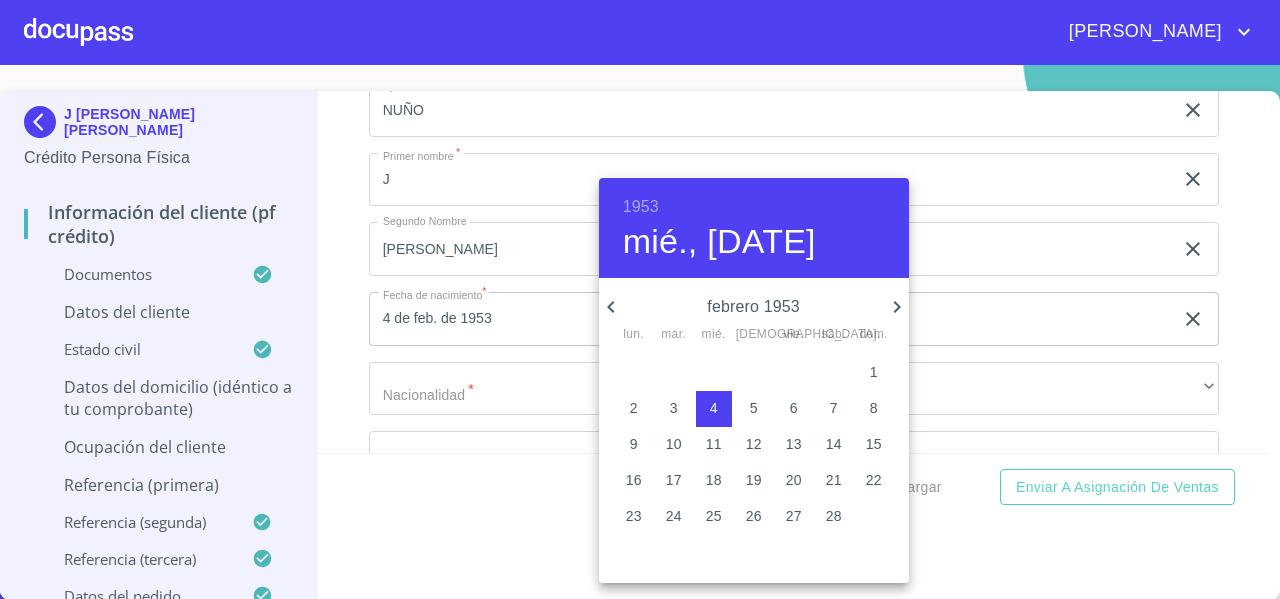 click at bounding box center (640, 299) 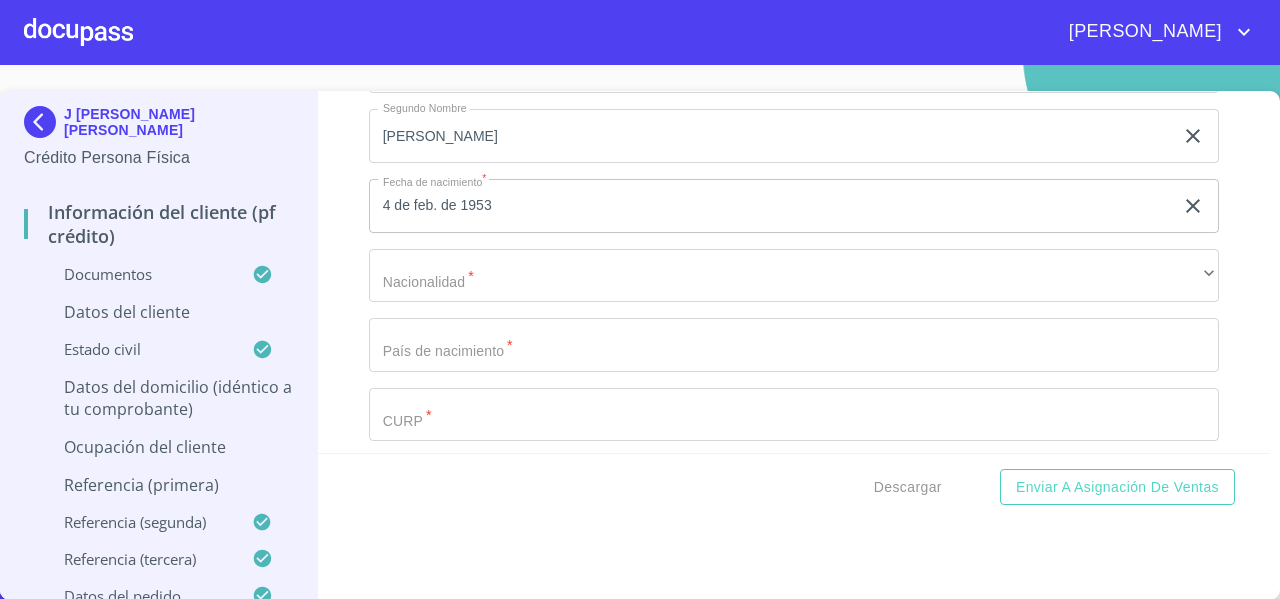 scroll, scrollTop: 6491, scrollLeft: 0, axis: vertical 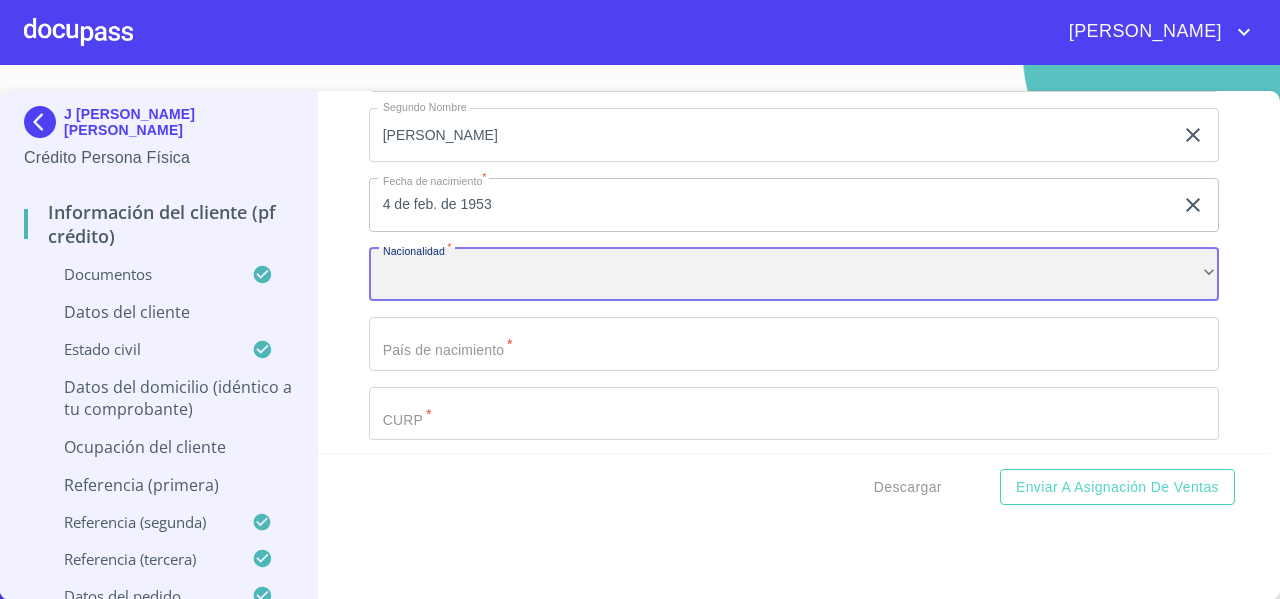 click on "​" at bounding box center (794, 275) 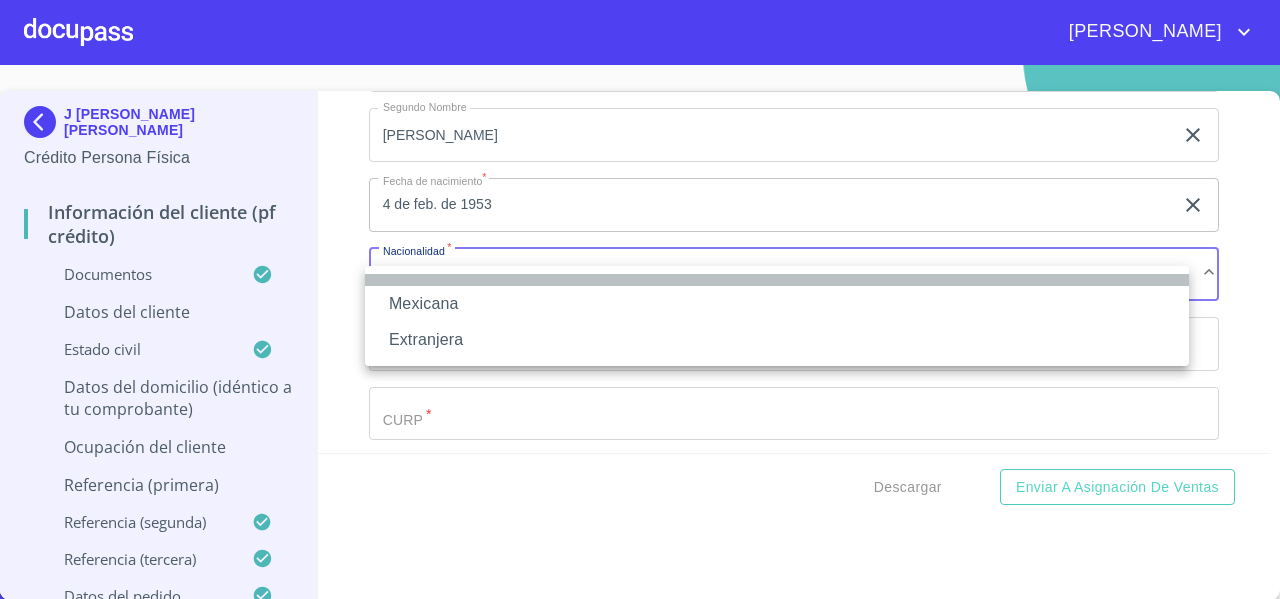 click at bounding box center (777, 280) 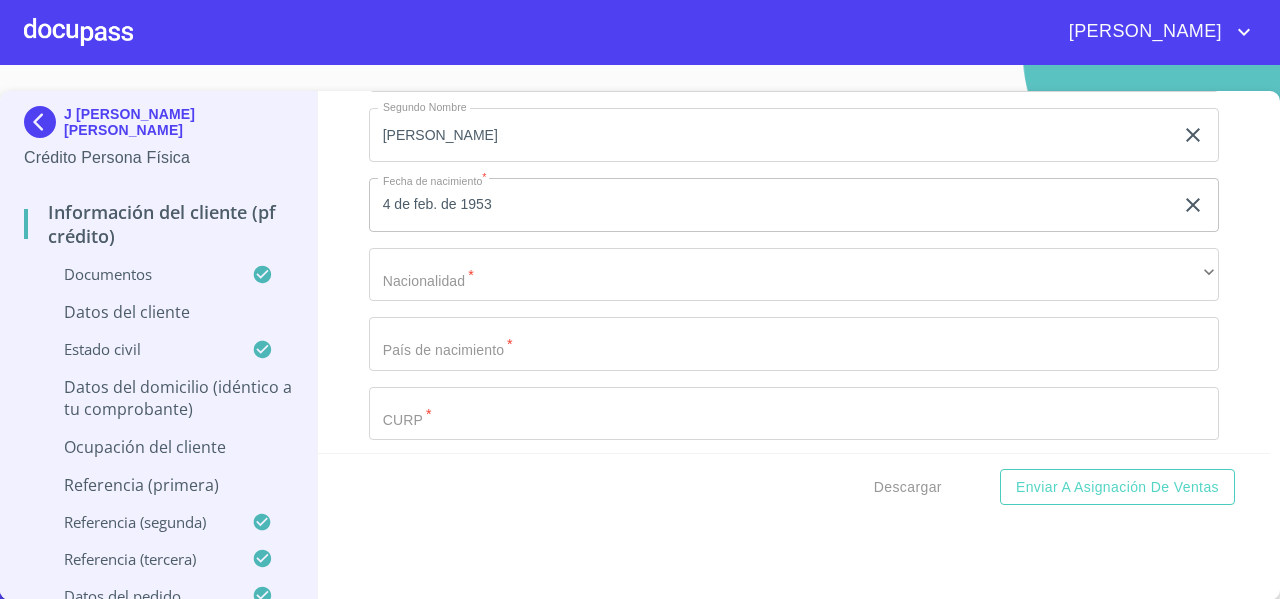click on "Mexicana" at bounding box center (675, 288) 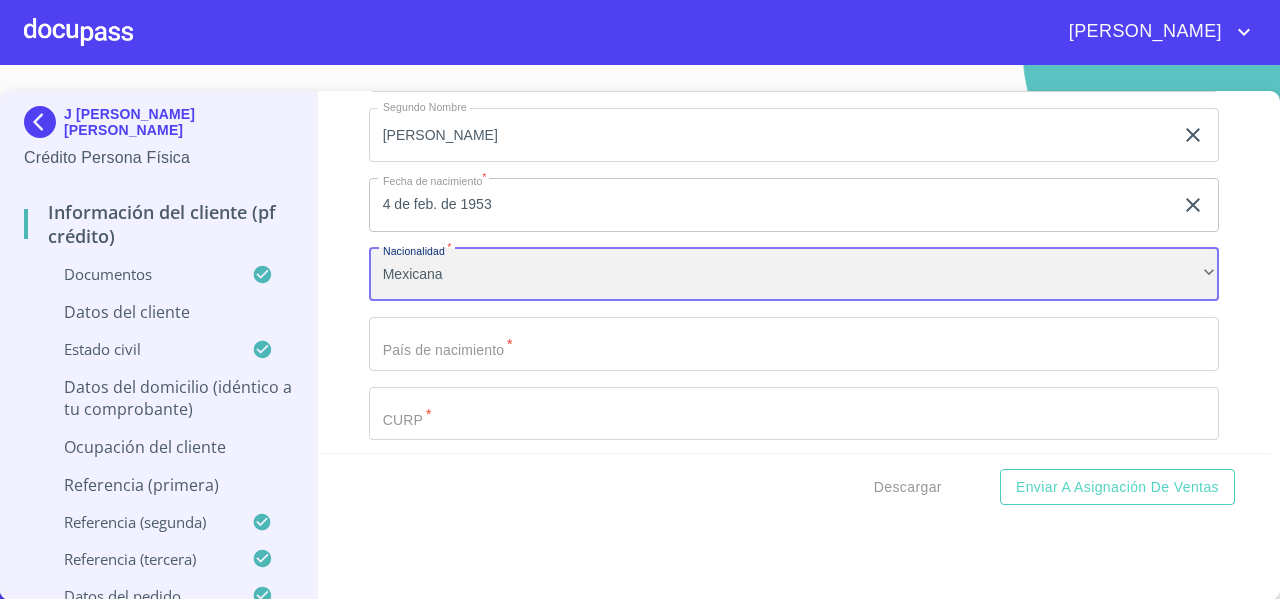 click on "Mexicana" at bounding box center [794, 275] 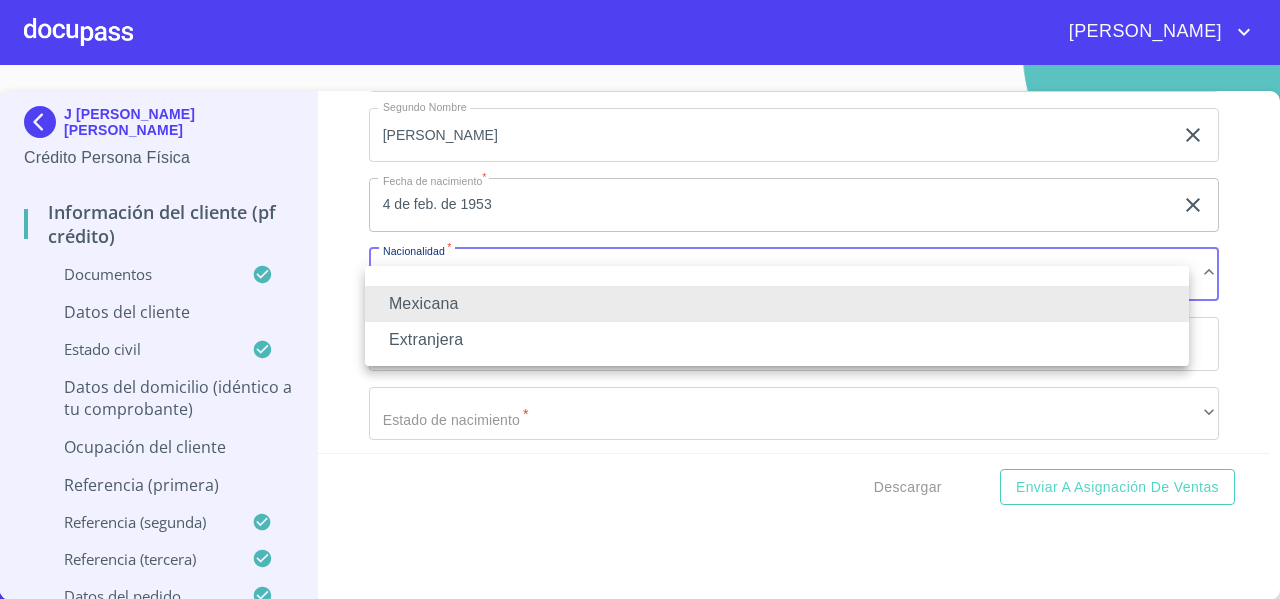click at bounding box center (640, 299) 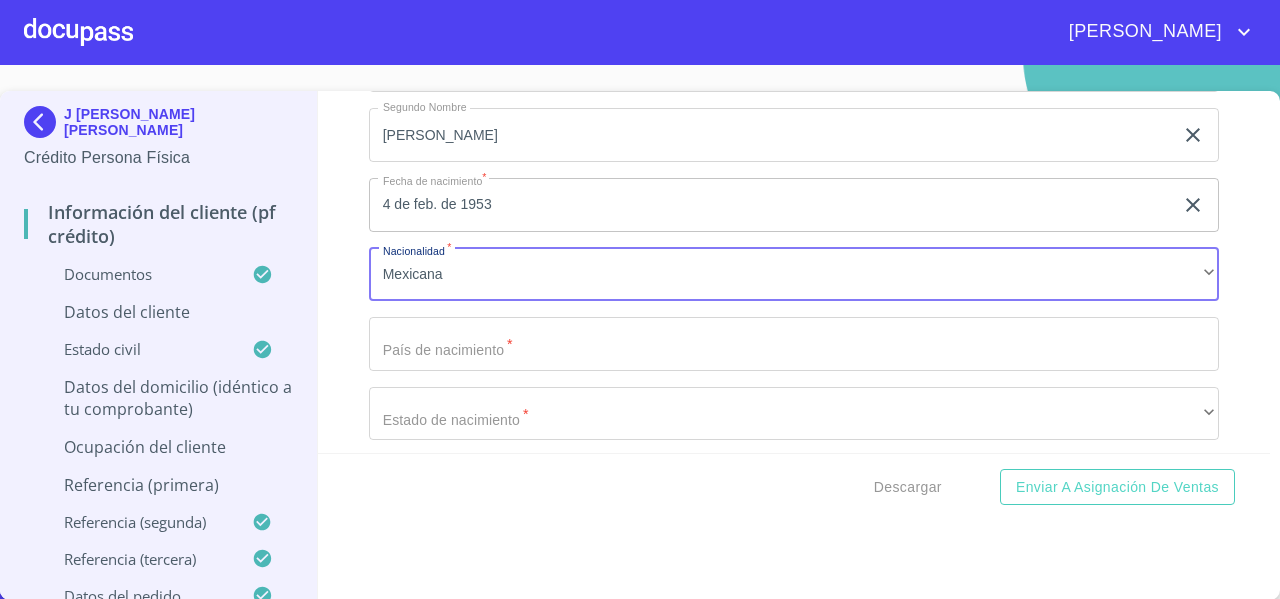 click on "Información del cliente (PF crédito)   Documentos Documento de identificación   * INE ​ Identificación Oficial * Identificación Oficial Identificación Oficial Comprobante de Domicilio * Comprobante de Domicilio Comprobante de [PERSON_NAME] de ingresos   * Independiente/Dueño de negocio/Persona Moral ​ Comprobante de Ingresos mes 1 * Comprobante de Ingresos mes 1 Comprobante de Ingresos mes 1 Comprobante de Ingresos mes 2 * Comprobante de Ingresos mes 2 Comprobante de Ingresos mes 2 Comprobante de Ingresos mes 3 * Comprobante de Ingresos mes 3 Comprobante de Ingresos mes 3 CURP * CURP [PERSON_NAME] de situación fiscal [PERSON_NAME] de situación fiscal [PERSON_NAME] de situación fiscal Datos del cliente Apellido [PERSON_NAME]   * [PERSON_NAME] ​ Apellido Materno   * NUÑO ​ Primer nombre   * J ​ Segundo Nombre [PERSON_NAME] ​ Fecha de nacimiento * 4 de feb. de [DEMOGRAPHIC_DATA] ​ Nacionalidad   * Mexicana ​ País de nacimiento   * ​ Estado de nacimiento   * ​ ​ CURP   * ​ RFC   * ​ *" at bounding box center [794, 272] 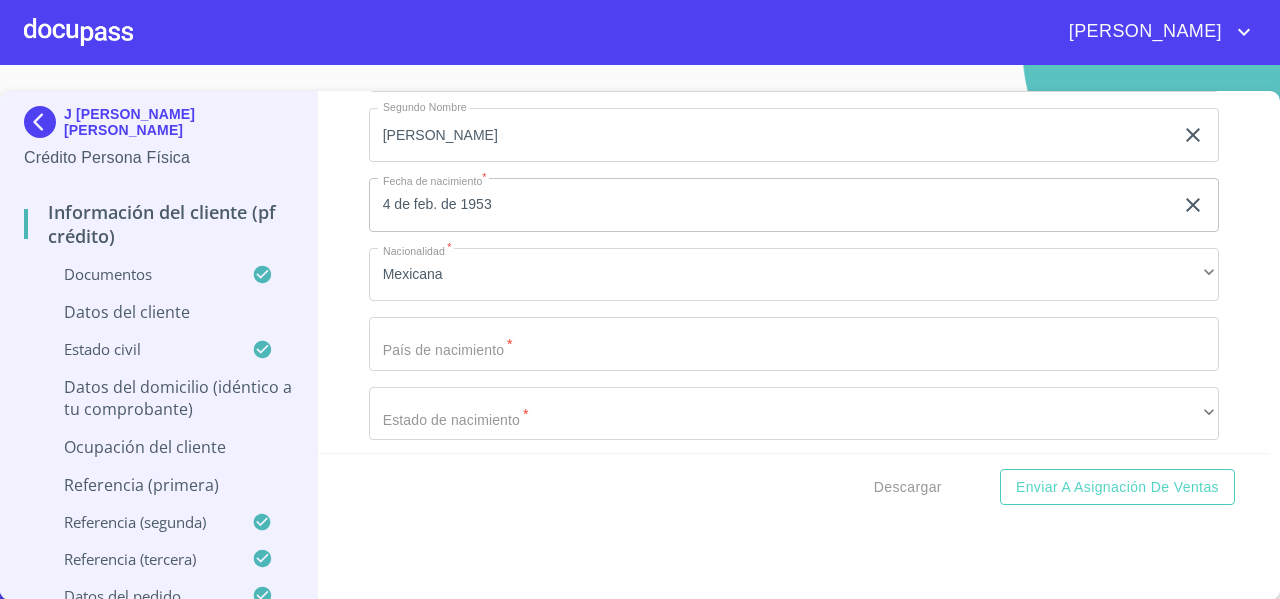 scroll, scrollTop: 6592, scrollLeft: 0, axis: vertical 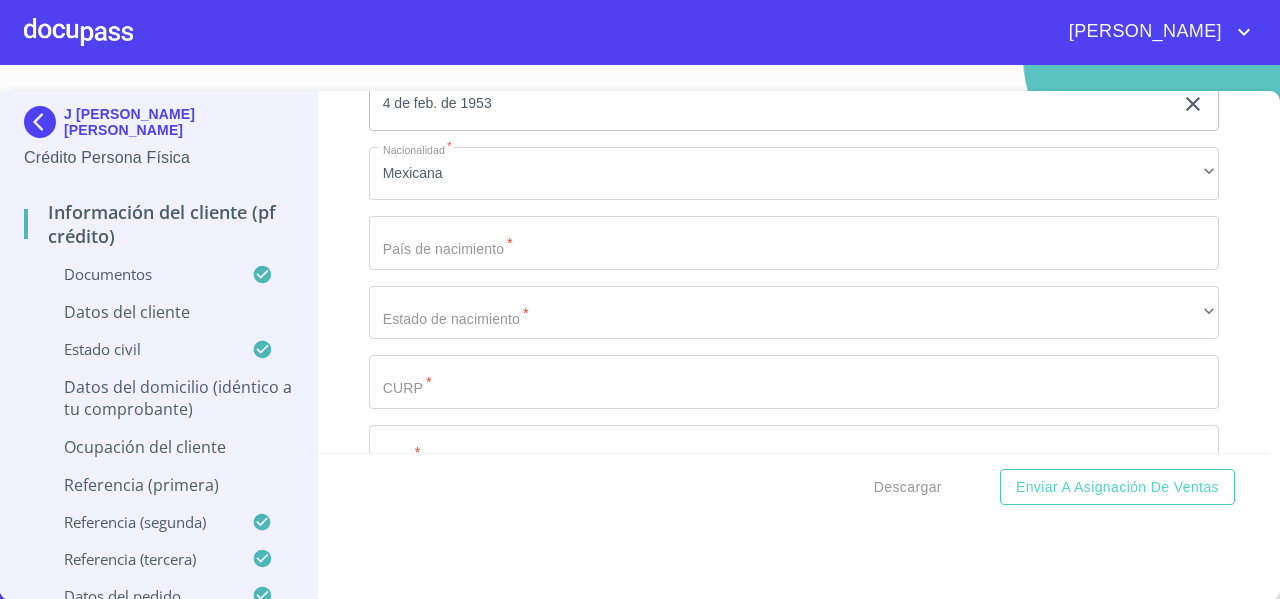 click on "Documento de identificación   *" at bounding box center (771, -175) 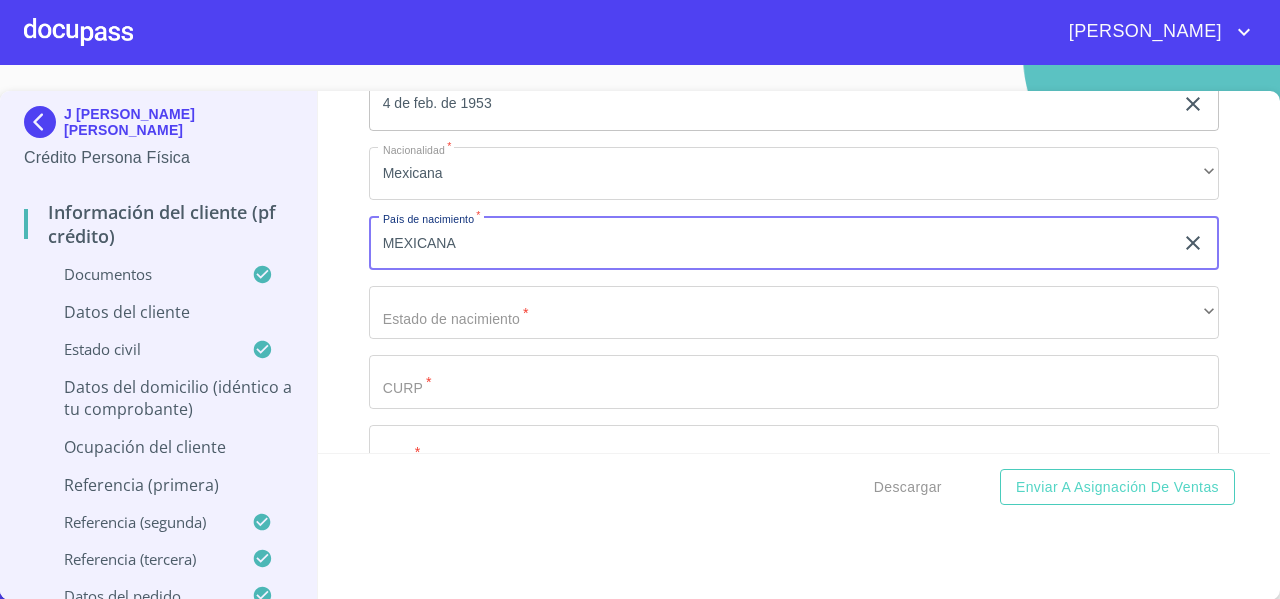 click on "MEXICANA" at bounding box center [771, 243] 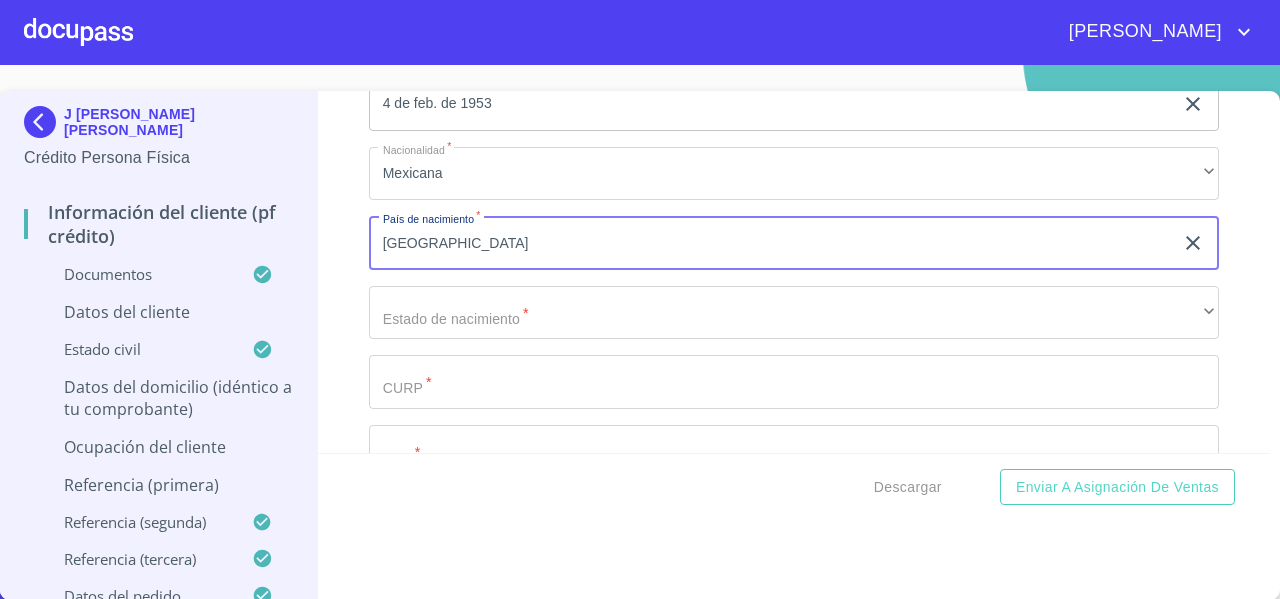 type on "[GEOGRAPHIC_DATA]" 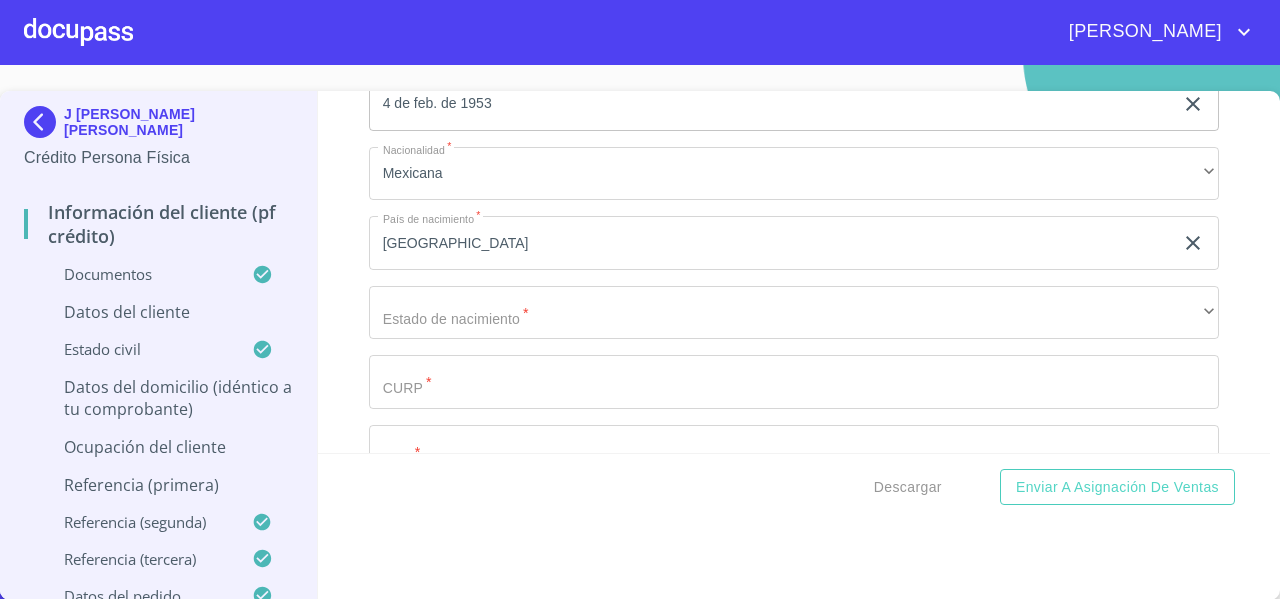 click 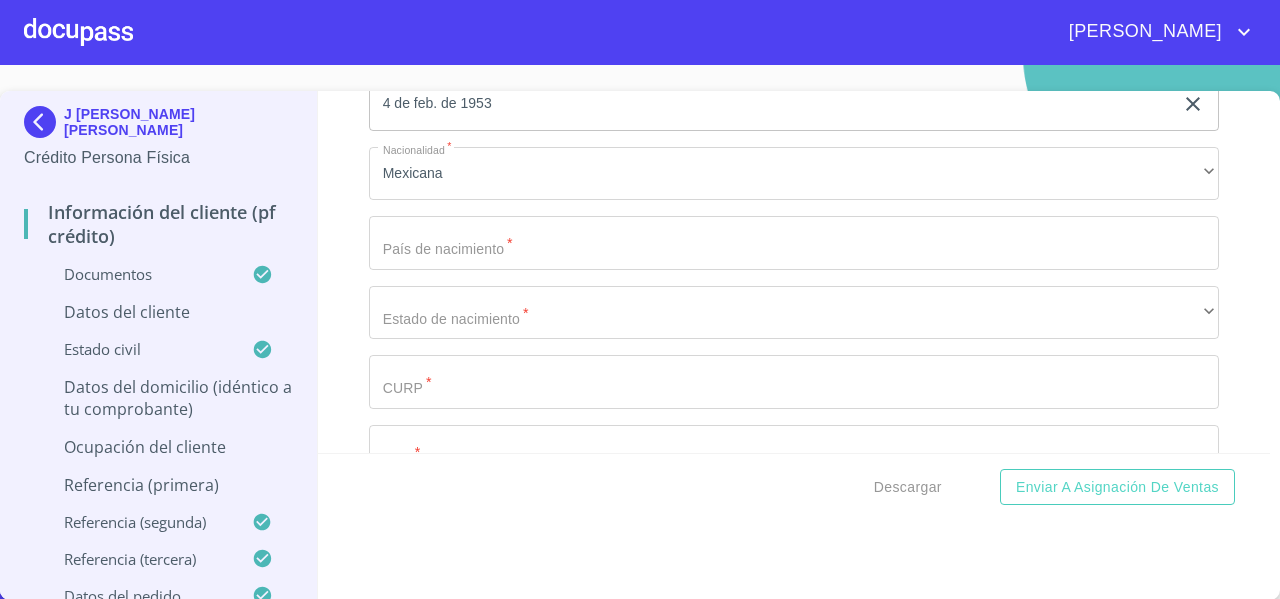 click on "Documento de identificación   *" at bounding box center [771, -175] 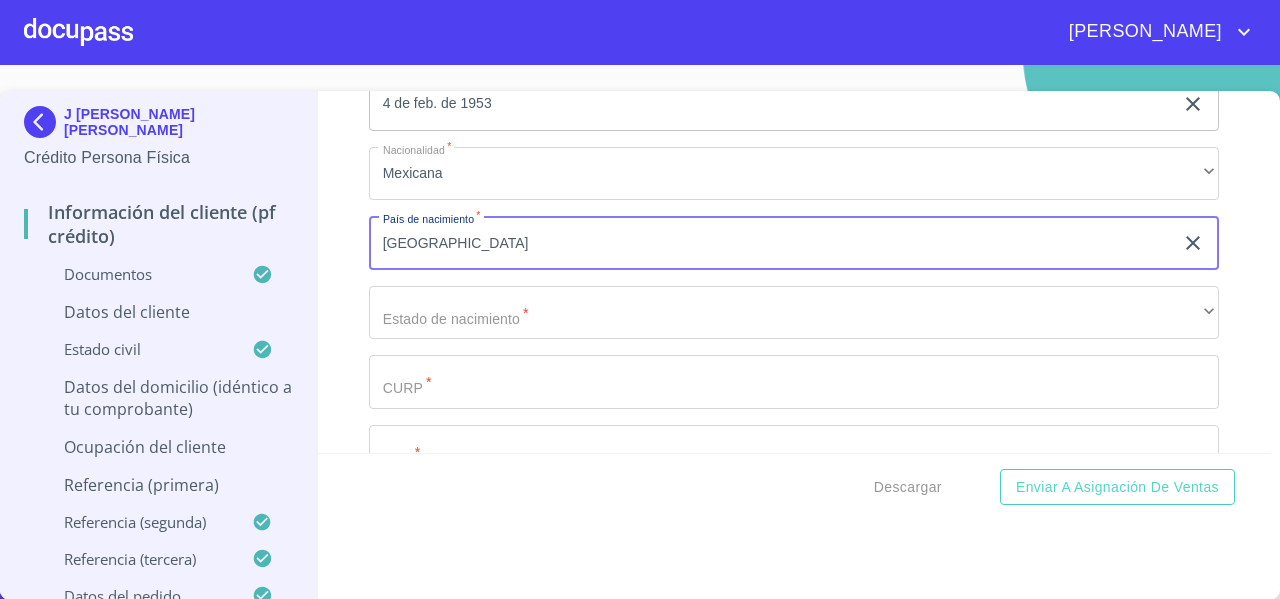 type on "[GEOGRAPHIC_DATA]" 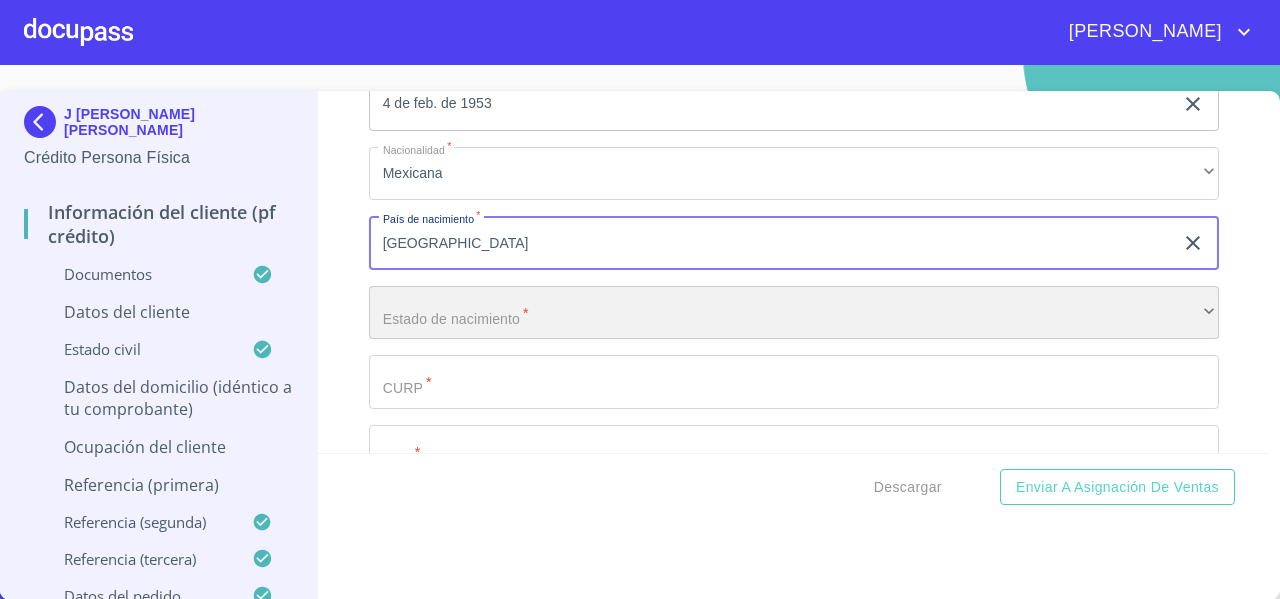 click on "​" at bounding box center [794, 313] 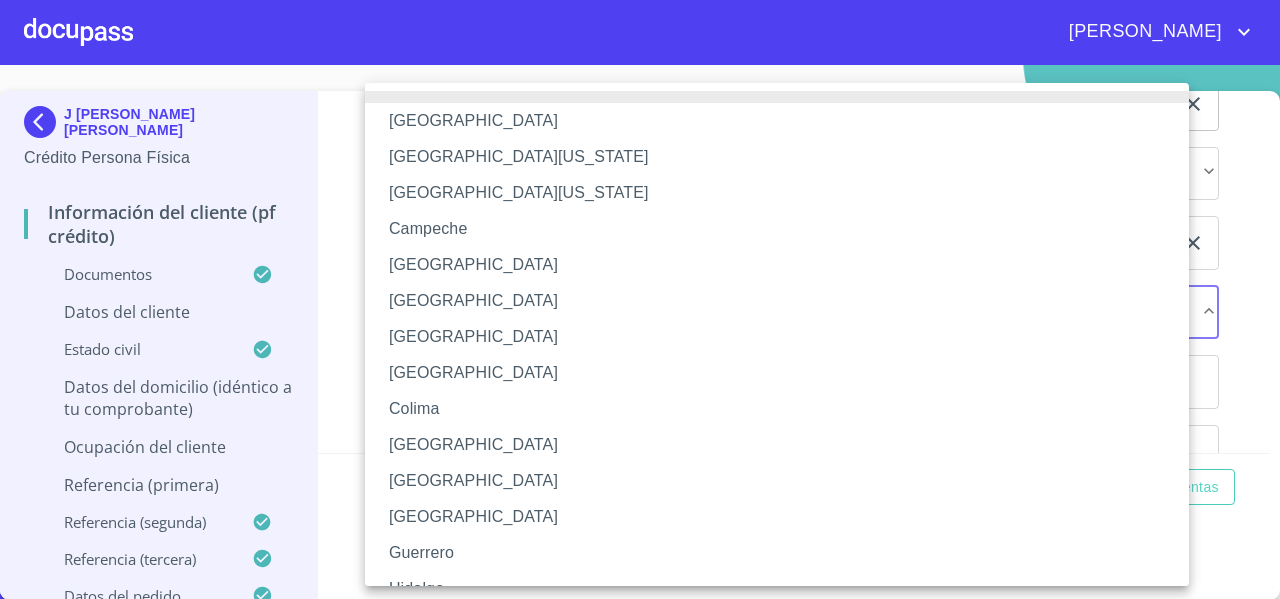 type 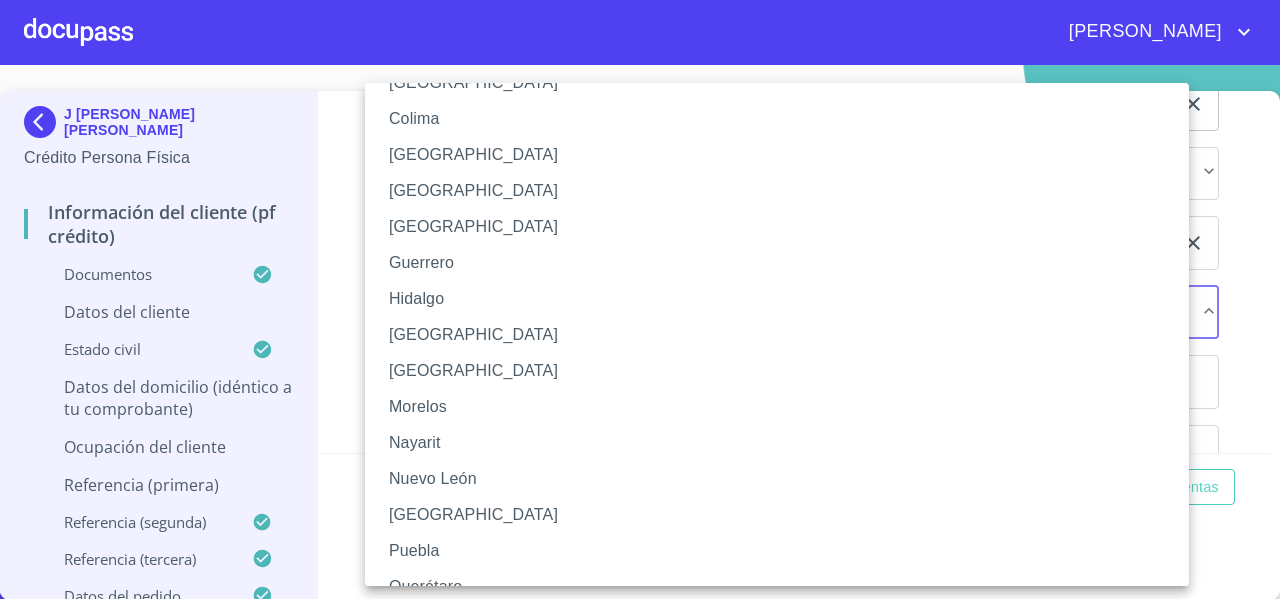 type 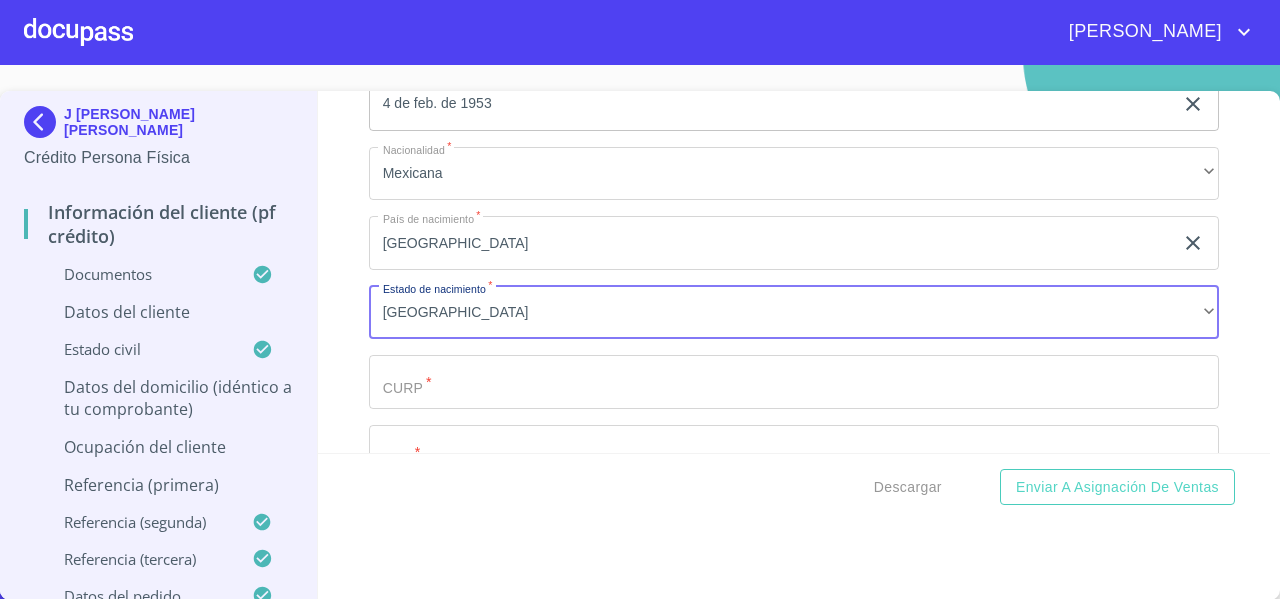 click on "Documento de identificación   *" at bounding box center [771, -175] 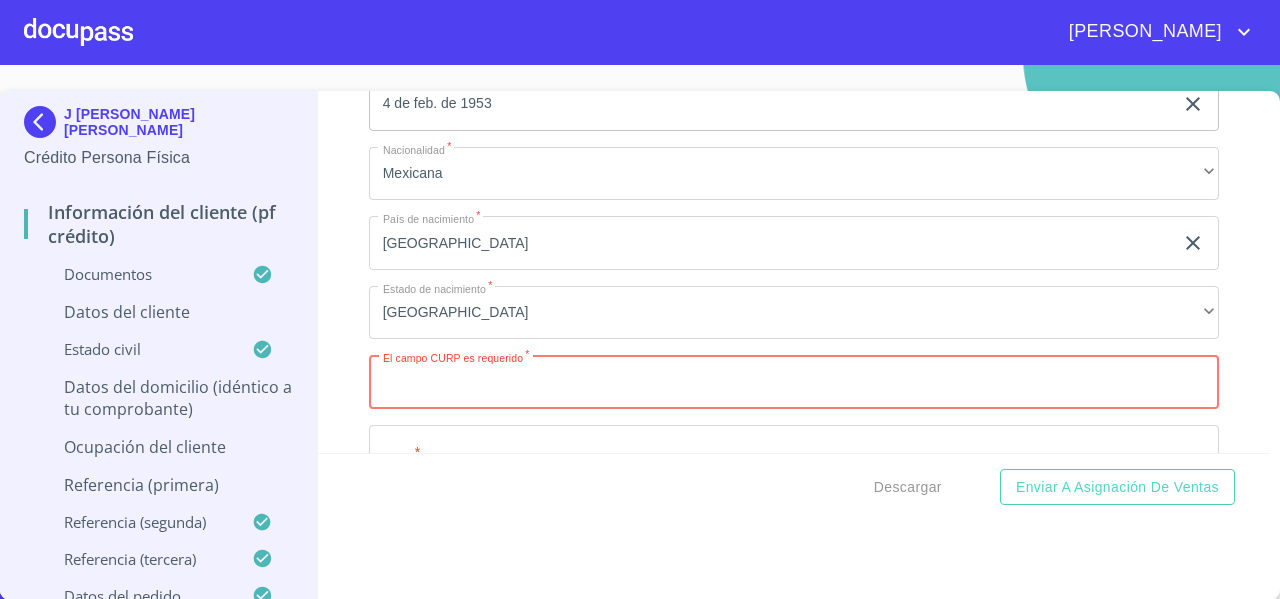 paste on "HENE530204HJCRXN13" 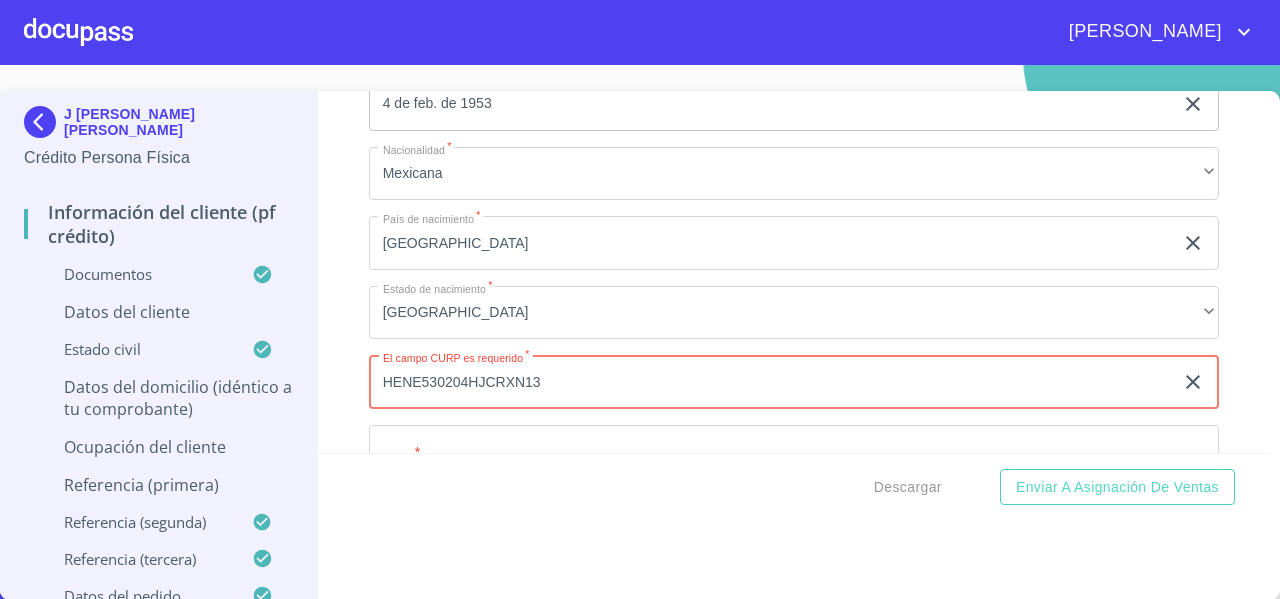 type on "HENE530204HJCRXN13" 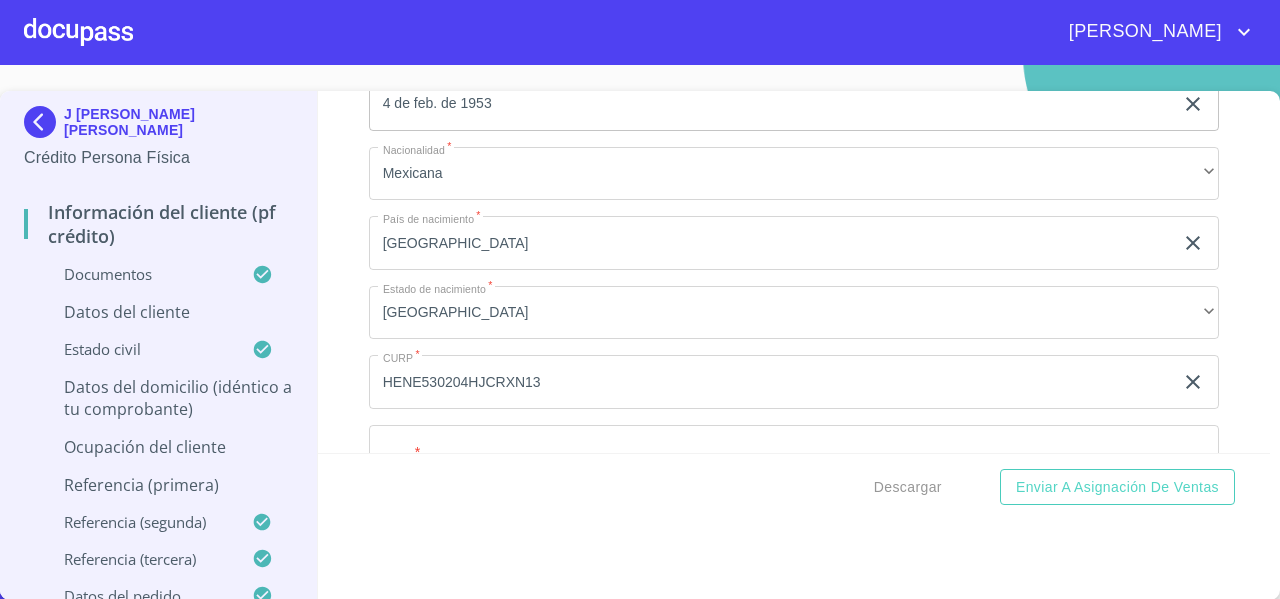 scroll, scrollTop: 6749, scrollLeft: 0, axis: vertical 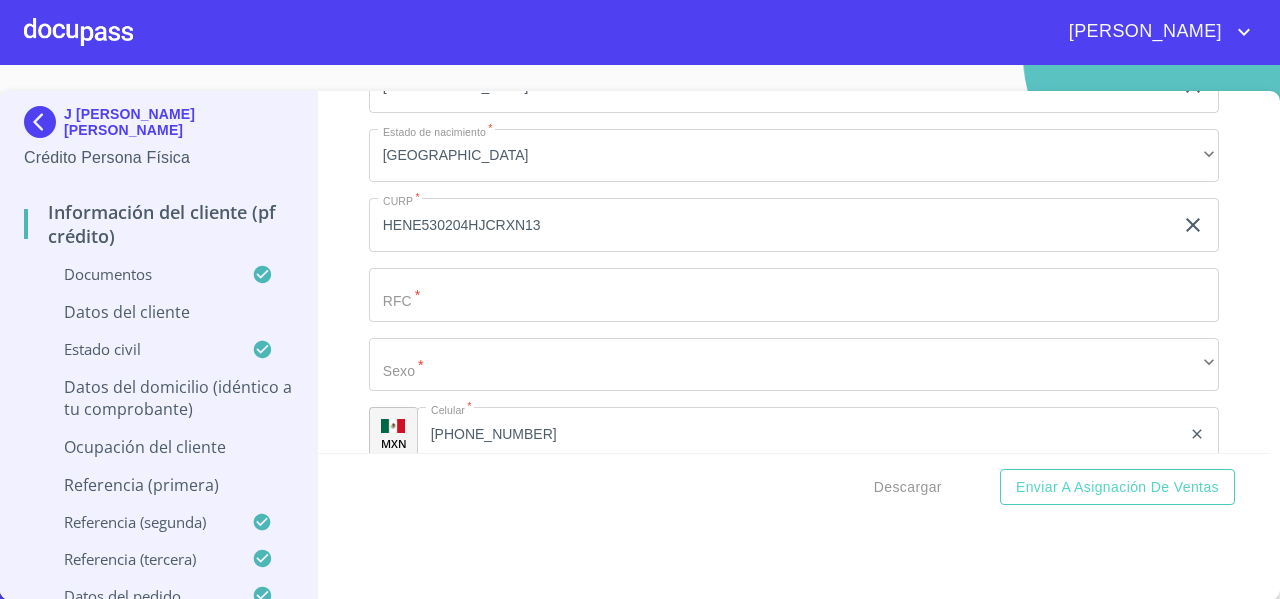 click on "Apellido [PERSON_NAME]   * [PERSON_NAME] ​ Apellido Materno   * NUÑO ​ Primer nombre   * J ​ Segundo Nombre [PERSON_NAME] ​ Fecha de nacimiento * 4 de feb. de [DEMOGRAPHIC_DATA] ​ Nacionalidad   * Mexicana ​ País de nacimiento   * [GEOGRAPHIC_DATA] ​ Estado de nacimiento   * Jalisco ​ CURP   * HENE530204HJCRXN13 ​ RFC   * ​ Sexo   * ​ ​ MXN Celular   * [PHONE_NUMBER] ​ ID de Identificación ​" at bounding box center (794, 86) 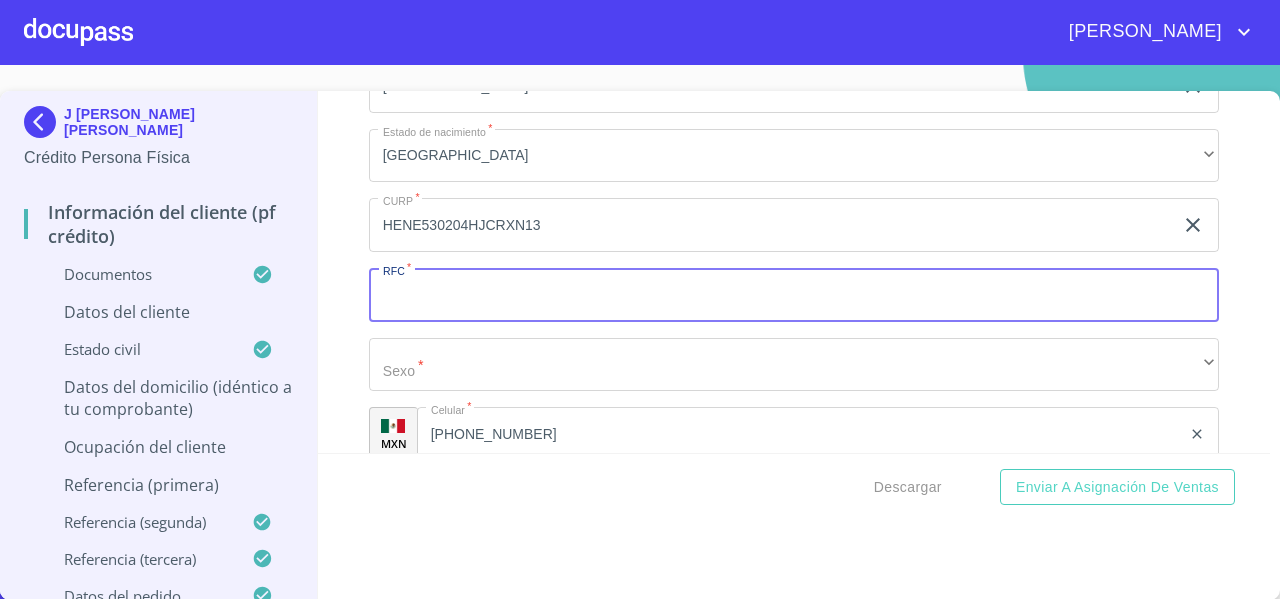 paste on "HENE530204" 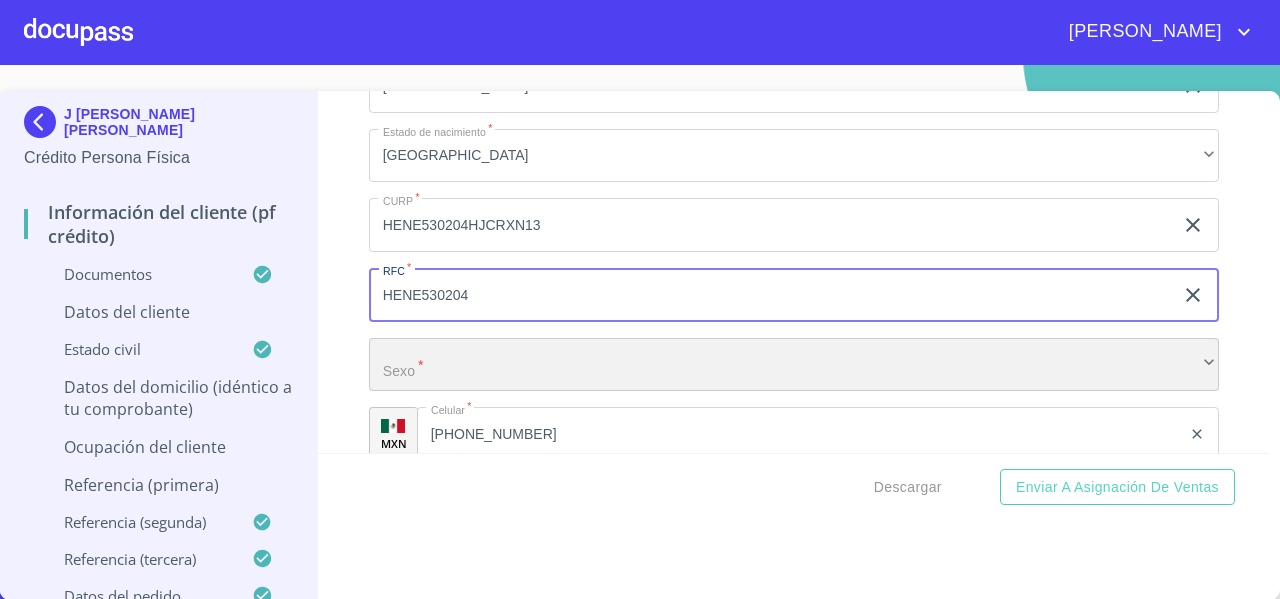 click on "​" at bounding box center [794, 365] 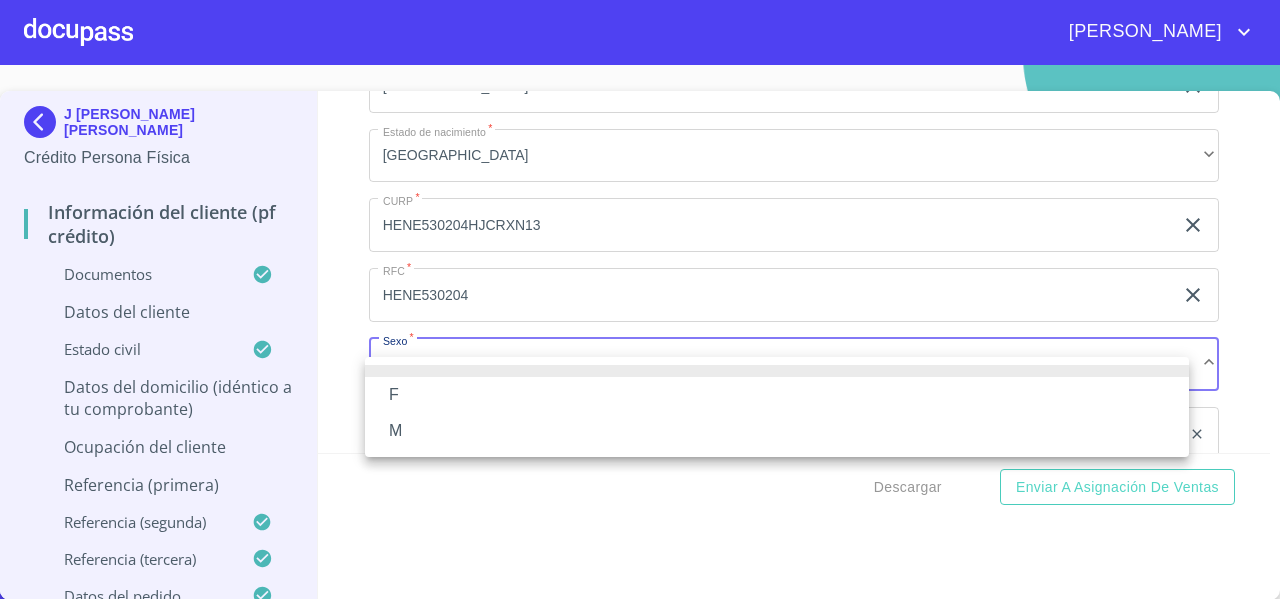 click at bounding box center (640, 299) 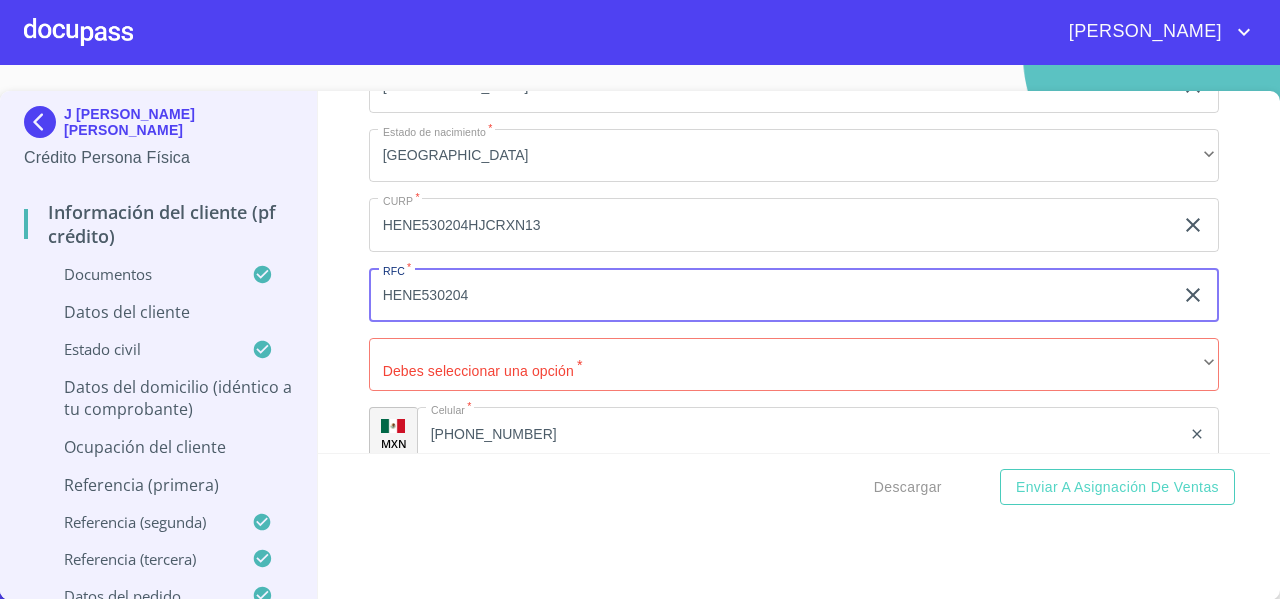 click on "HENE530204" at bounding box center (771, 295) 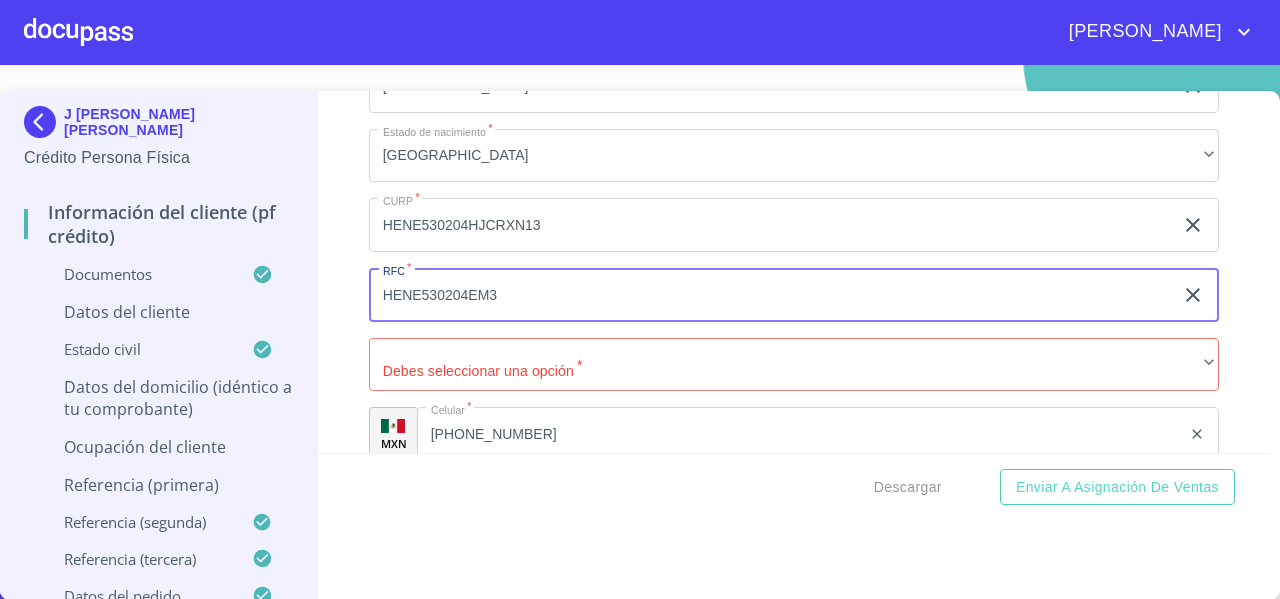 type on "HENE530204EM3" 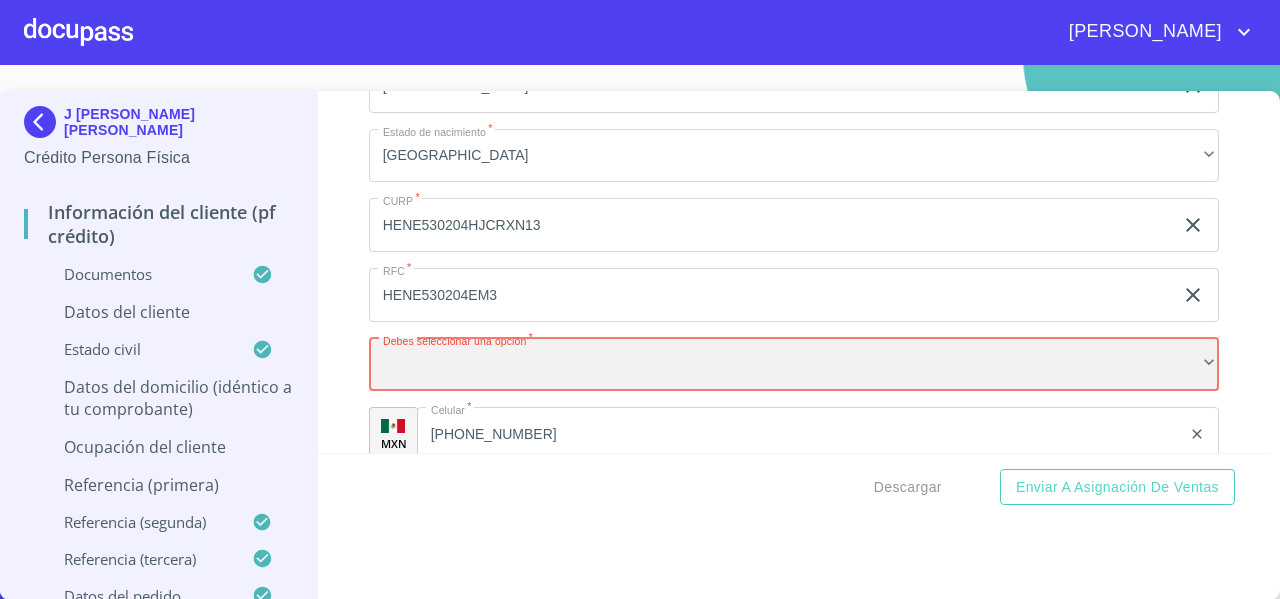 click on "​" at bounding box center (794, 365) 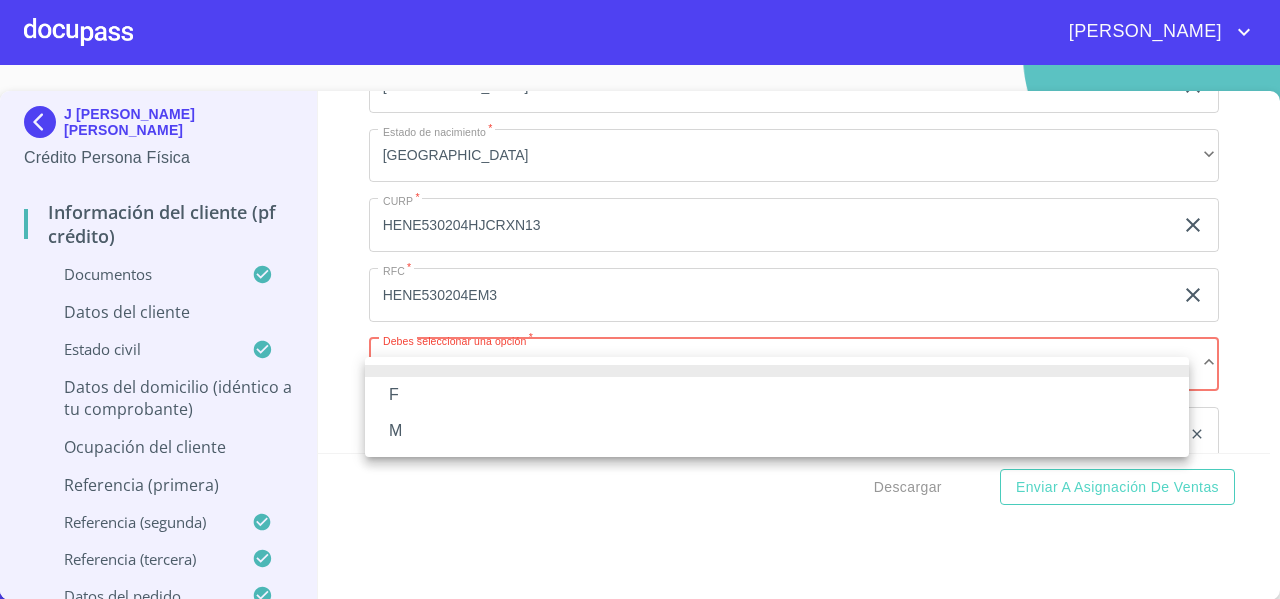 click on "M" at bounding box center [777, 431] 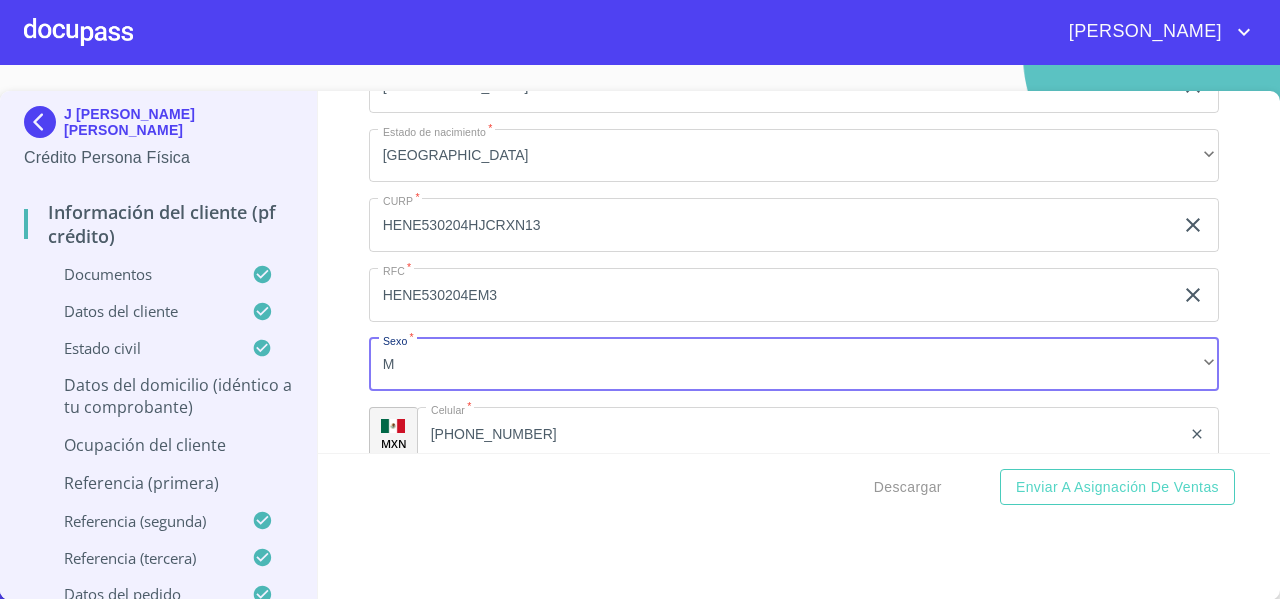 click on "F M" at bounding box center [640, 299] 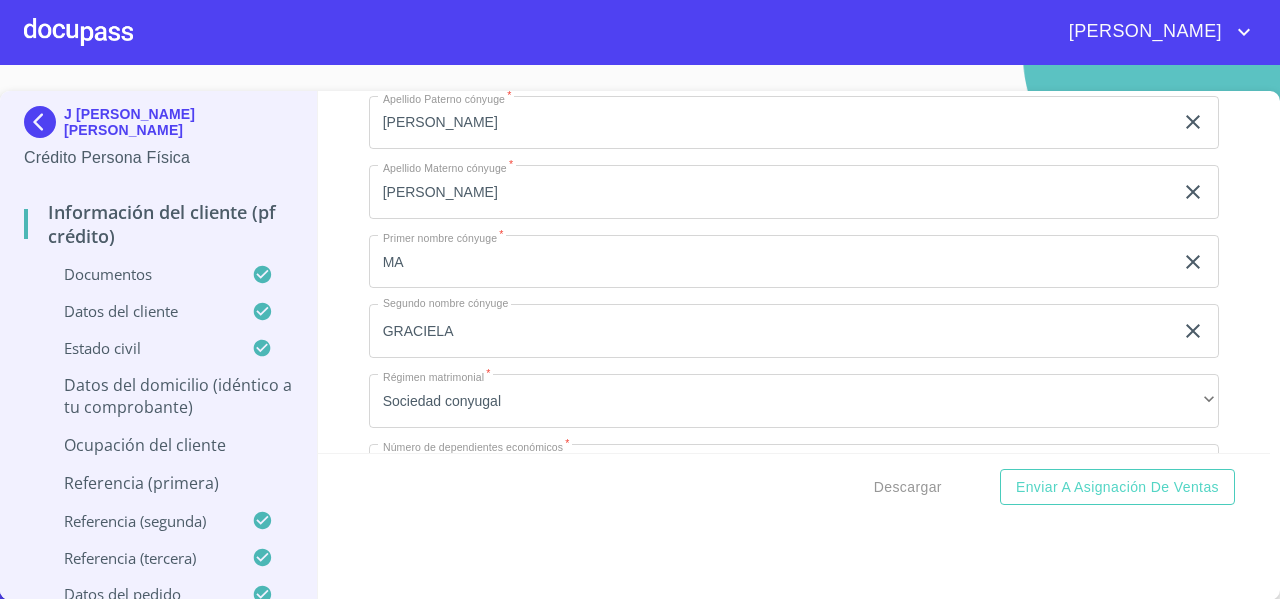 scroll, scrollTop: 7157, scrollLeft: 0, axis: vertical 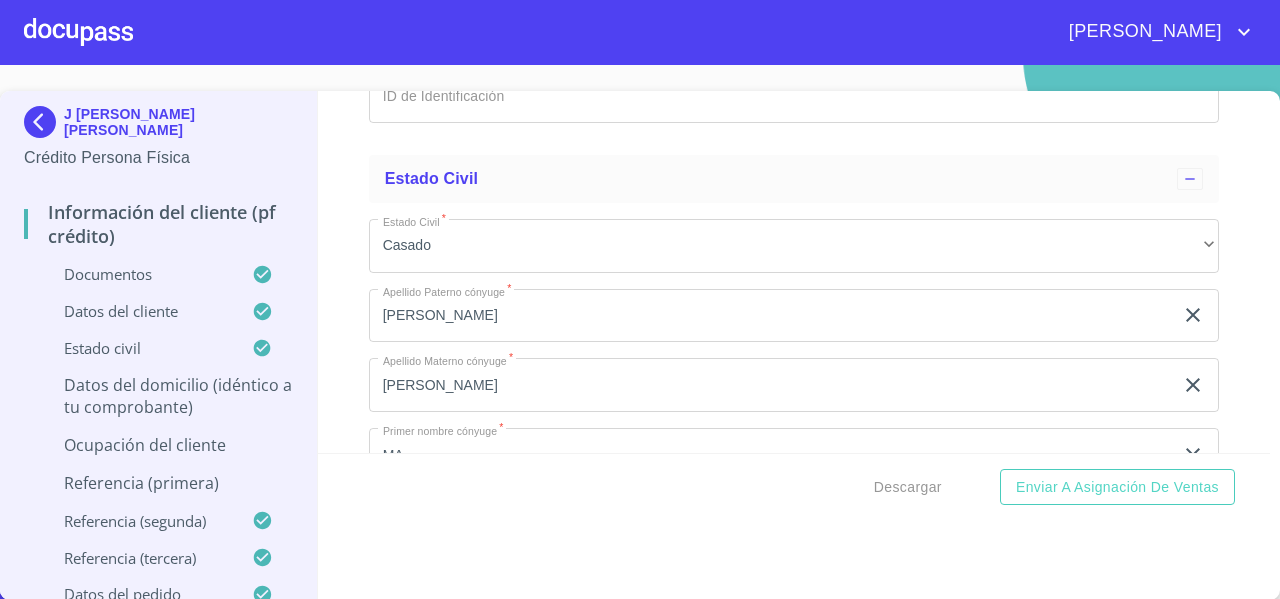 click on "Documento de identificación   *" at bounding box center (771, -740) 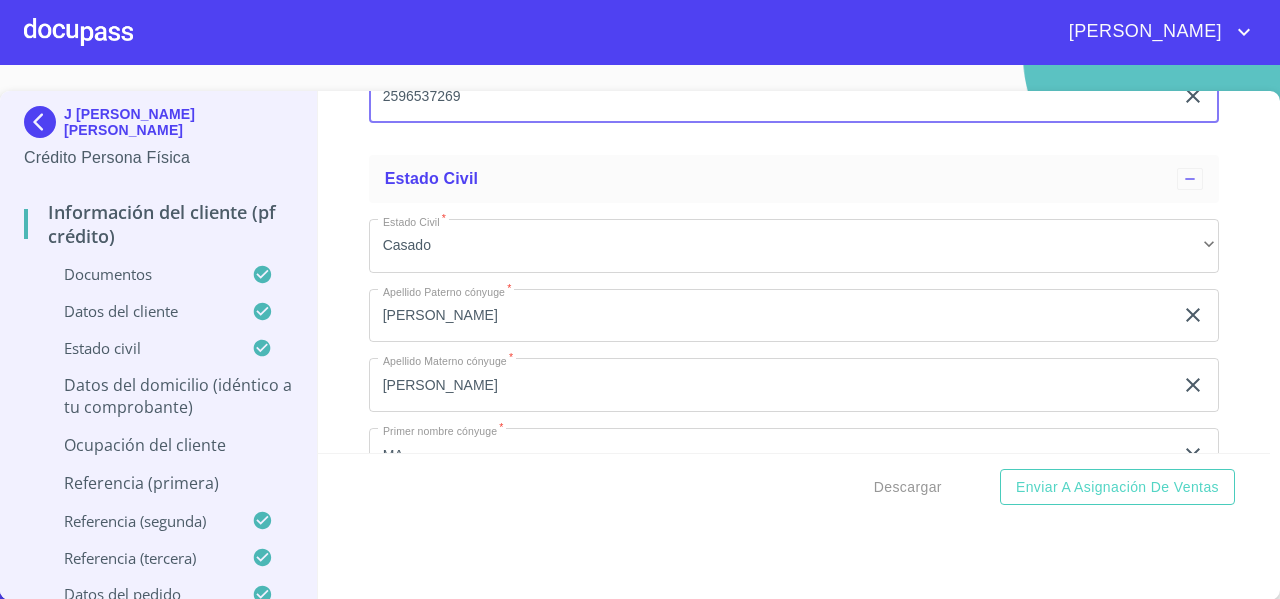type on "2596537269" 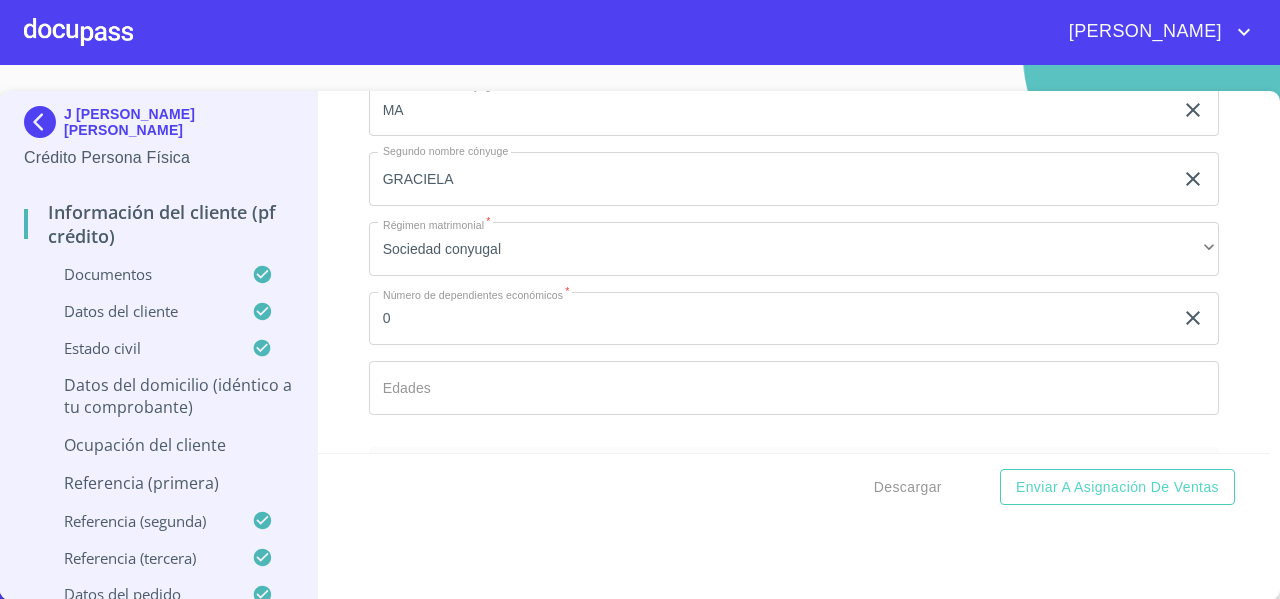 scroll, scrollTop: 7665, scrollLeft: 0, axis: vertical 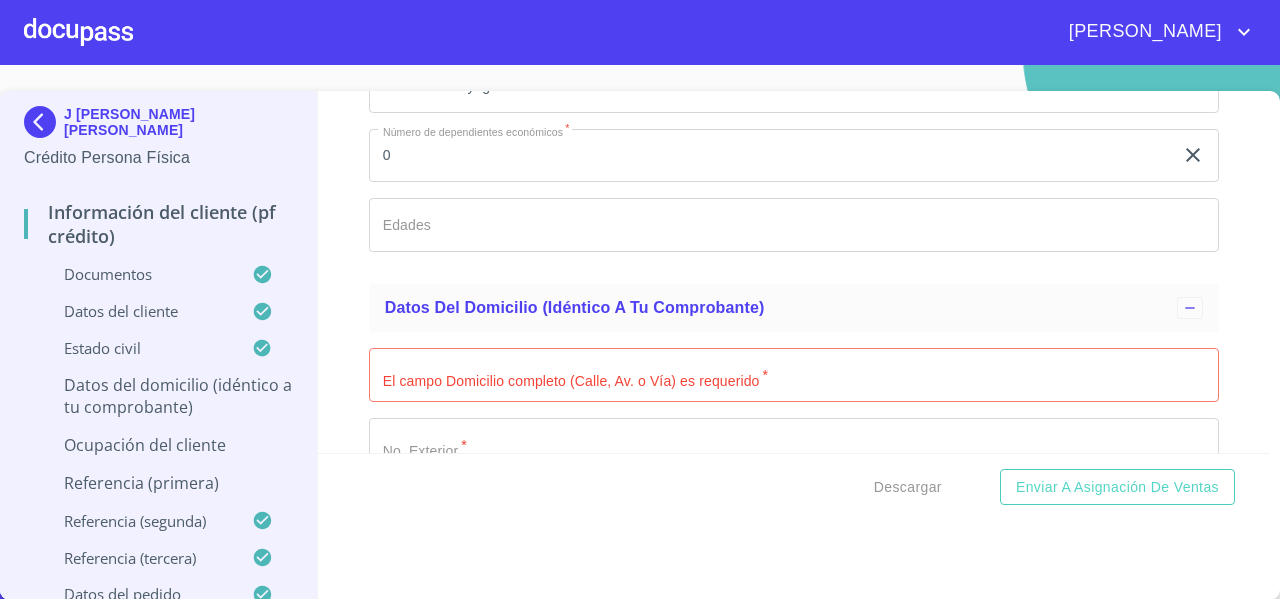 click on "Información del cliente (PF crédito)   Documentos Documento de identificación   * INE ​ Identificación Oficial * Identificación Oficial Identificación Oficial Comprobante de Domicilio * Comprobante de Domicilio Comprobante de [PERSON_NAME] de ingresos   * Independiente/Dueño de negocio/Persona Moral ​ Comprobante de Ingresos mes 1 * Comprobante de Ingresos mes 1 Comprobante de Ingresos mes 1 Comprobante de Ingresos mes 2 * Comprobante de Ingresos mes 2 Comprobante de Ingresos mes 2 Comprobante de Ingresos mes 3 * Comprobante de Ingresos mes 3 Comprobante de Ingresos mes 3 CURP * CURP [PERSON_NAME] de situación fiscal [PERSON_NAME] de situación fiscal [PERSON_NAME] de situación fiscal Datos del cliente Apellido [PERSON_NAME]   * [PERSON_NAME] ​ Apellido Materno   * NUÑO ​ Primer nombre   * J ​ Segundo Nombre [PERSON_NAME] ​ Fecha de nacimiento * 4 de feb. de [DEMOGRAPHIC_DATA] ​ Nacionalidad   * Mexicana ​ País de nacimiento   * MEXICO ​ Estado de nacimiento   * Jalisco ​ CURP   * ​ RFC" at bounding box center [794, 272] 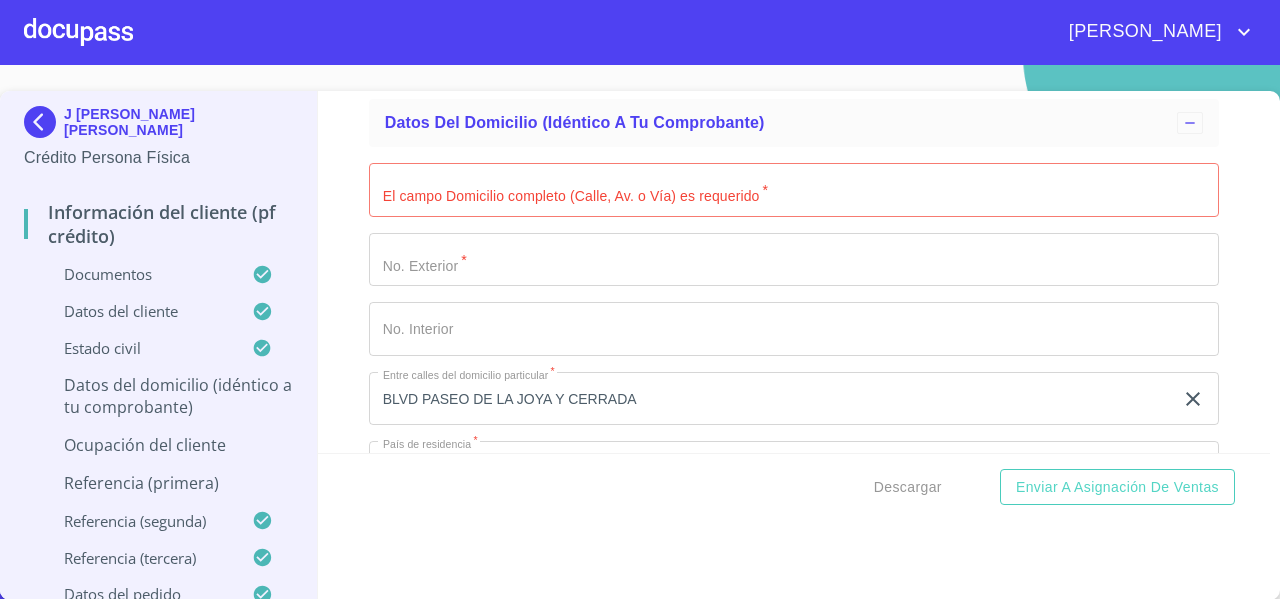 scroll, scrollTop: 7853, scrollLeft: 0, axis: vertical 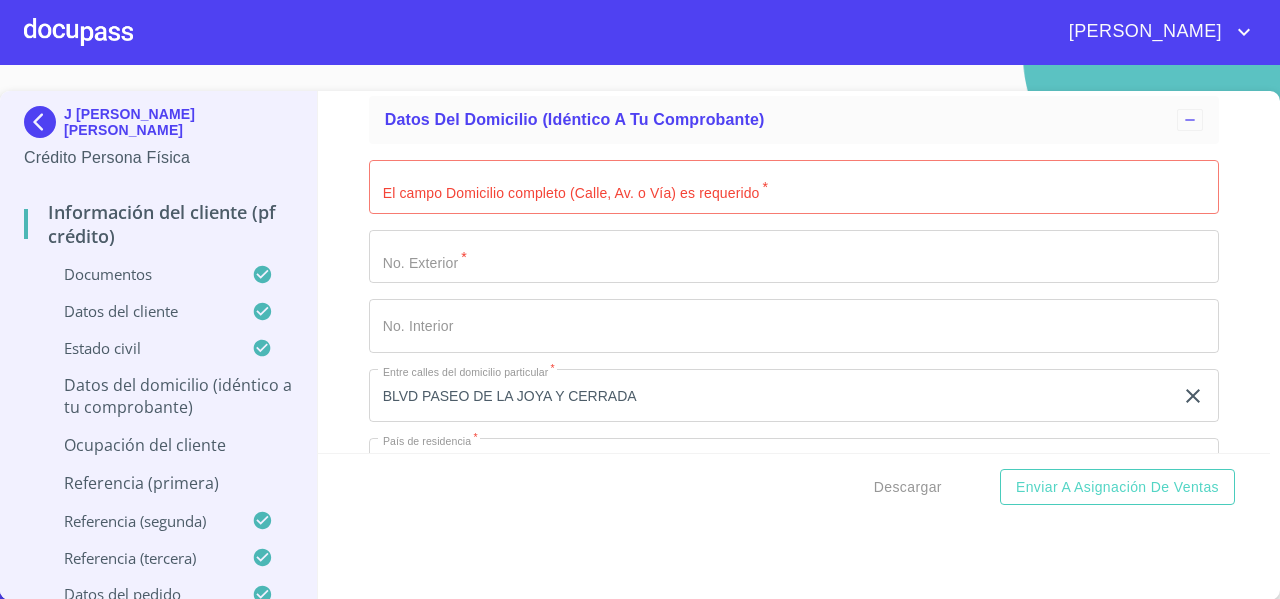 click on "Documento de identificación   *" at bounding box center (794, 187) 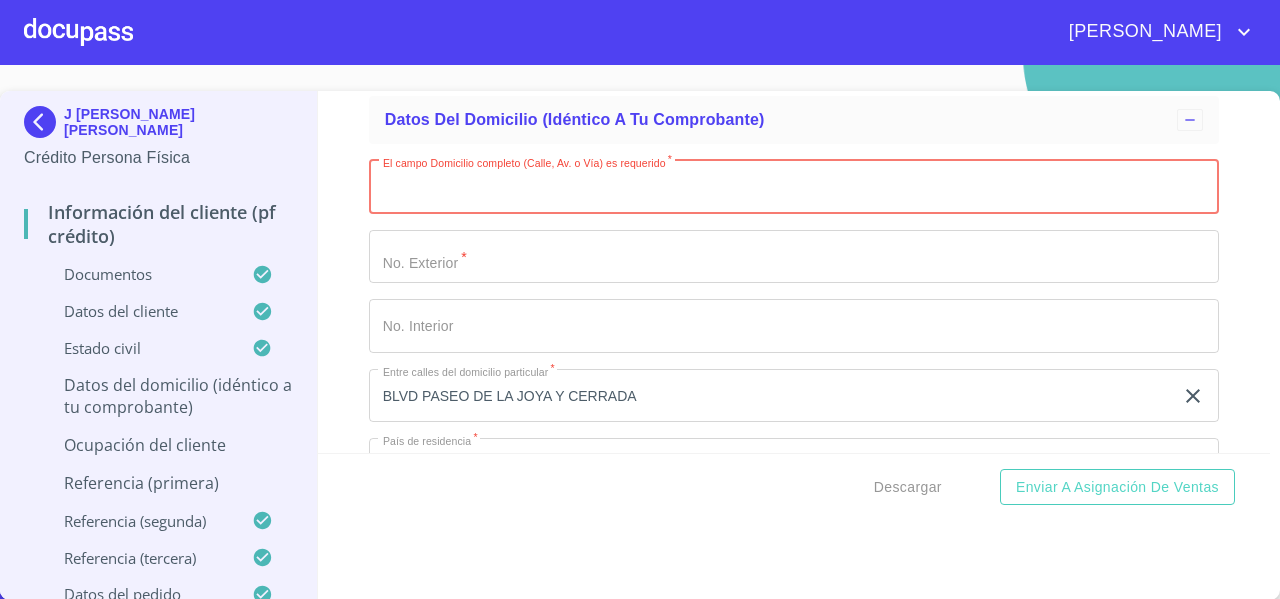 paste on "VIA CRONADO" 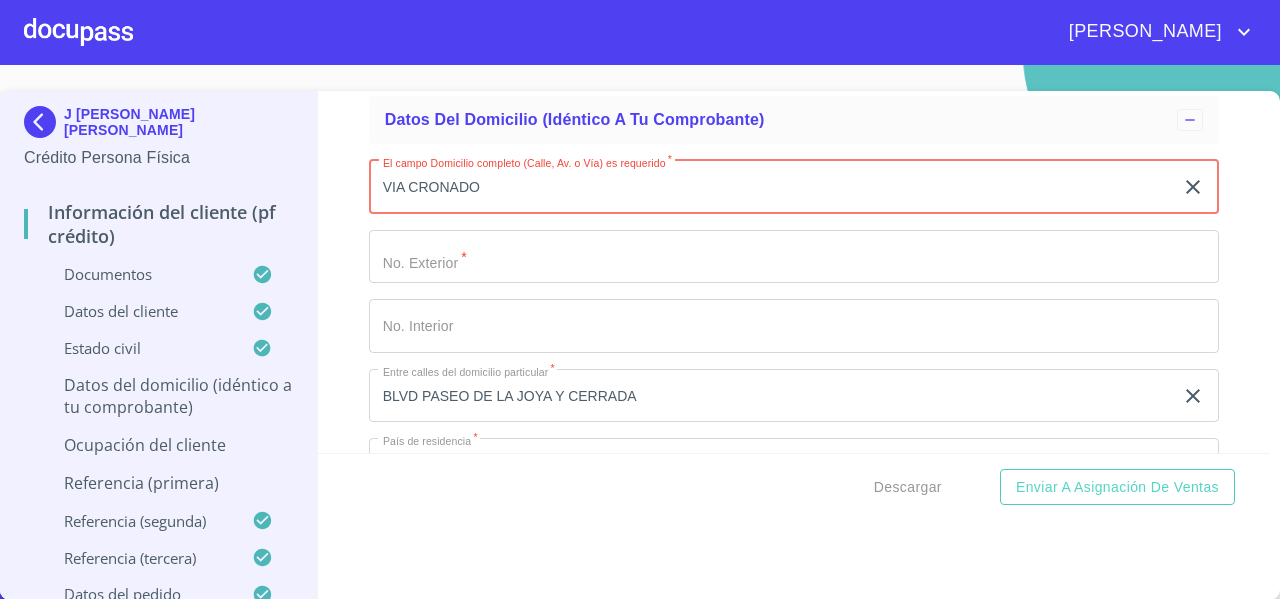 type on "VIA CRONADO" 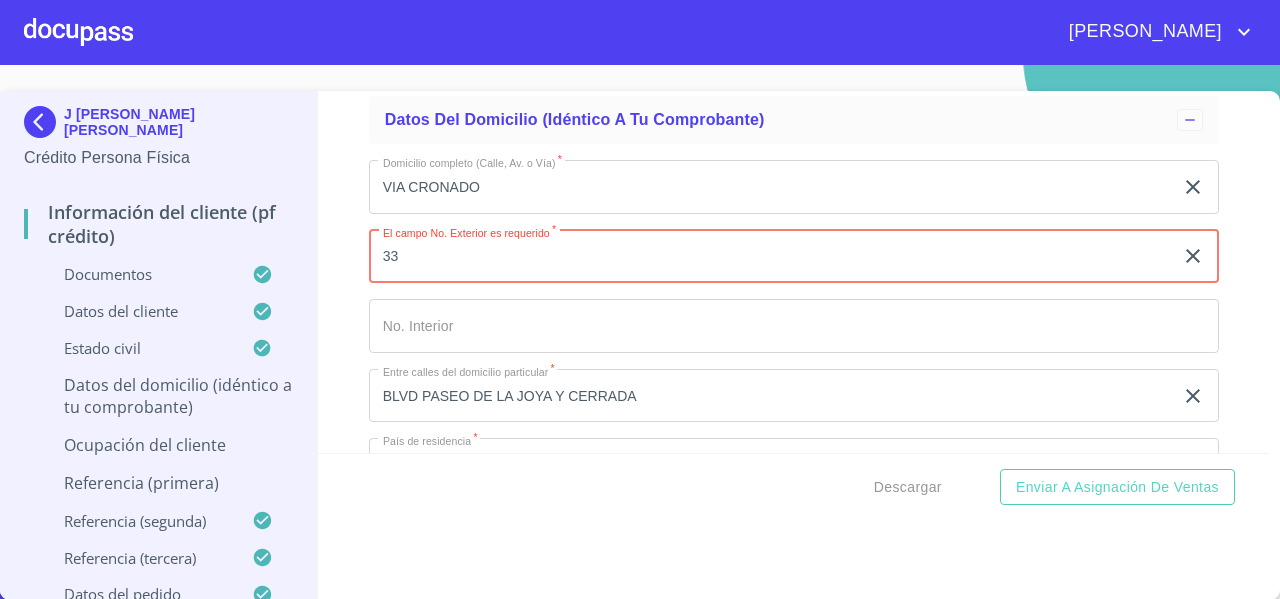type on "33" 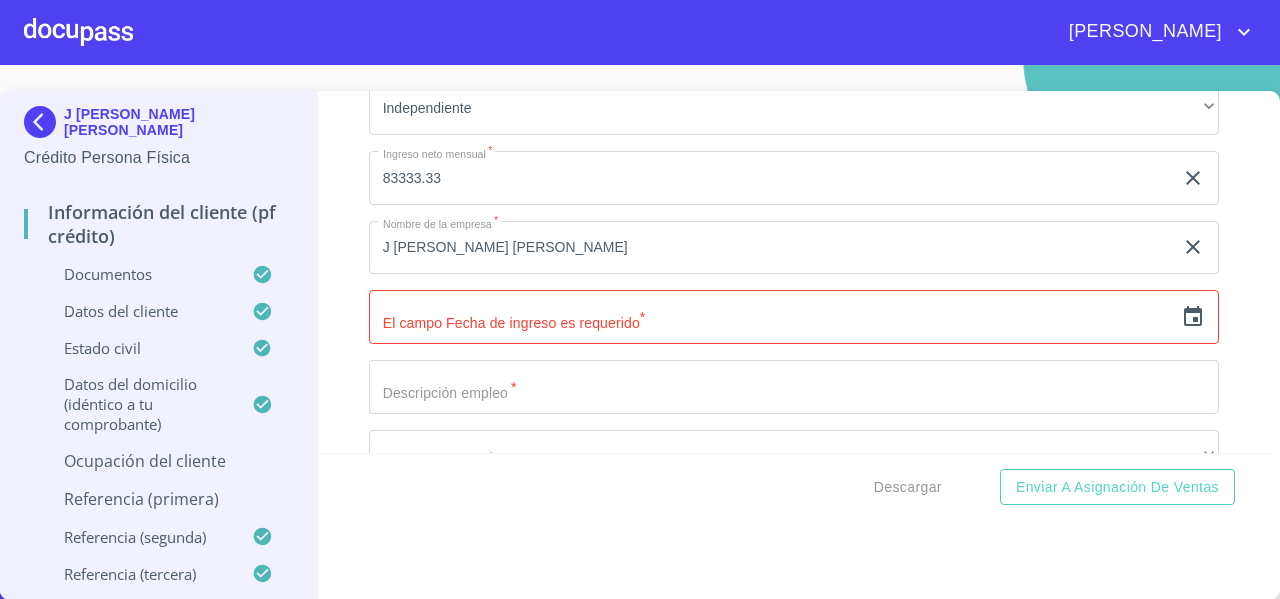 scroll, scrollTop: 8846, scrollLeft: 0, axis: vertical 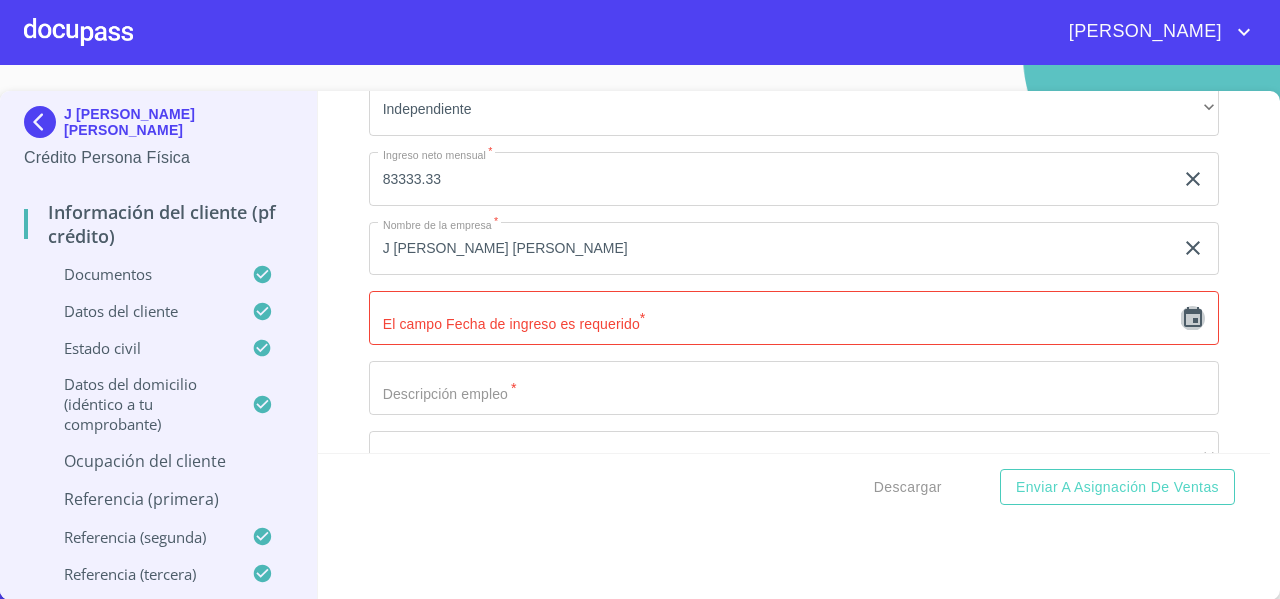 click 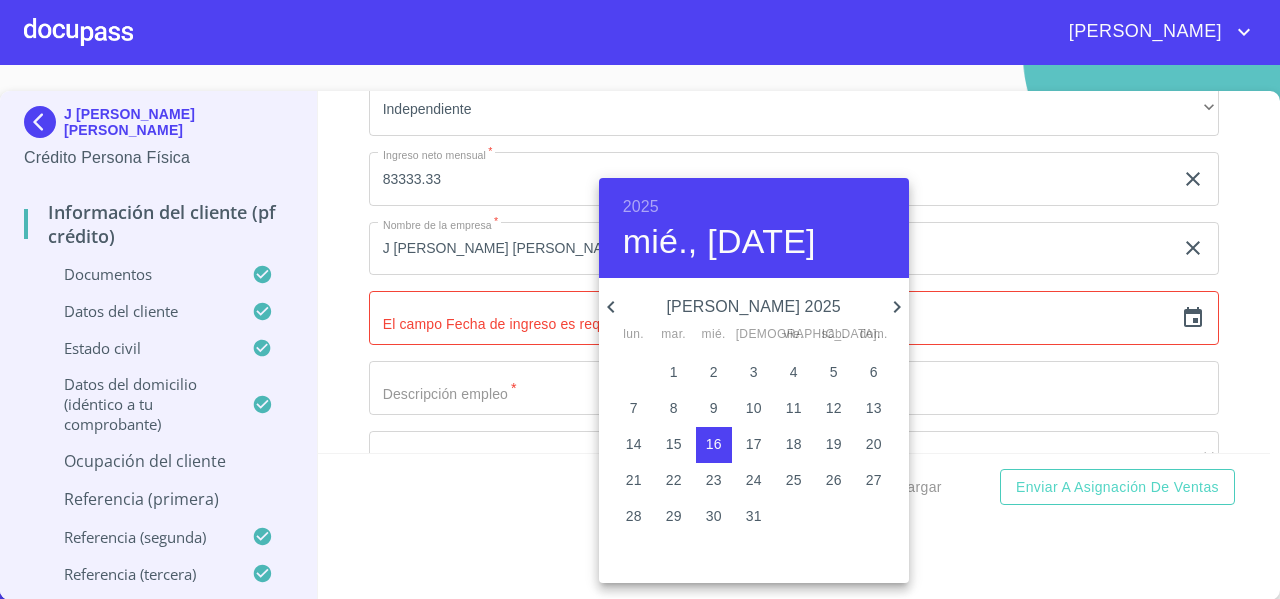 click on "2025" at bounding box center (641, 207) 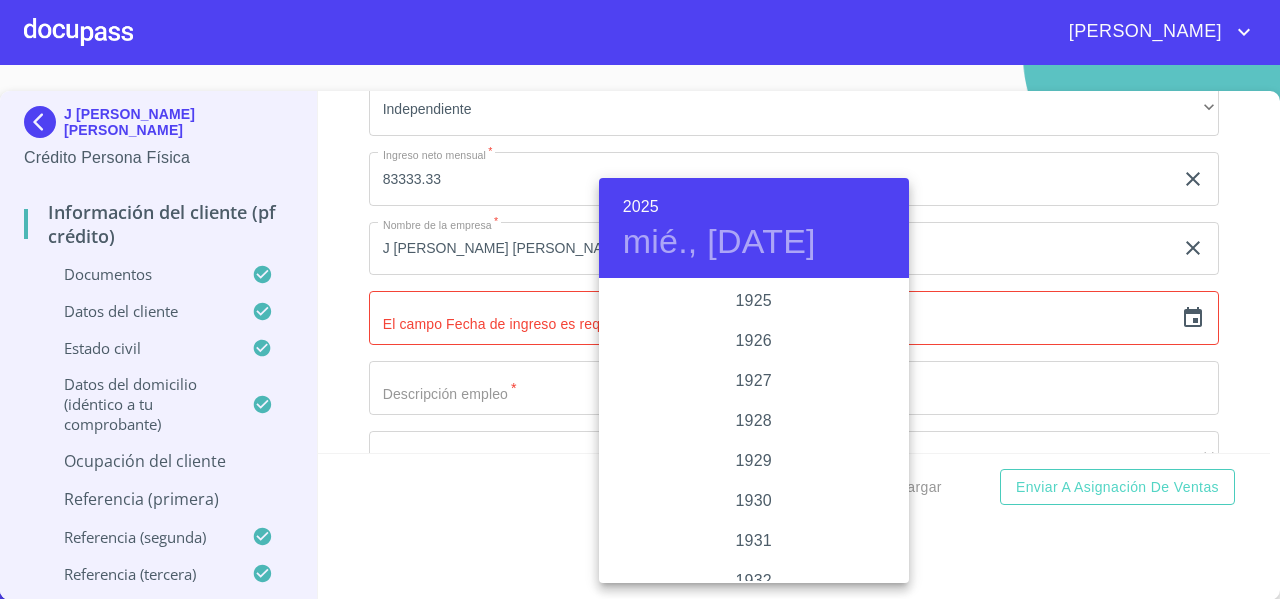 scroll, scrollTop: 3880, scrollLeft: 0, axis: vertical 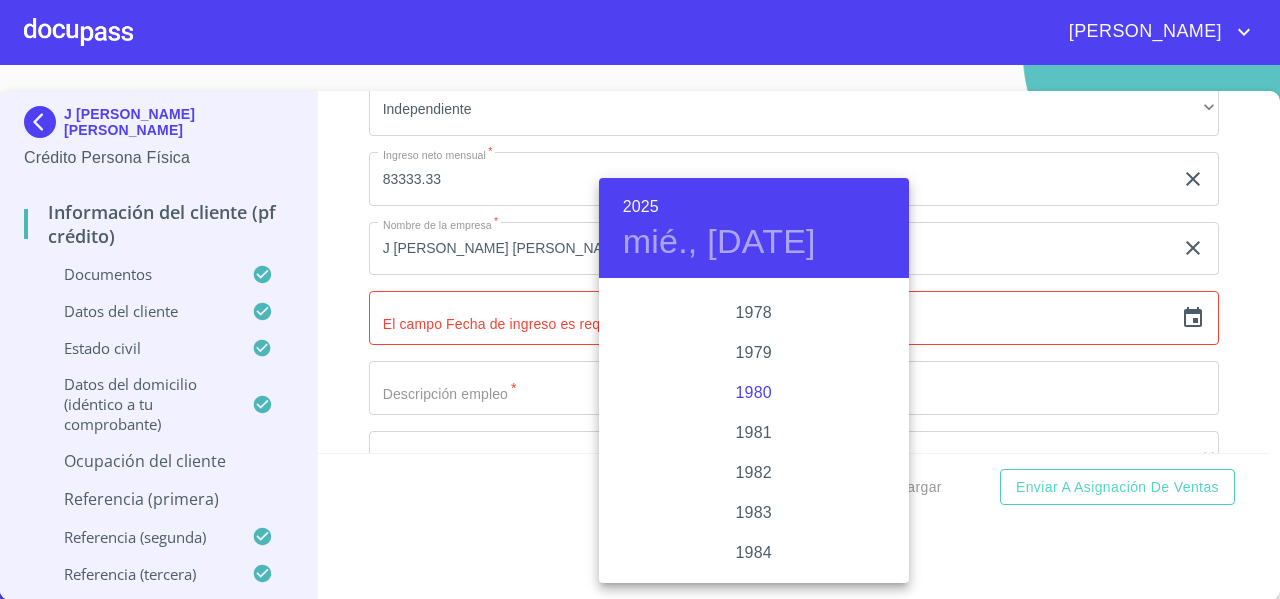 click on "1980" at bounding box center (754, 393) 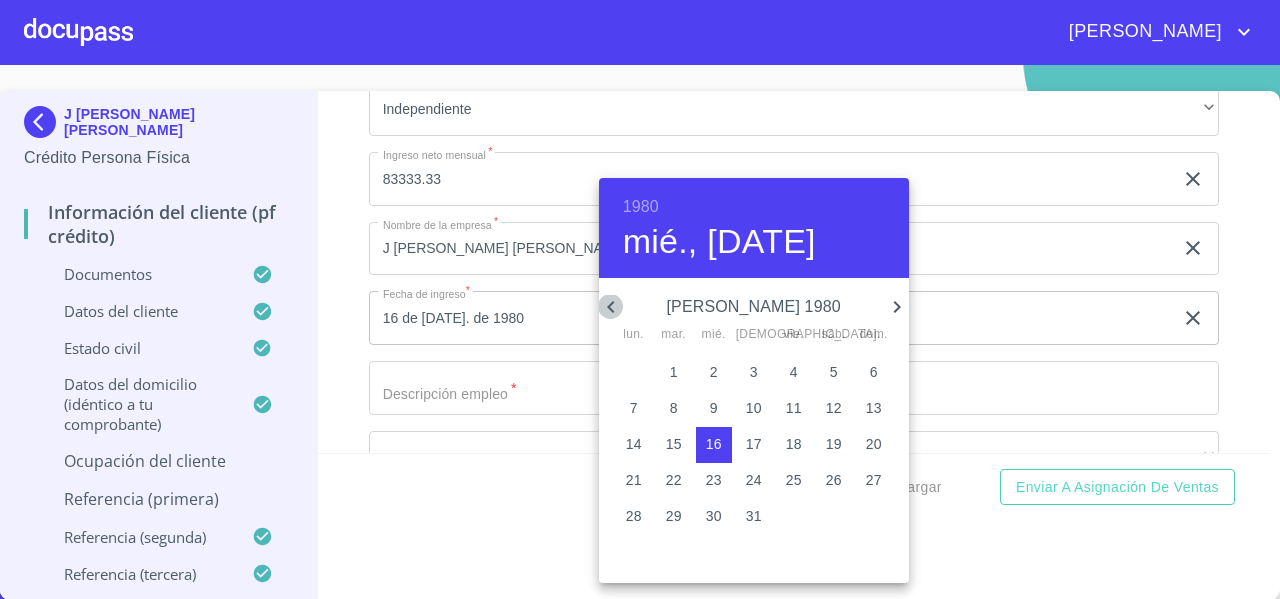 click 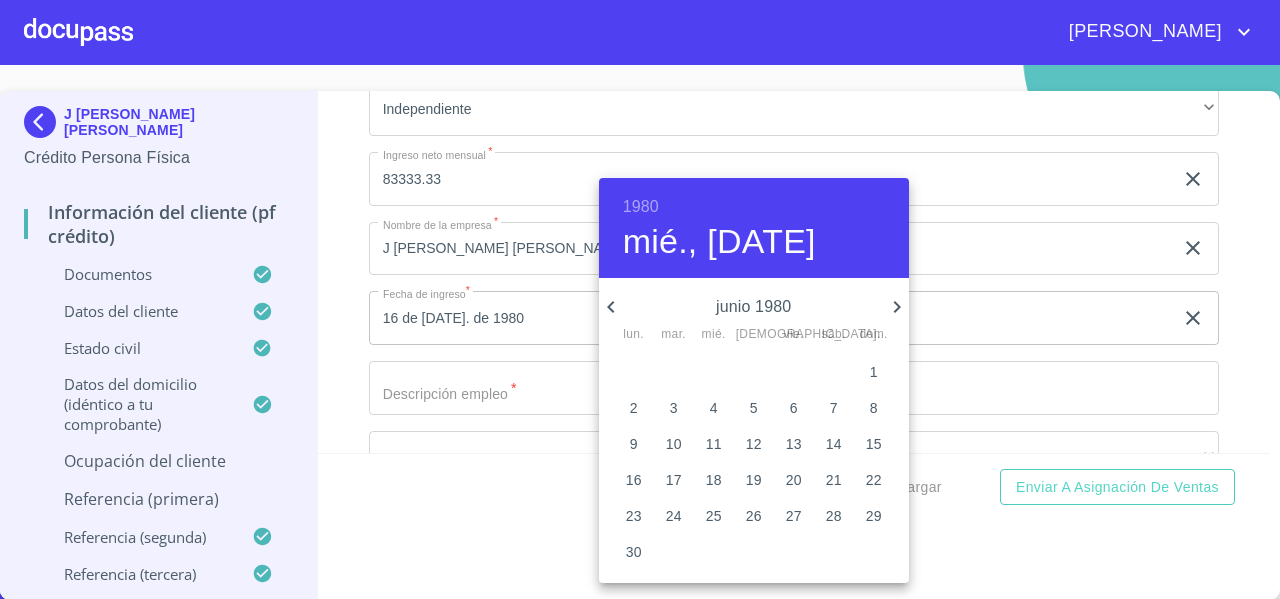 click 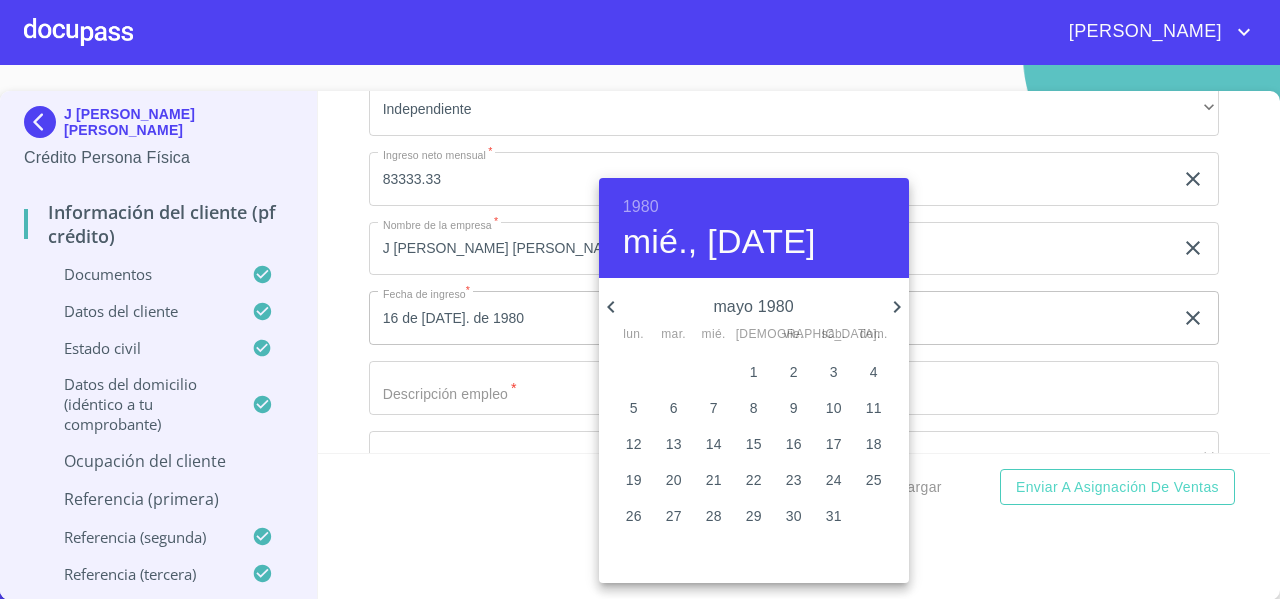 click on "5" at bounding box center [634, 408] 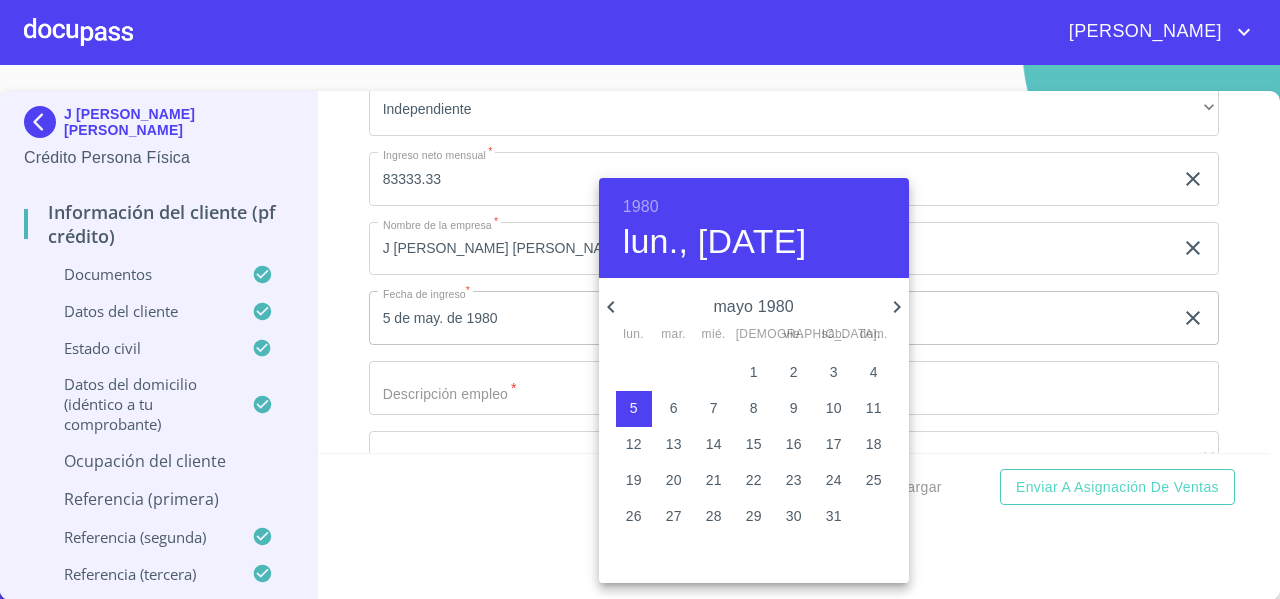 click at bounding box center (640, 299) 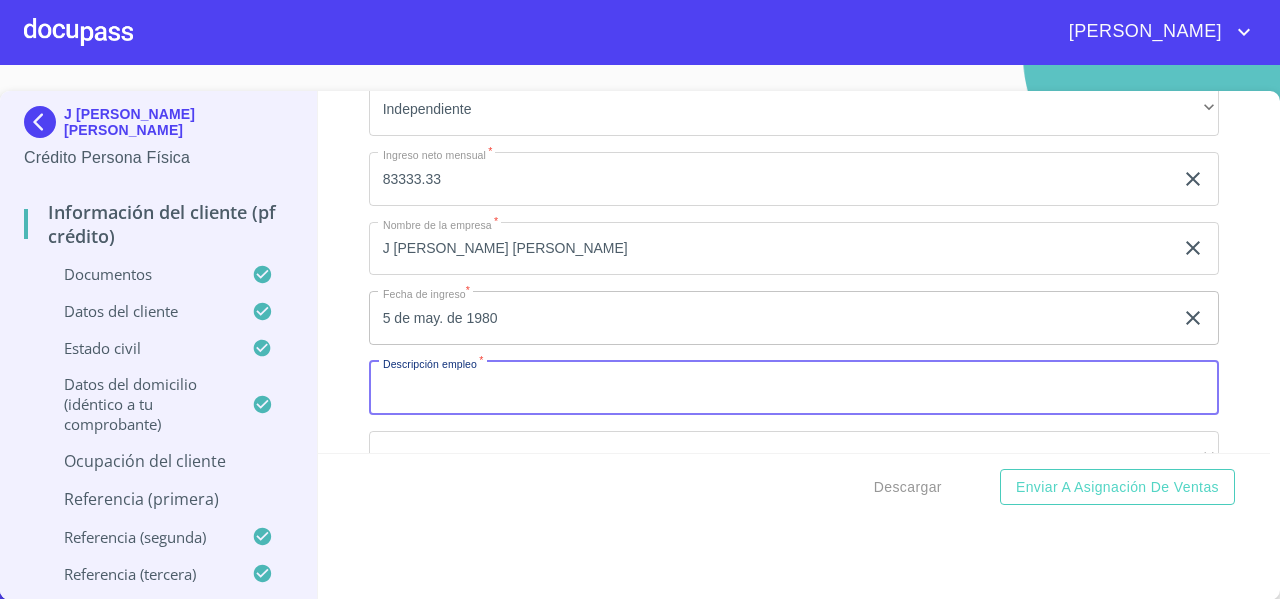 click on "Documento de identificación   *" at bounding box center (794, 388) 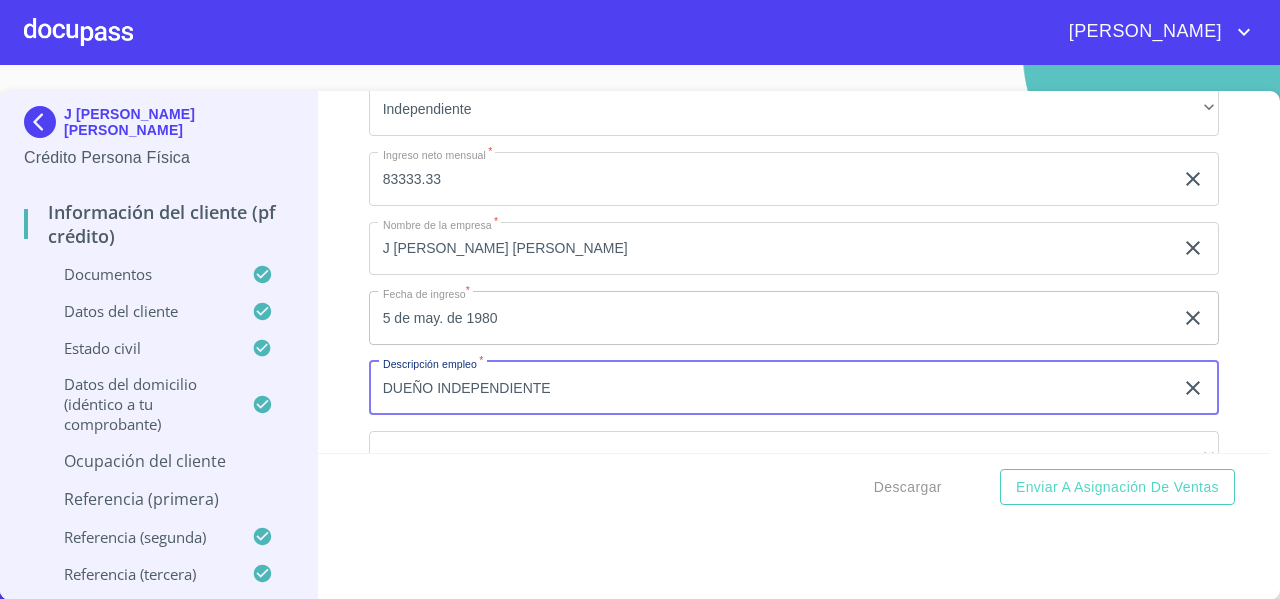 type on "DUEÑO INDEPENDIENTE" 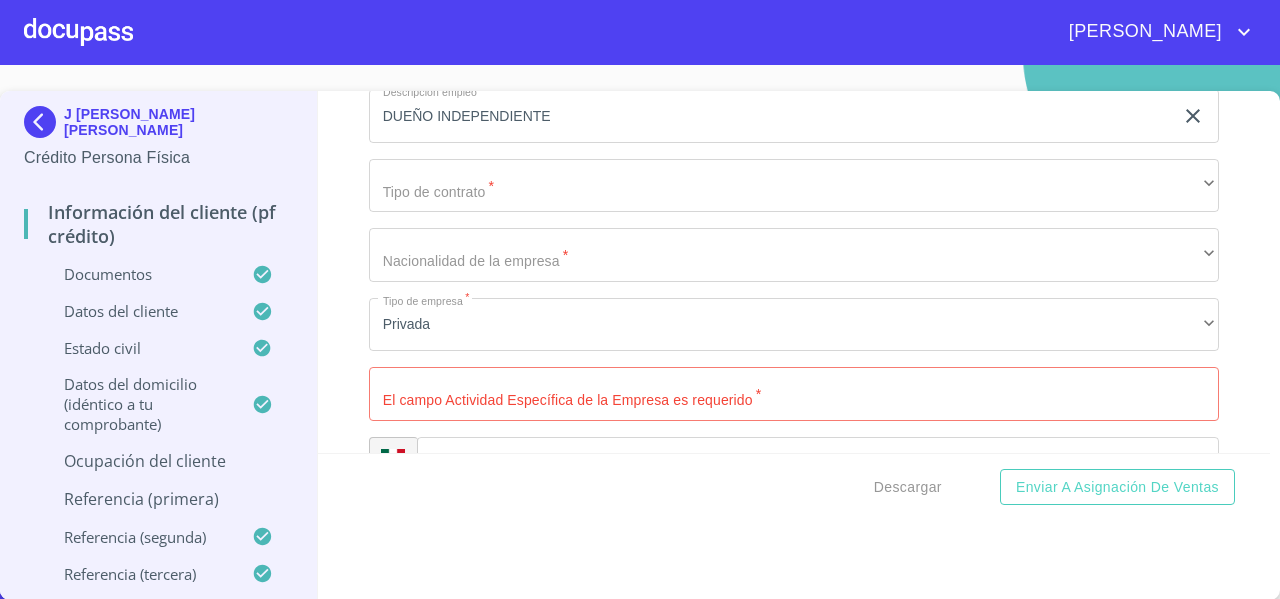 scroll, scrollTop: 9119, scrollLeft: 0, axis: vertical 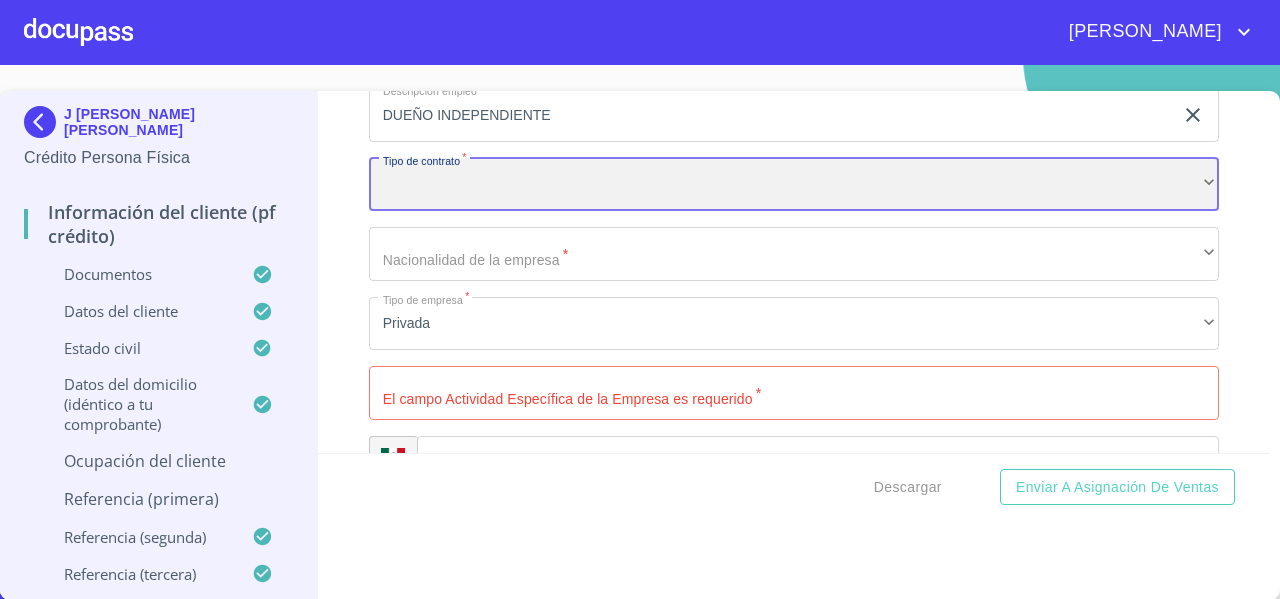 click on "​" at bounding box center (794, 185) 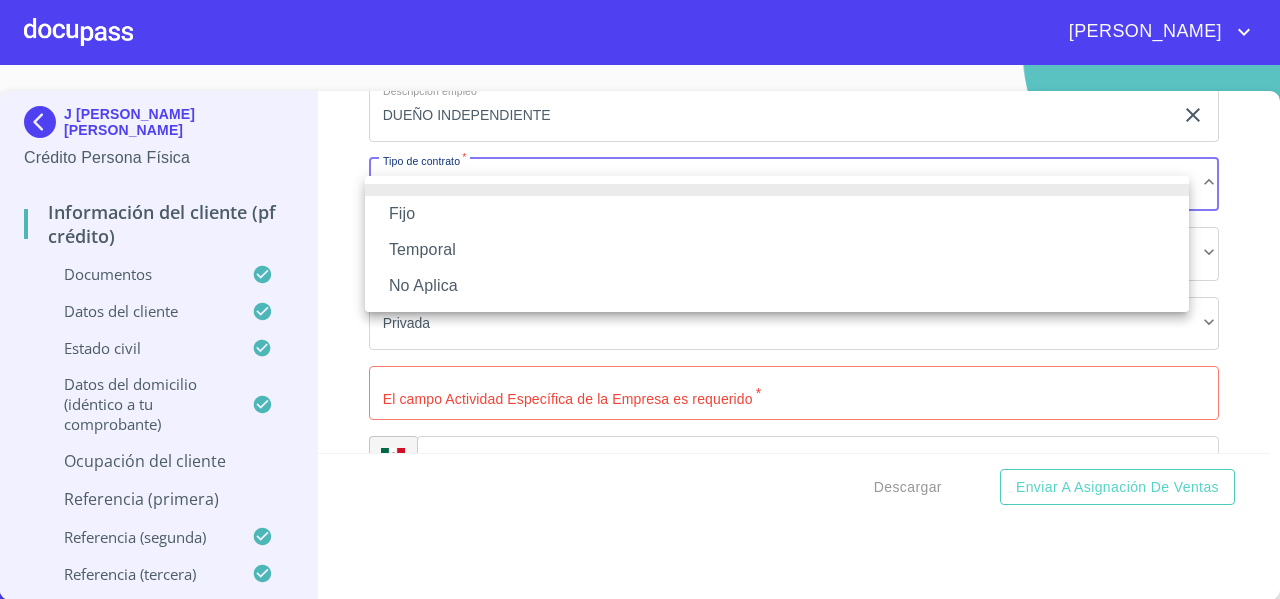 click on "No Aplica" at bounding box center (777, 286) 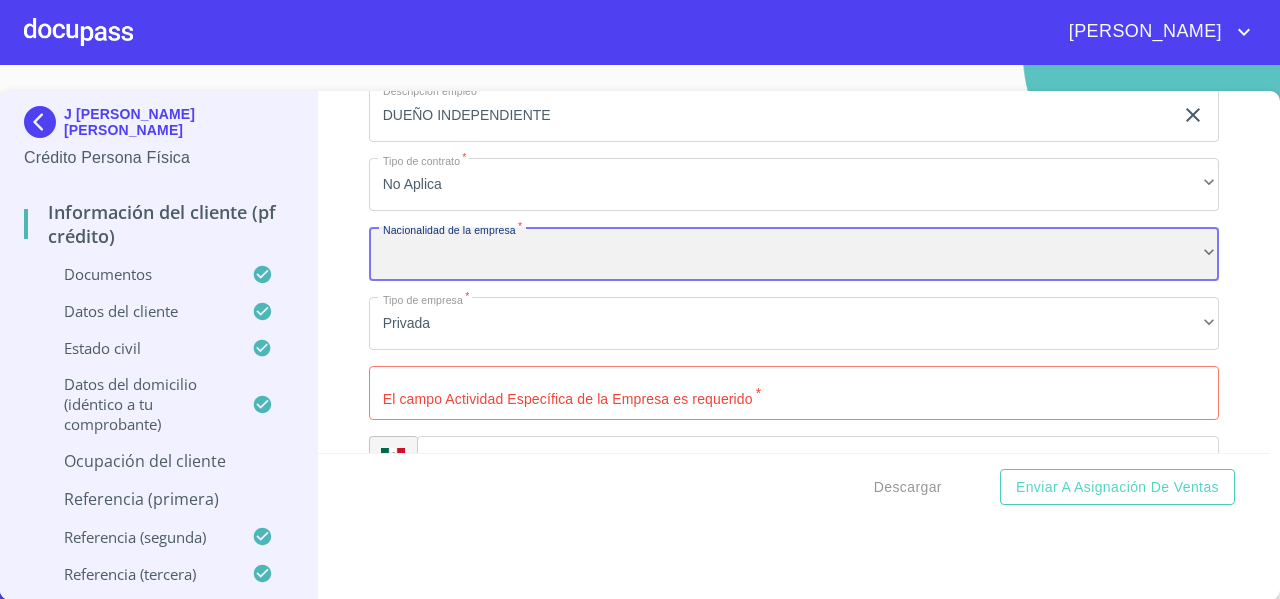 click on "​" at bounding box center (794, 254) 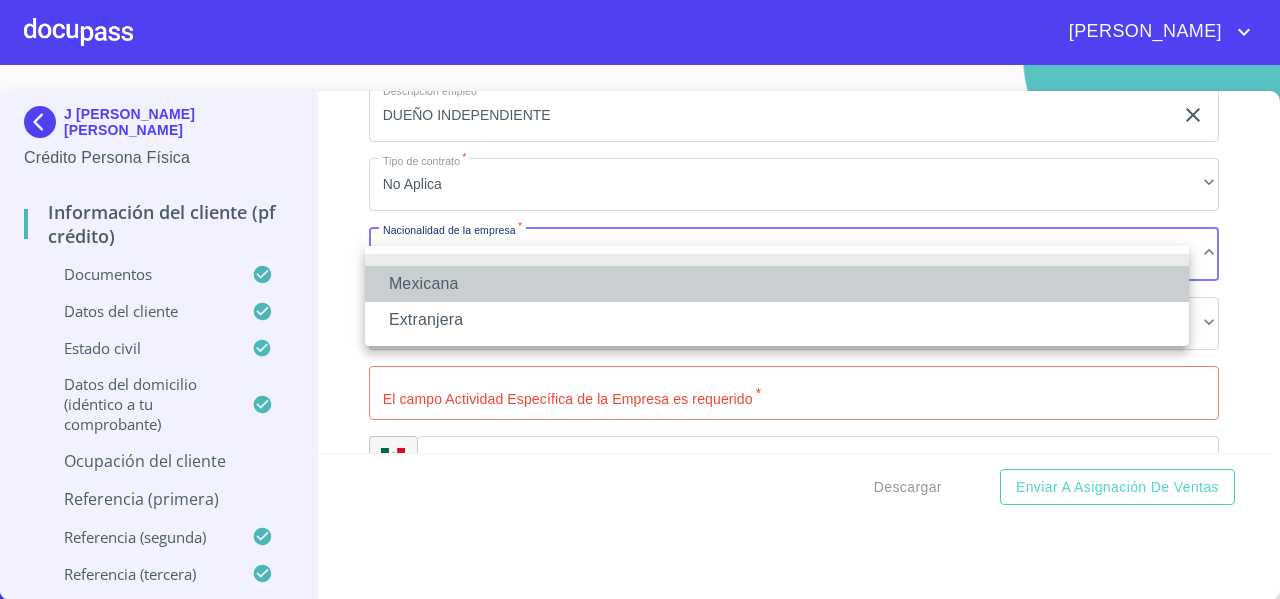 click on "Mexicana" at bounding box center (777, 284) 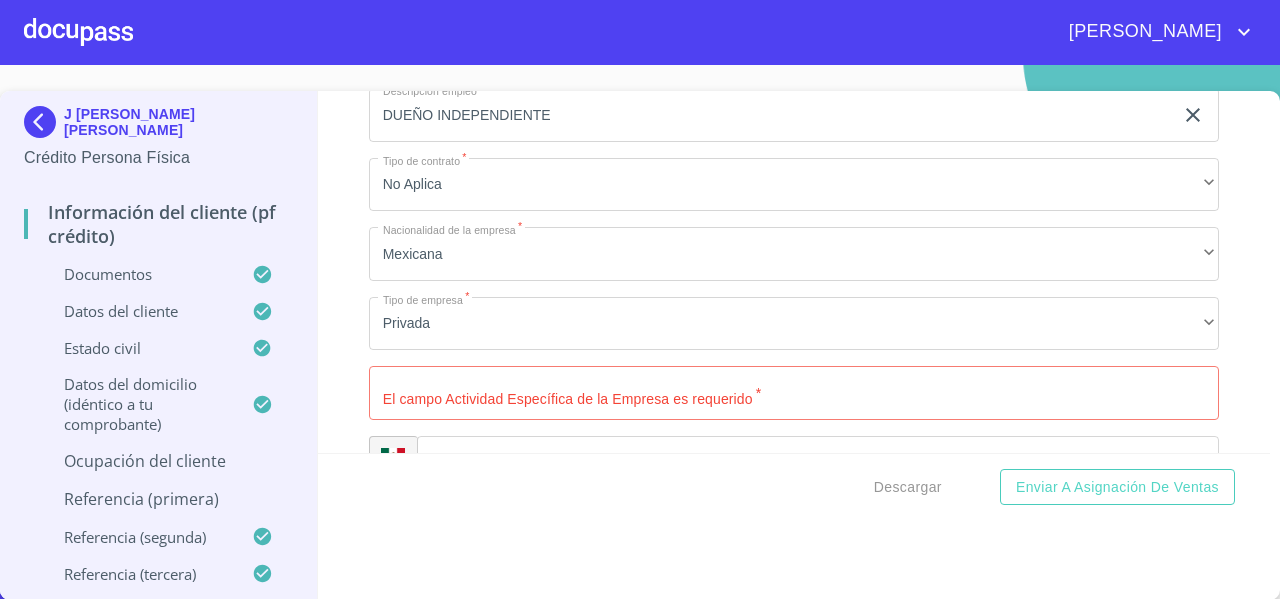 click on "Información del cliente (PF crédito)   Documentos Documento de identificación   * INE ​ Identificación Oficial * Identificación Oficial Identificación Oficial Comprobante de Domicilio * Comprobante de Domicilio Comprobante de [PERSON_NAME] de ingresos   * Independiente/Dueño de negocio/Persona Moral ​ Comprobante de Ingresos mes 1 * Comprobante de Ingresos mes 1 Comprobante de Ingresos mes 1 Comprobante de Ingresos mes 2 * Comprobante de Ingresos mes 2 Comprobante de Ingresos mes 2 Comprobante de Ingresos mes 3 * Comprobante de Ingresos mes 3 Comprobante de Ingresos mes 3 CURP * CURP [PERSON_NAME] de situación fiscal [PERSON_NAME] de situación fiscal [PERSON_NAME] de situación fiscal Datos del cliente Apellido [PERSON_NAME]   * [PERSON_NAME] ​ Apellido Materno   * NUÑO ​ Primer nombre   * J ​ Segundo Nombre [PERSON_NAME] ​ Fecha de nacimiento * 4 de feb. de [DEMOGRAPHIC_DATA] ​ Nacionalidad   * Mexicana ​ País de nacimiento   * MEXICO ​ Estado de nacimiento   * Jalisco ​ CURP   * ​ RFC" at bounding box center (794, 272) 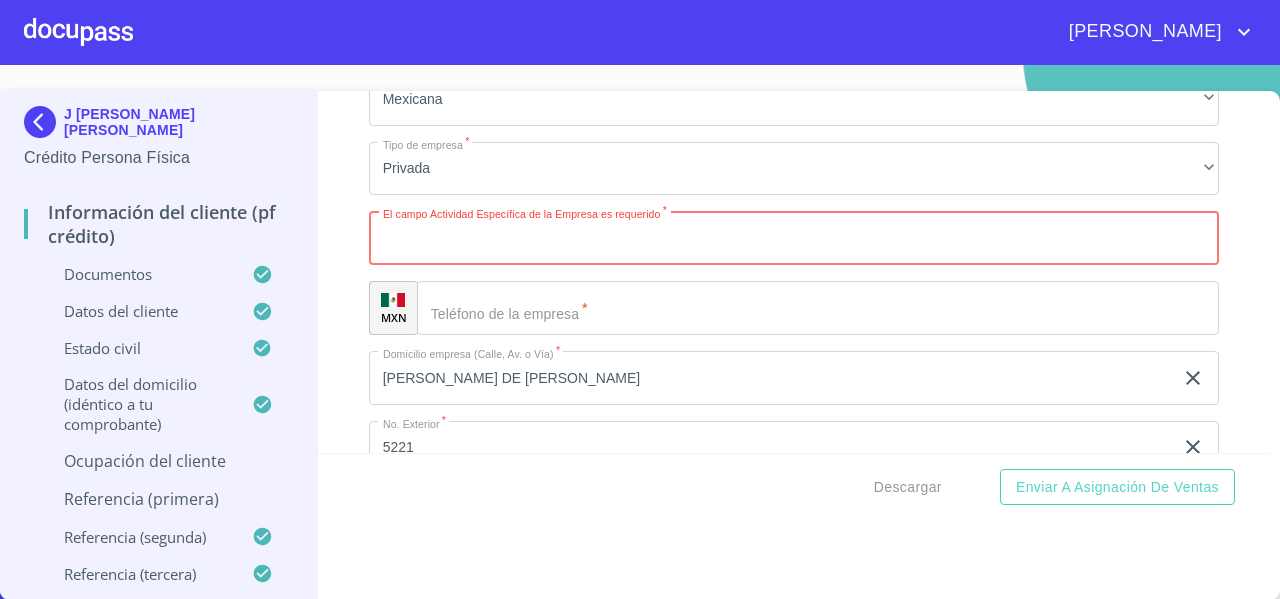 click on "Documento de identificación   *" at bounding box center [794, 238] 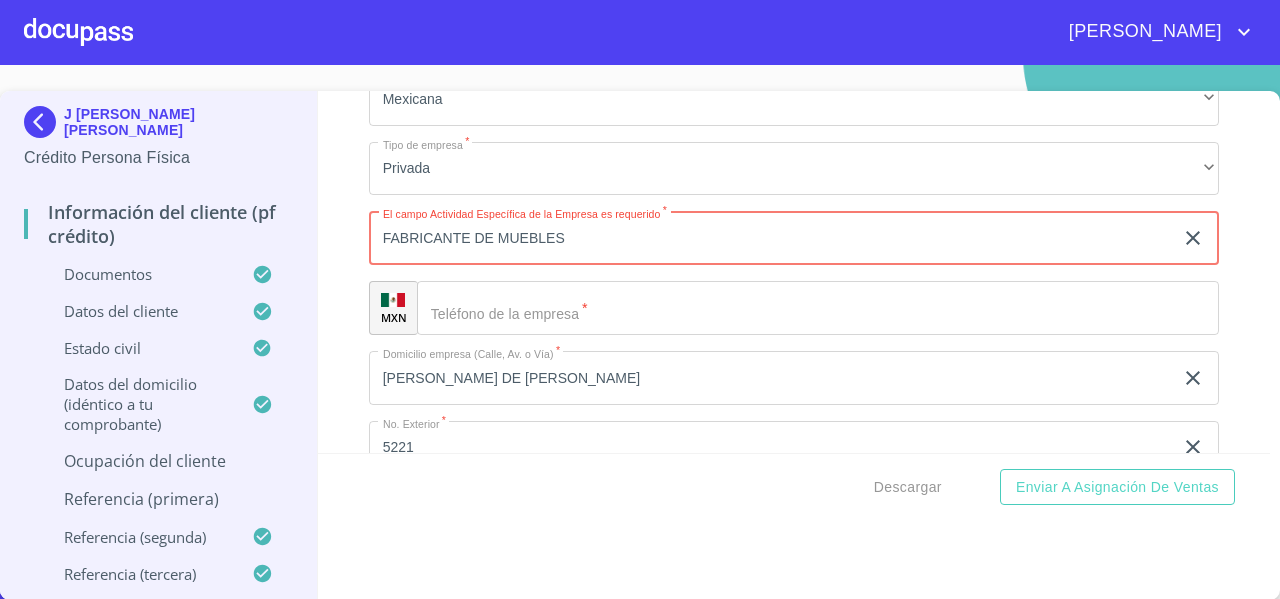 type on "FABRICANTE DE MUEBLES" 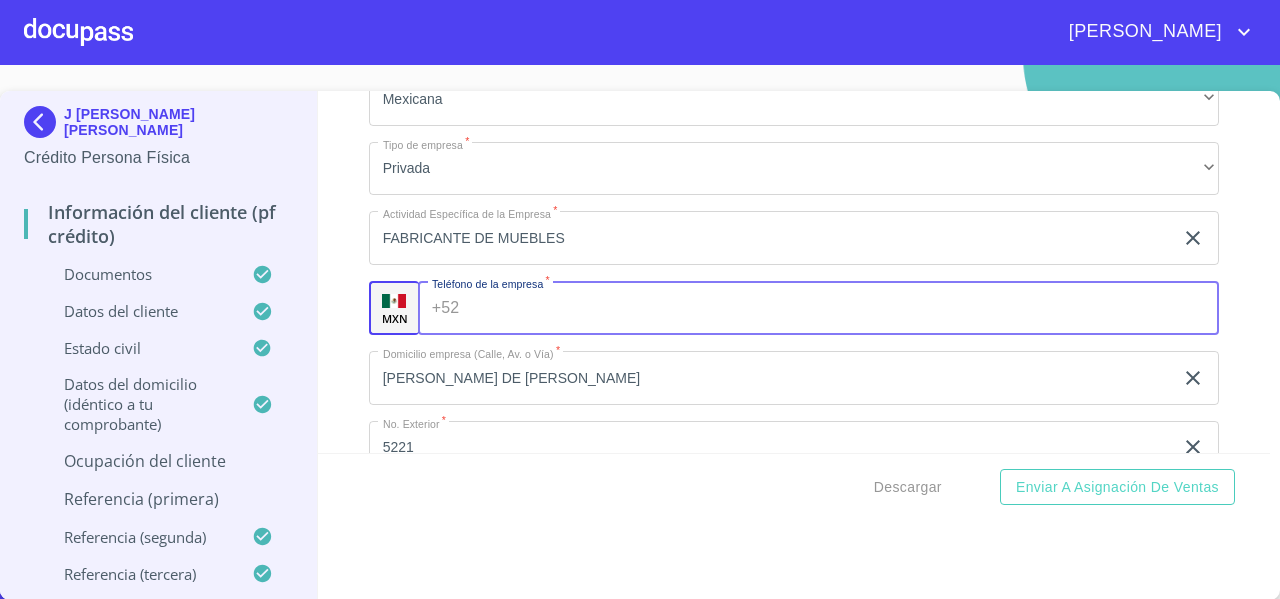 click on "Documento de identificación   *" at bounding box center (843, 308) 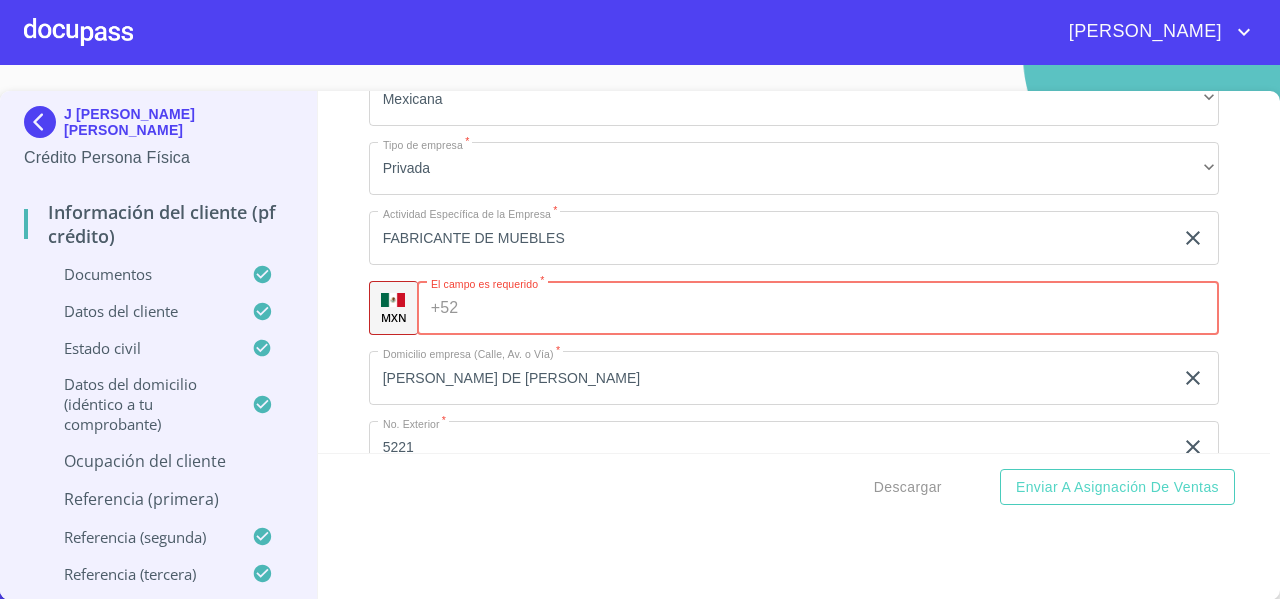 paste on "[PHONE_NUMBER]" 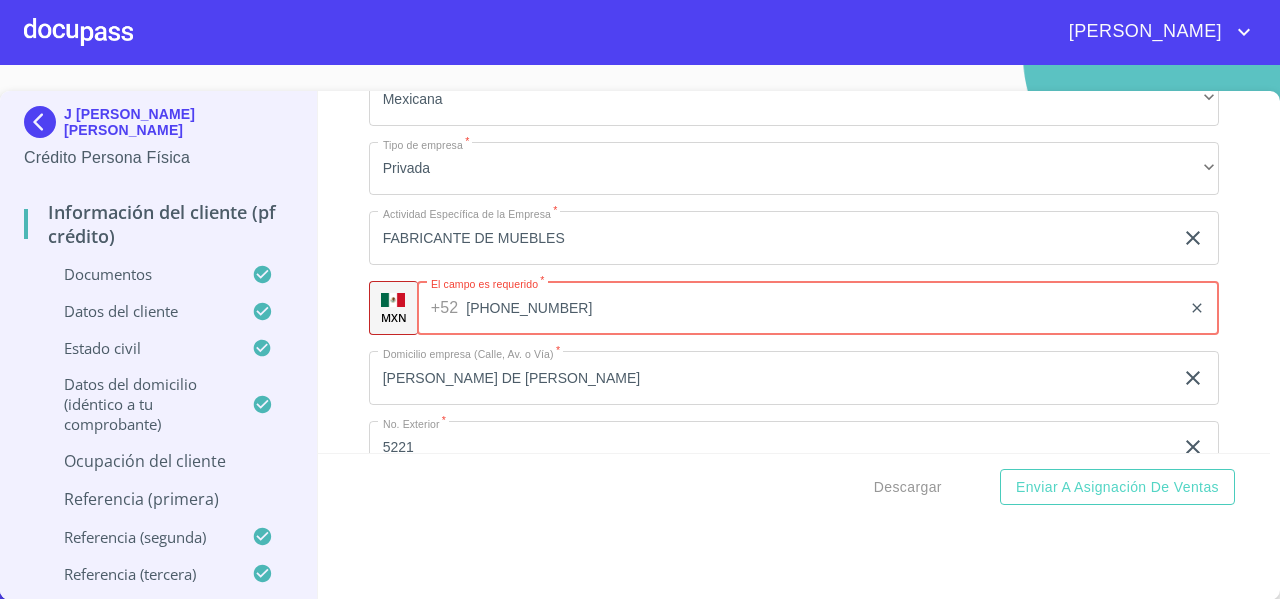type on "[PHONE_NUMBER]" 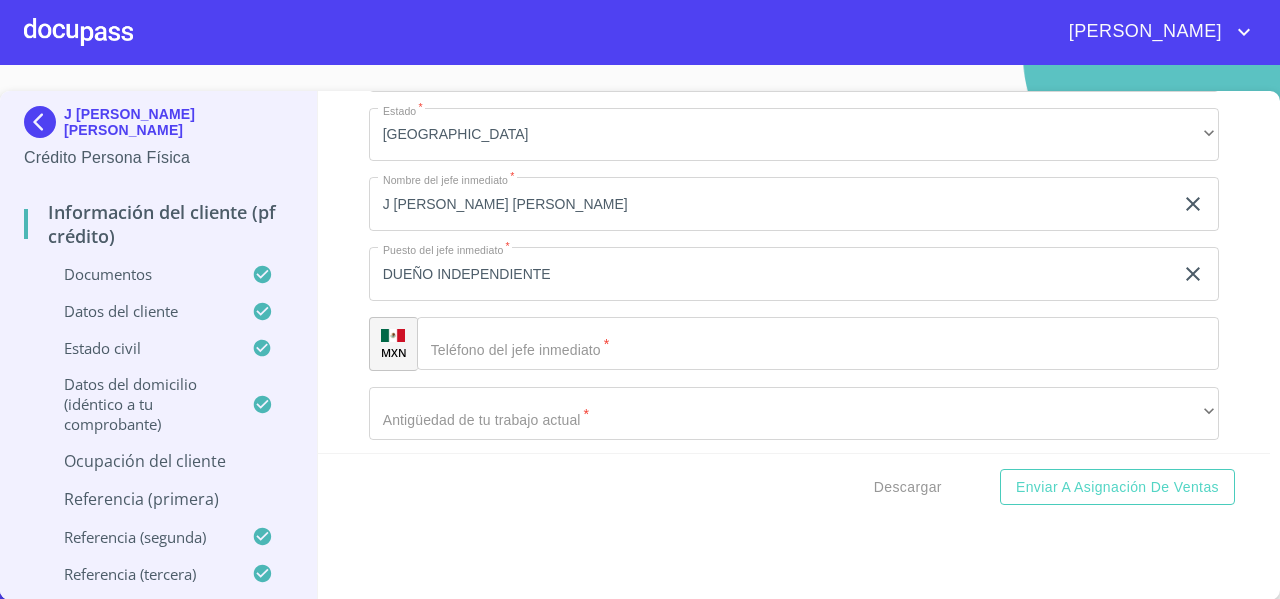 scroll, scrollTop: 10043, scrollLeft: 0, axis: vertical 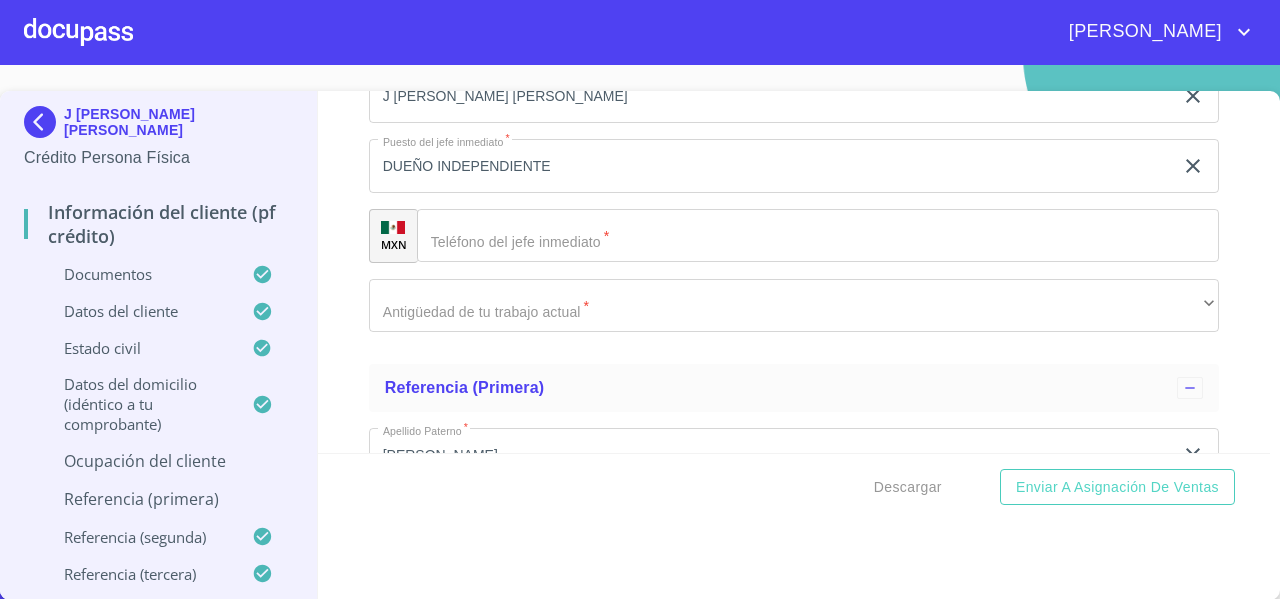 click on "Ocupación   * Independiente ​ Ingreso neto mensual   * 83333.33 ​ Nombre de la empresa   * J [PERSON_NAME] [PERSON_NAME] ​ Fecha de ingreso * 5 de may. de 1980 ​ Descripción empleo   * DUEÑO INDEPENDIENTE ​ Tipo de contrato   * No Aplica ​ Nacionalidad de la empresa   * Mexicana ​ Tipo de empresa   * Privada ​ Actividad Específica de la Empresa   * FABRICANTE DE MUEBLES ​ MXN Teléfono de la empresa   * [PHONE_NUMBER] ​ Domicilio empresa (Calle, Av. o Vía)   * [PERSON_NAME] DE [PERSON_NAME] ​ No. Exterior   * 5221 ​ No. Interior ​ Colonia o Urbanización   * LAS JUNTAS ​ Código Postal   * 45590 ​ Delegación/Municipio   * [GEOGRAPHIC_DATA][PERSON_NAME] ​ Estado   * [GEOGRAPHIC_DATA] ​ Nombre del jefe inmediato   * J [PERSON_NAME] [PERSON_NAME] ​ Puesto del jefe inmediato   * DUEÑO INDEPENDIENTE ​ MXN Teléfono del jefe inmediato   * ​ Antigüedad de tu trabajo actual   * ​ ​" at bounding box center [794, -392] 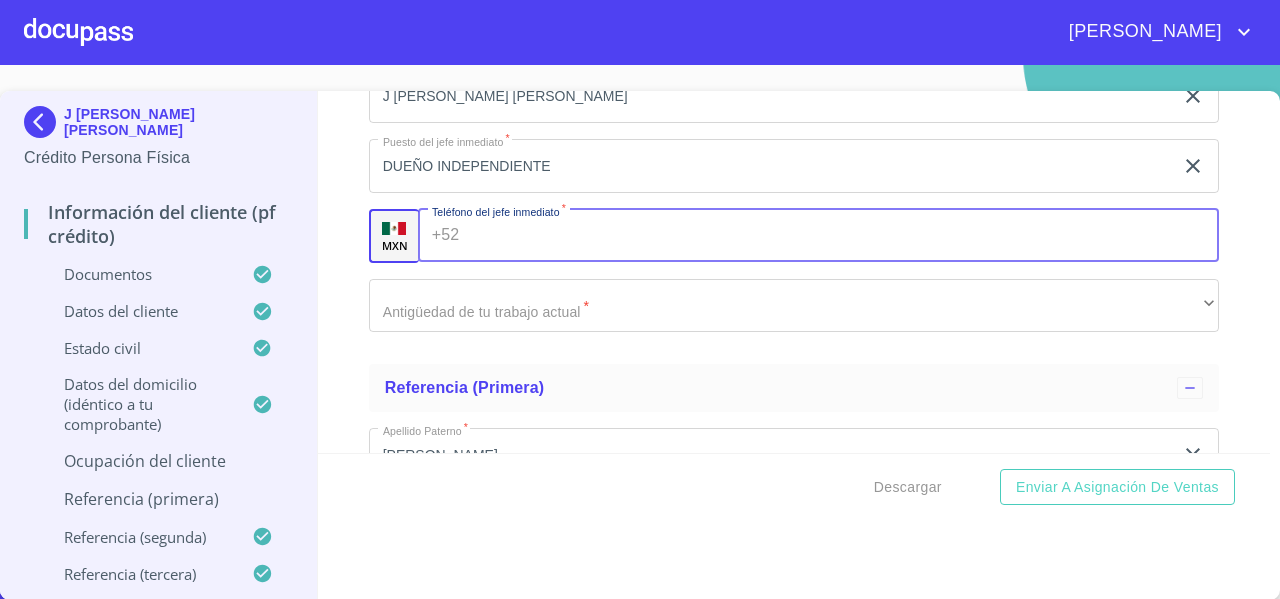 paste on "[PHONE_NUMBER]" 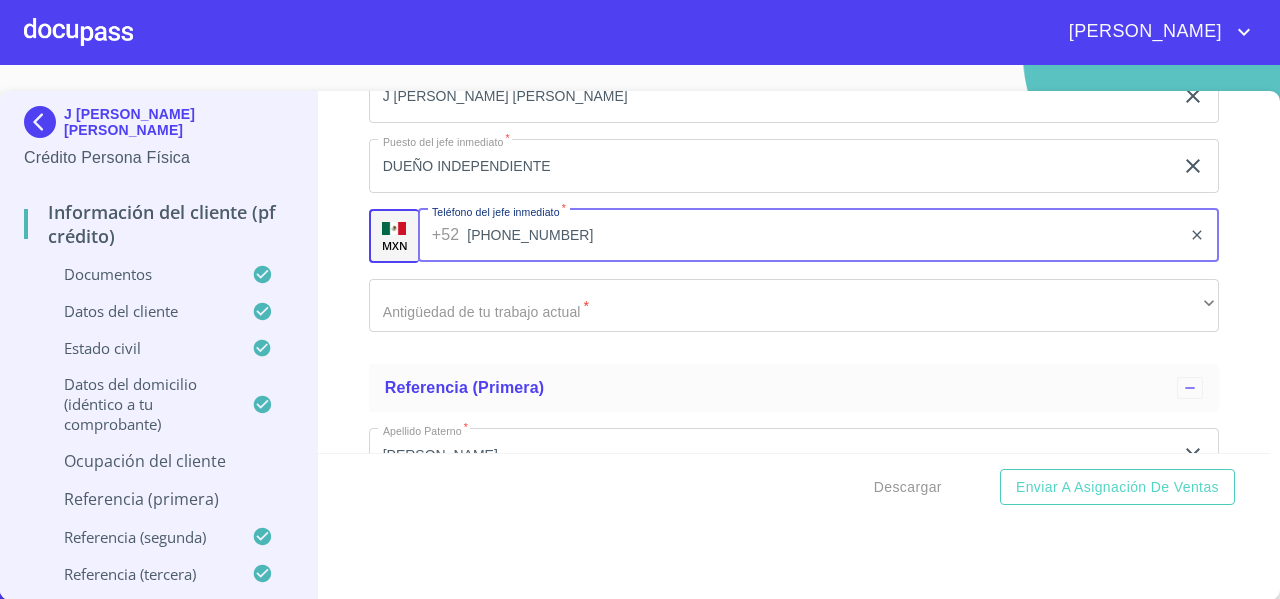 type on "[PHONE_NUMBER]" 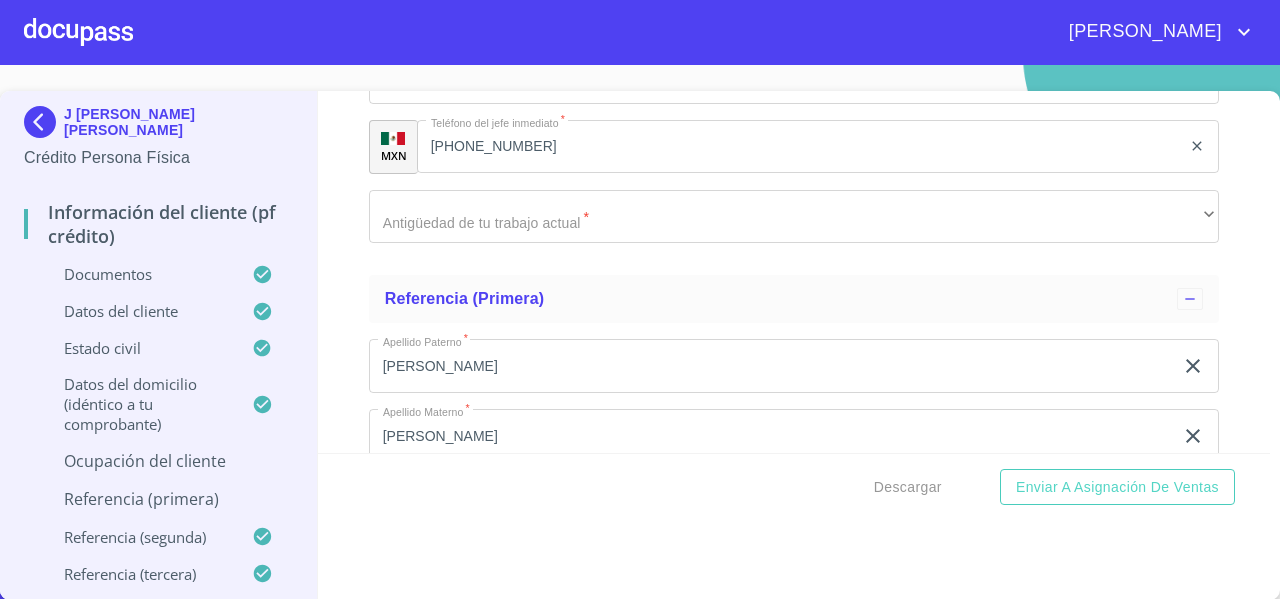 scroll, scrollTop: 10133, scrollLeft: 0, axis: vertical 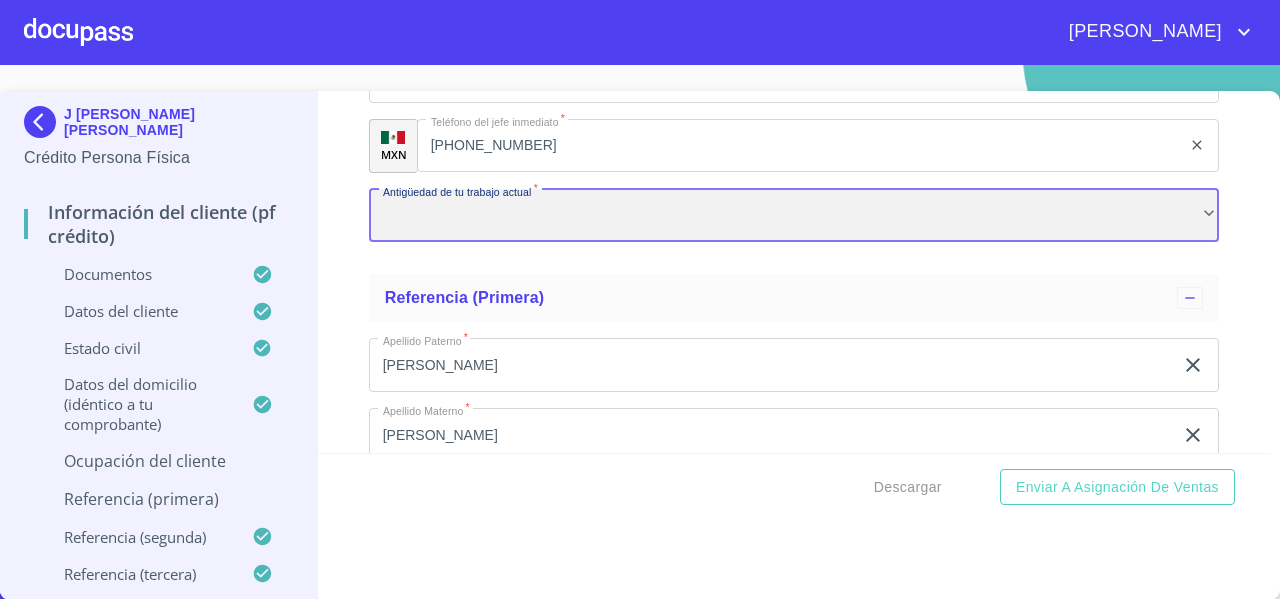 click on "​" at bounding box center (794, 216) 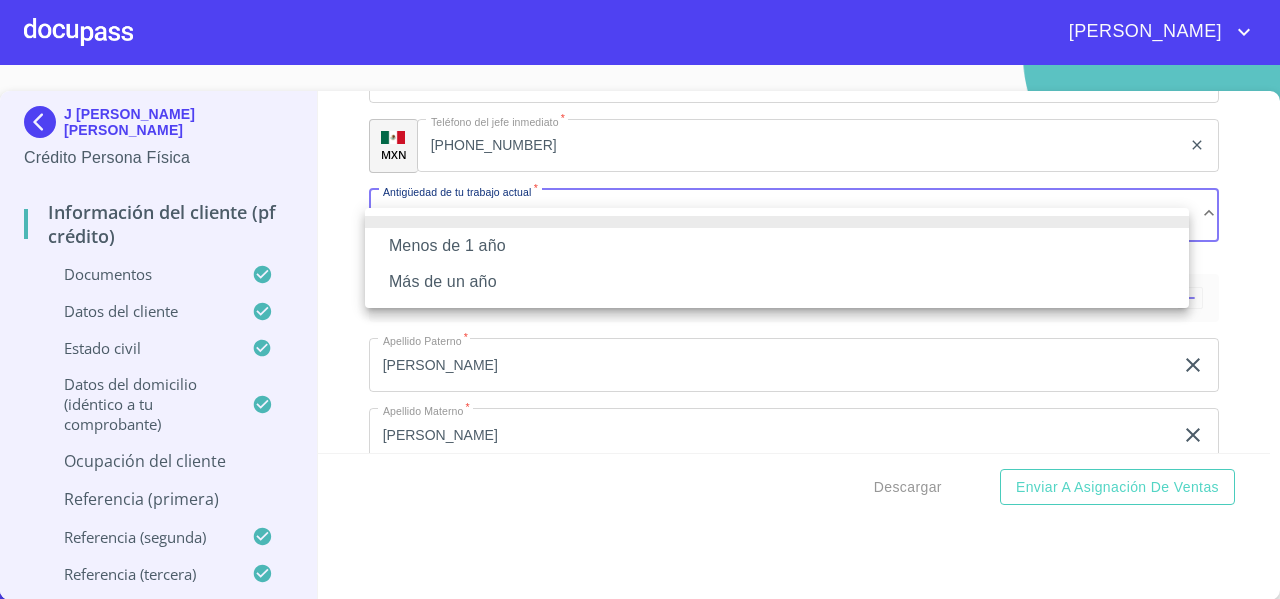 click on "Más de un año" at bounding box center [777, 282] 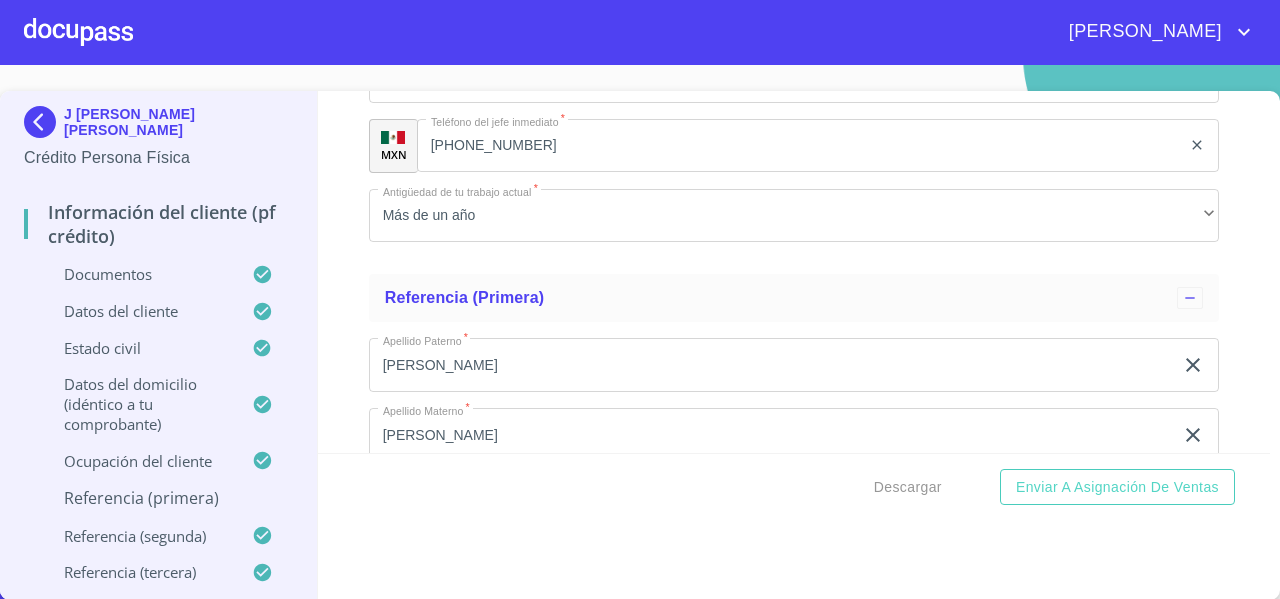click on "Información del cliente (PF crédito)   Documentos Documento de identificación   * INE ​ Identificación Oficial * Identificación Oficial Identificación Oficial Comprobante de Domicilio * Comprobante de Domicilio Comprobante de [PERSON_NAME] de ingresos   * Independiente/Dueño de negocio/Persona Moral ​ Comprobante de Ingresos mes 1 * Comprobante de Ingresos mes 1 Comprobante de Ingresos mes 1 Comprobante de Ingresos mes 2 * Comprobante de Ingresos mes 2 Comprobante de Ingresos mes 2 Comprobante de Ingresos mes 3 * Comprobante de Ingresos mes 3 Comprobante de Ingresos mes 3 CURP * CURP [PERSON_NAME] de situación fiscal [PERSON_NAME] de situación fiscal [PERSON_NAME] de situación fiscal Datos del cliente Apellido [PERSON_NAME]   * [PERSON_NAME] ​ Apellido Materno   * NUÑO ​ Primer nombre   * J ​ Segundo Nombre [PERSON_NAME] ​ Fecha de nacimiento * 4 de feb. de [DEMOGRAPHIC_DATA] ​ Nacionalidad   * Mexicana ​ País de nacimiento   * MEXICO ​ Estado de nacimiento   * Jalisco ​ CURP   * ​ RFC" at bounding box center [794, 272] 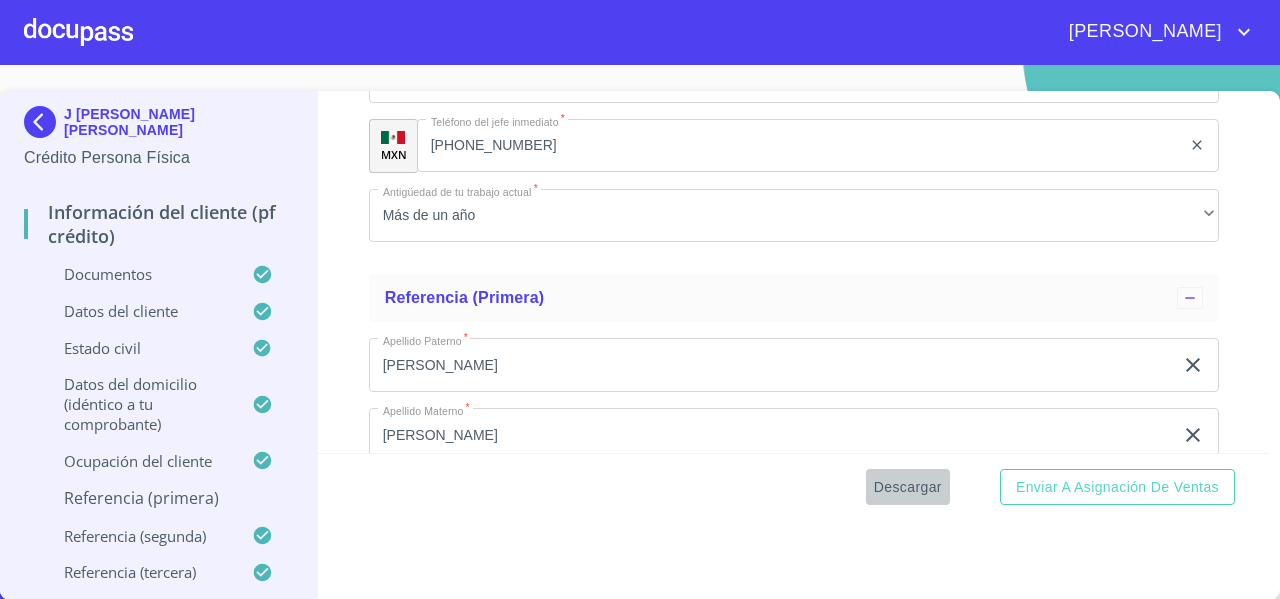 click on "Descargar" at bounding box center (908, 487) 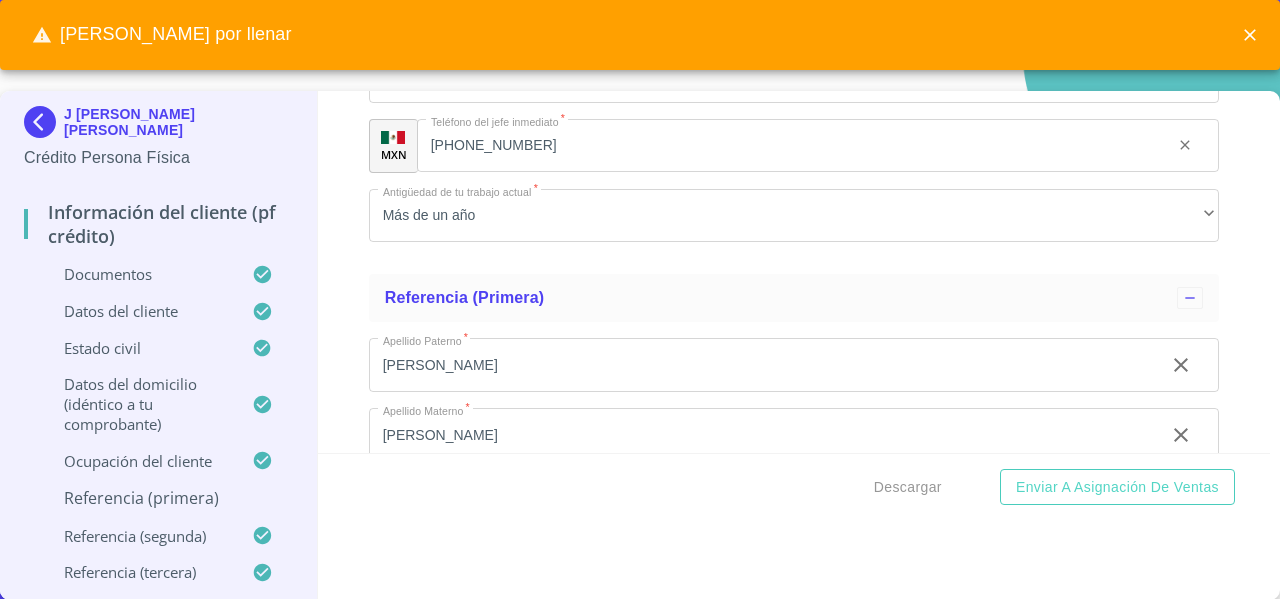 click on "Información del cliente (PF crédito)   Documentos Documento de identificación   * INE ​ Identificación Oficial * Identificación Oficial Identificación Oficial Comprobante de Domicilio * Comprobante de Domicilio Comprobante de [PERSON_NAME] de ingresos   * Independiente/Dueño de negocio/Persona Moral ​ Comprobante de Ingresos mes 1 * Comprobante de Ingresos mes 1 Comprobante de Ingresos mes 1 Comprobante de Ingresos mes 2 * Comprobante de Ingresos mes 2 Comprobante de Ingresos mes 2 Comprobante de Ingresos mes 3 * Comprobante de Ingresos mes 3 Comprobante de Ingresos mes 3 CURP * CURP [PERSON_NAME] de situación fiscal [PERSON_NAME] de situación fiscal [PERSON_NAME] de situación fiscal Datos del cliente Apellido [PERSON_NAME]   * [PERSON_NAME] ​ Apellido Materno   * NUÑO ​ Primer nombre   * J ​ Segundo Nombre [PERSON_NAME] ​ Fecha de nacimiento * 4 de feb. de [DEMOGRAPHIC_DATA] ​ Nacionalidad   * Mexicana ​ País de nacimiento   * MEXICO ​ Estado de nacimiento   * Jalisco ​ CURP   * ​ RFC" at bounding box center (794, 272) 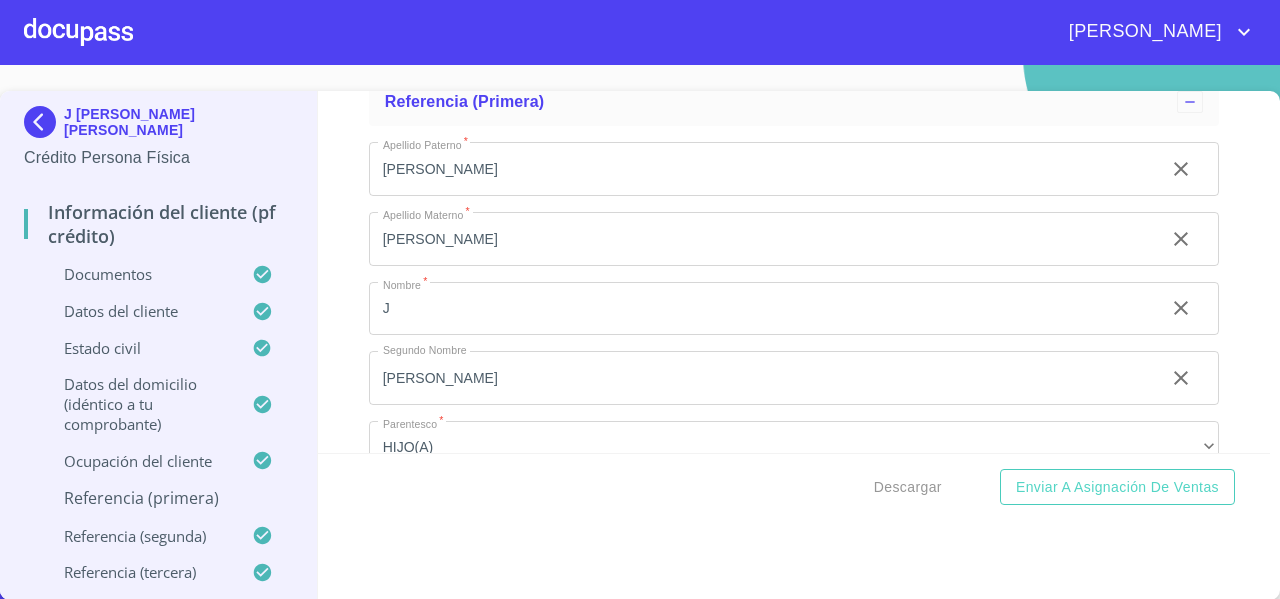 scroll, scrollTop: 10603, scrollLeft: 0, axis: vertical 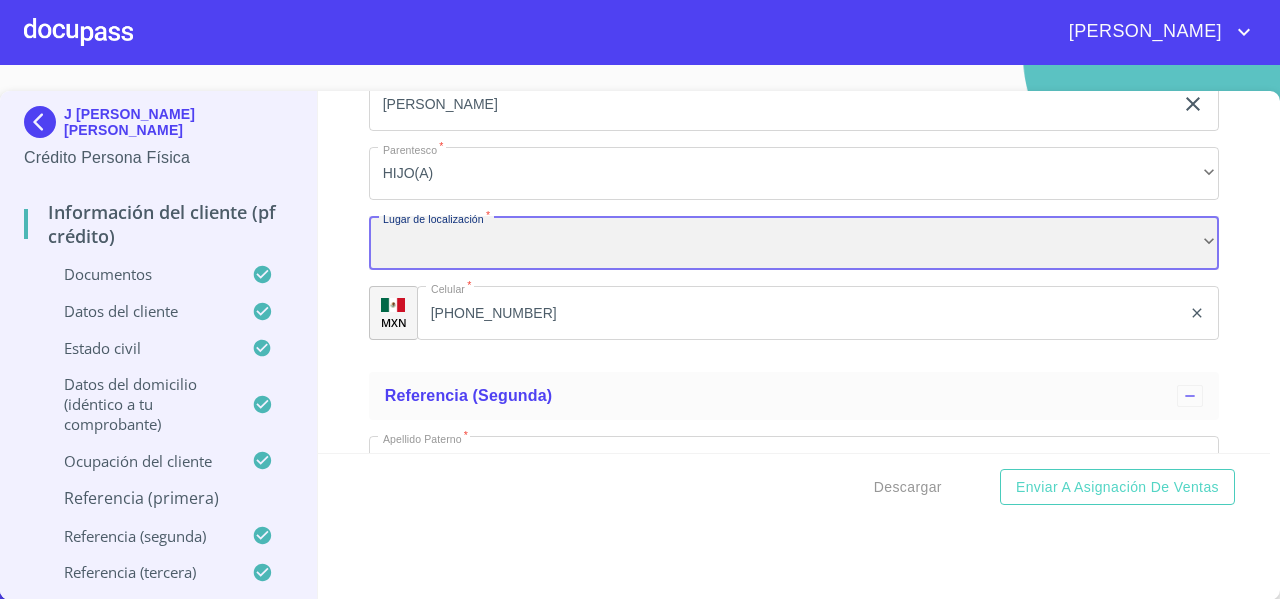 click on "​" at bounding box center (794, 243) 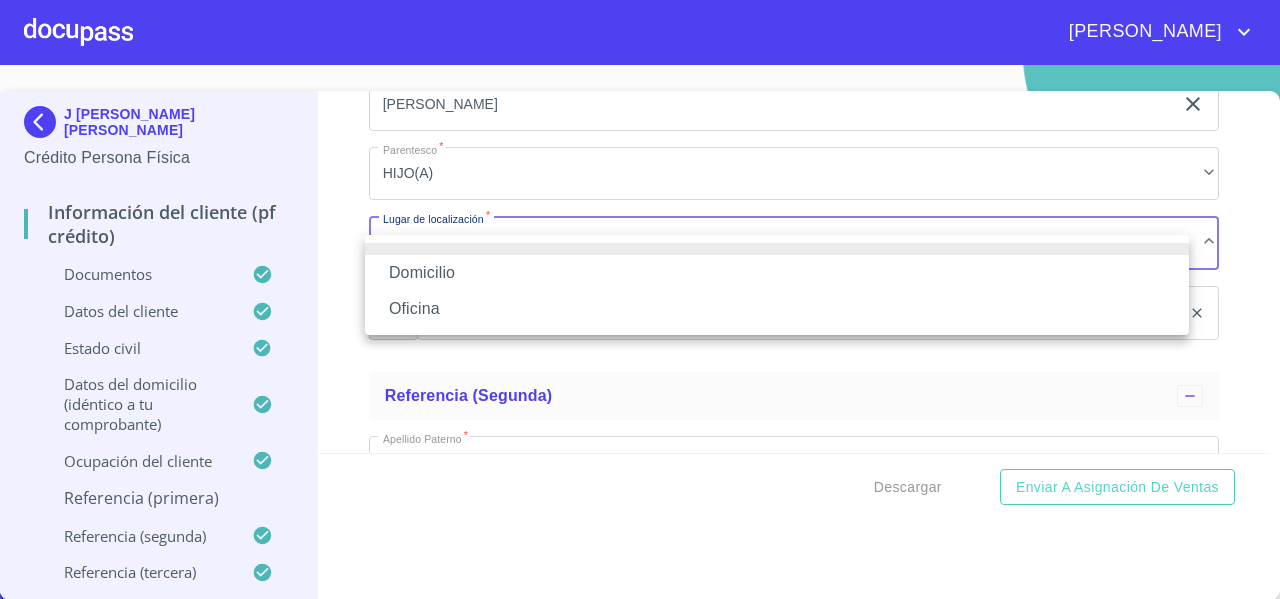 click on "Oficina" at bounding box center (777, 309) 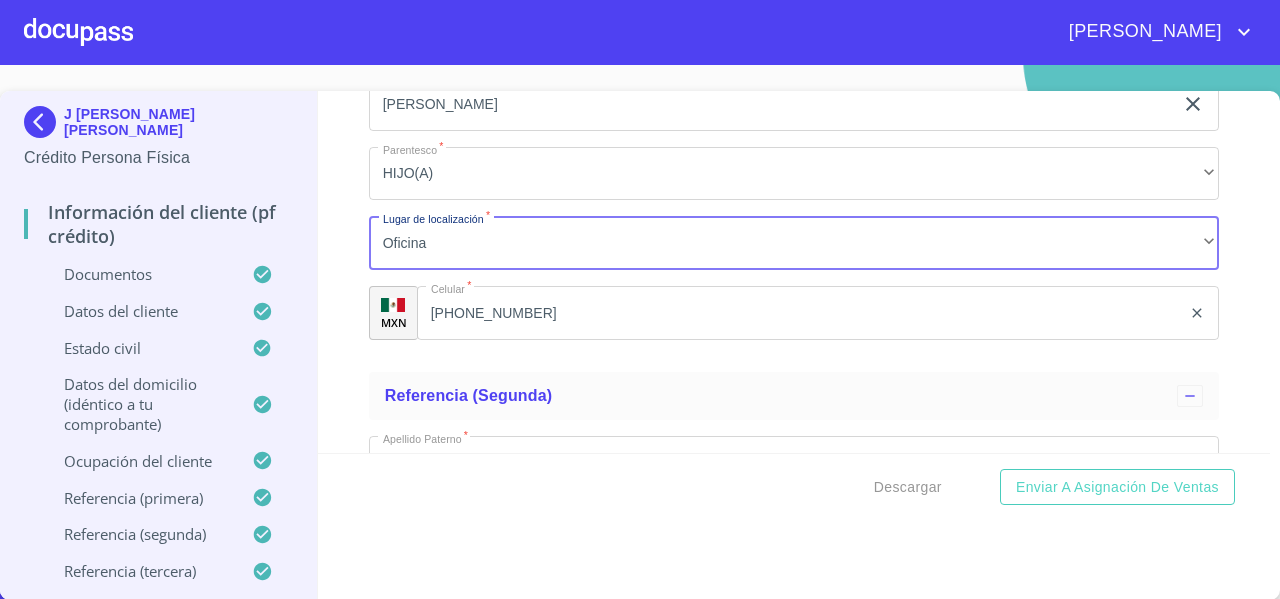 click on "Información del cliente (PF crédito)   Documentos Documento de identificación   * INE ​ Identificación Oficial * Identificación Oficial Identificación Oficial Comprobante de Domicilio * Comprobante de Domicilio Comprobante de [PERSON_NAME] de ingresos   * Independiente/Dueño de negocio/Persona Moral ​ Comprobante de Ingresos mes 1 * Comprobante de Ingresos mes 1 Comprobante de Ingresos mes 1 Comprobante de Ingresos mes 2 * Comprobante de Ingresos mes 2 Comprobante de Ingresos mes 2 Comprobante de Ingresos mes 3 * Comprobante de Ingresos mes 3 Comprobante de Ingresos mes 3 CURP * CURP [PERSON_NAME] de situación fiscal [PERSON_NAME] de situación fiscal [PERSON_NAME] de situación fiscal Datos del cliente Apellido [PERSON_NAME]   * [PERSON_NAME] ​ Apellido Materno   * NUÑO ​ Primer nombre   * J ​ Segundo Nombre [PERSON_NAME] ​ Fecha de nacimiento * 4 de feb. de [DEMOGRAPHIC_DATA] ​ Nacionalidad   * Mexicana ​ País de nacimiento   * MEXICO ​ Estado de nacimiento   * Jalisco ​ CURP   * ​ RFC" at bounding box center (794, 272) 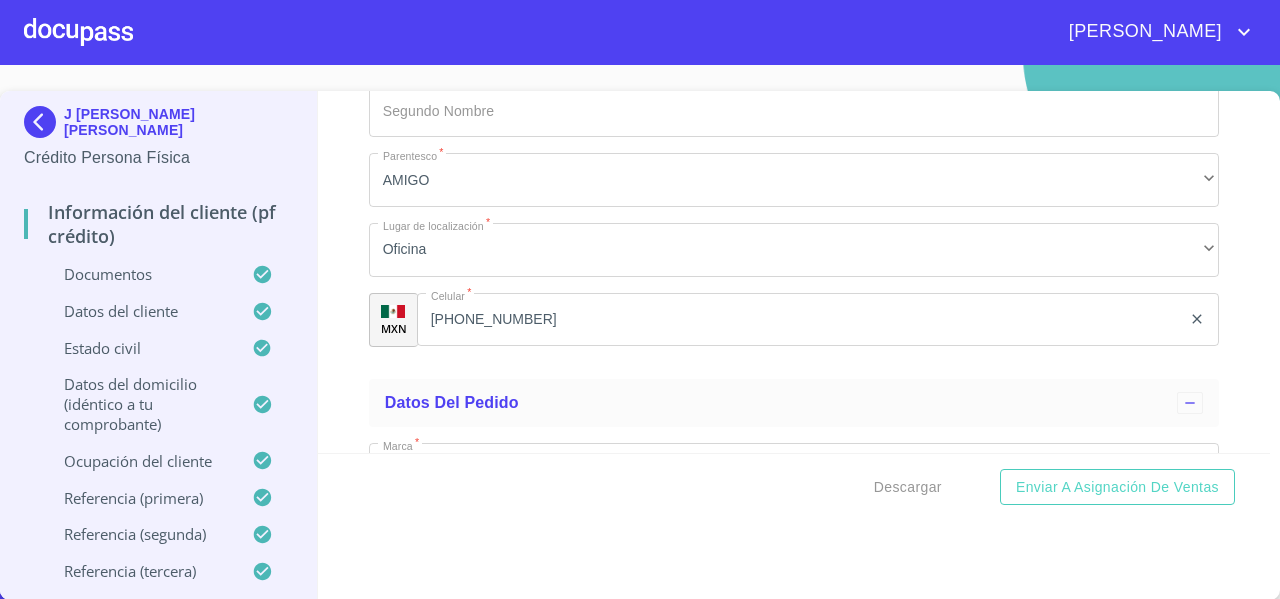 scroll, scrollTop: 11749, scrollLeft: 0, axis: vertical 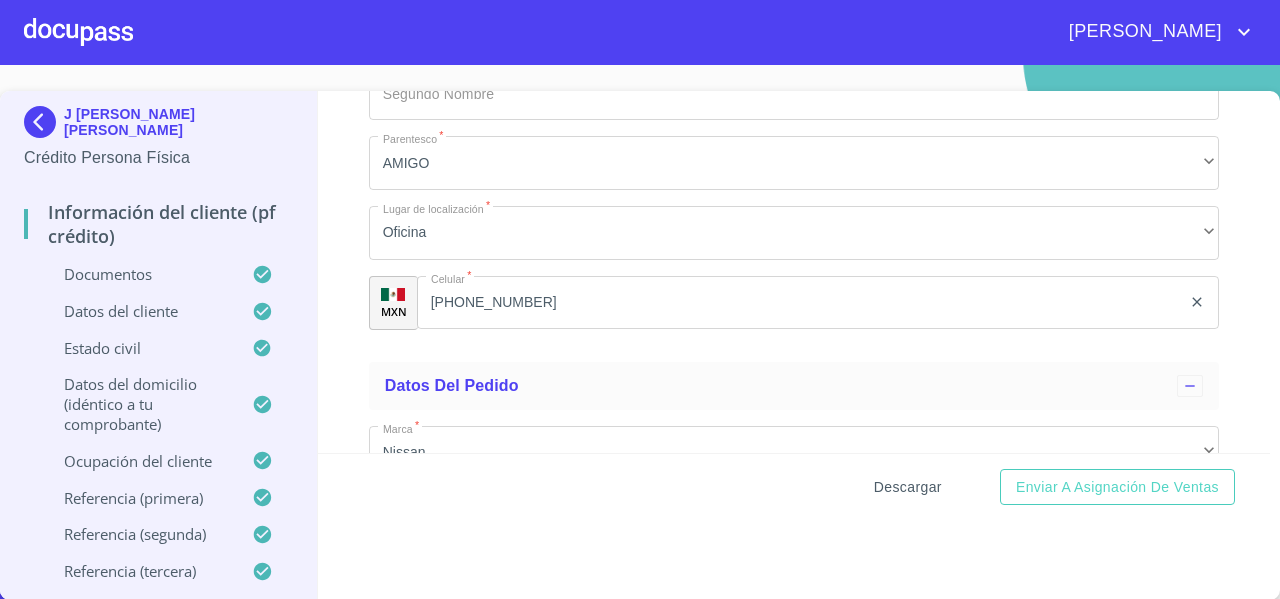 click on "Descargar" at bounding box center (908, 487) 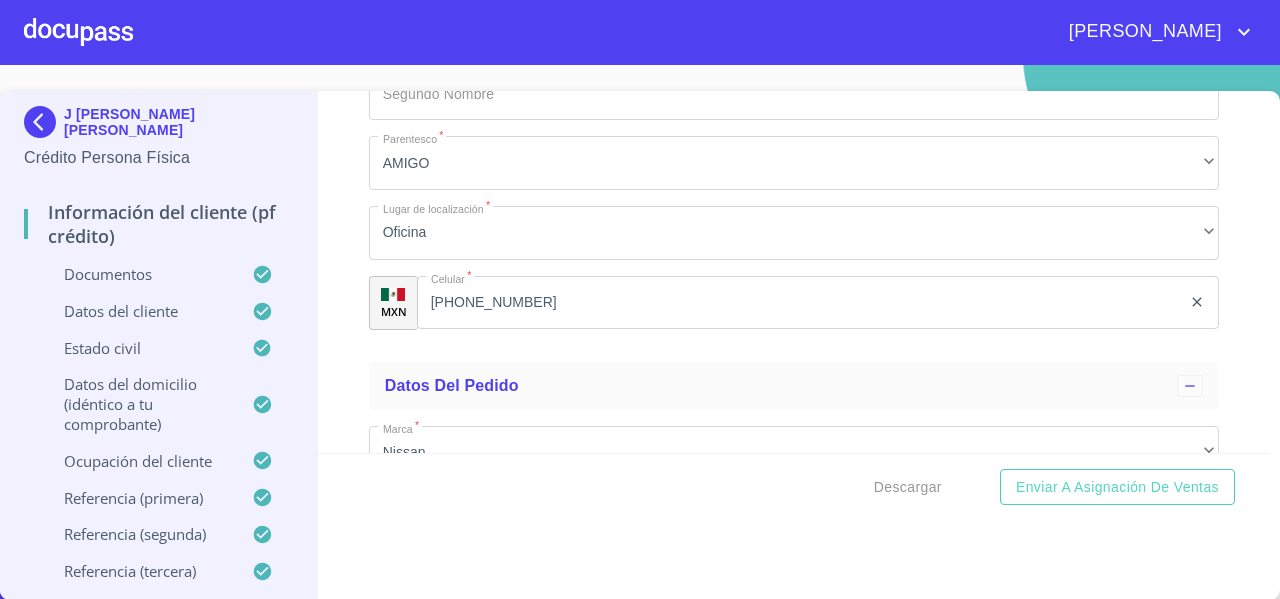 click on "Información del cliente (PF crédito)   Documentos Documento de identificación   * INE ​ Identificación Oficial * Identificación Oficial Identificación Oficial Comprobante de Domicilio * Comprobante de Domicilio Comprobante de [PERSON_NAME] de ingresos   * Independiente/Dueño de negocio/Persona Moral ​ Comprobante de Ingresos mes 1 * Comprobante de Ingresos mes 1 Comprobante de Ingresos mes 1 Comprobante de Ingresos mes 2 * Comprobante de Ingresos mes 2 Comprobante de Ingresos mes 2 Comprobante de Ingresos mes 3 * Comprobante de Ingresos mes 3 Comprobante de Ingresos mes 3 CURP * CURP [PERSON_NAME] de situación fiscal [PERSON_NAME] de situación fiscal [PERSON_NAME] de situación fiscal Datos del cliente Apellido [PERSON_NAME]   * [PERSON_NAME] ​ Apellido Materno   * NUÑO ​ Primer nombre   * J ​ Segundo Nombre [PERSON_NAME] ​ Fecha de nacimiento * 4 de feb. de [DEMOGRAPHIC_DATA] ​ Nacionalidad   * Mexicana ​ País de nacimiento   * MEXICO ​ Estado de nacimiento   * Jalisco ​ CURP   * ​ RFC" at bounding box center [794, 272] 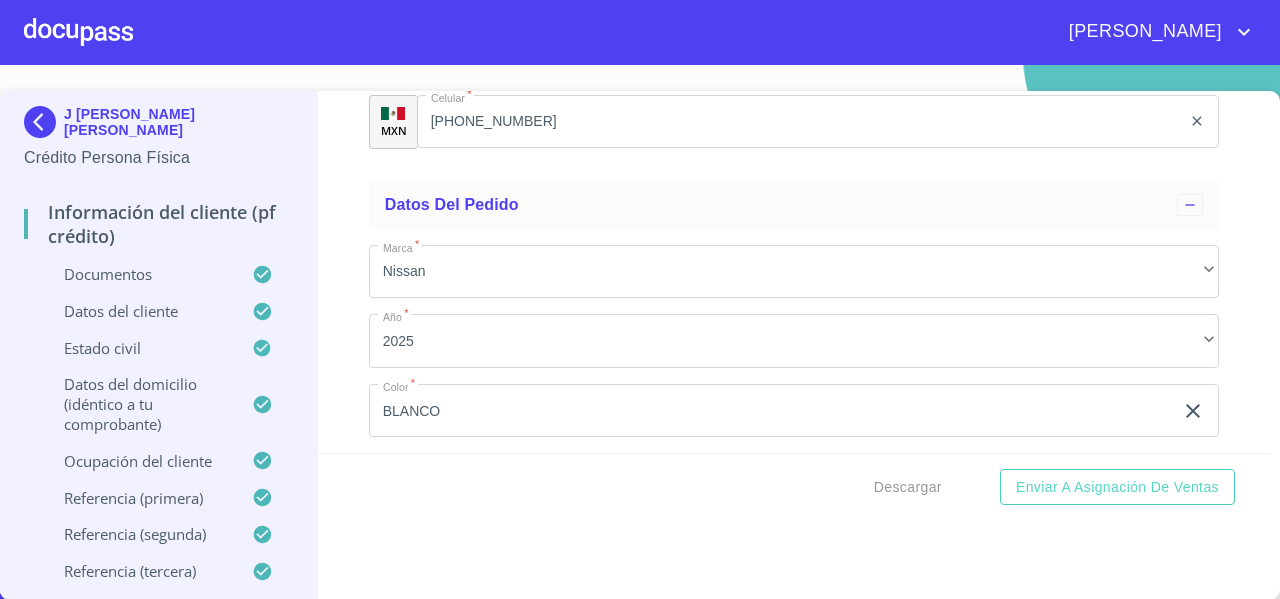scroll, scrollTop: 11931, scrollLeft: 0, axis: vertical 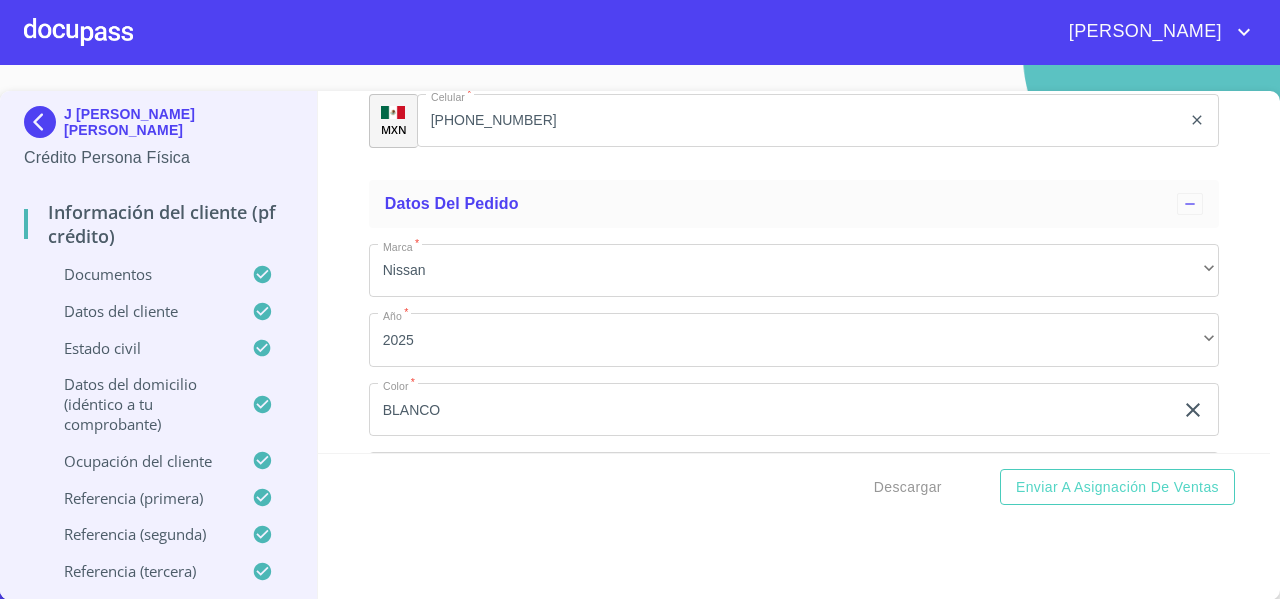 click on "Información del cliente (PF crédito)   Documentos Documento de identificación   * INE ​ Identificación Oficial * Identificación Oficial Identificación Oficial Comprobante de Domicilio * Comprobante de Domicilio Comprobante de [PERSON_NAME] de ingresos   * Independiente/Dueño de negocio/Persona Moral ​ Comprobante de Ingresos mes 1 * Comprobante de Ingresos mes 1 Comprobante de Ingresos mes 1 Comprobante de Ingresos mes 2 * Comprobante de Ingresos mes 2 Comprobante de Ingresos mes 2 Comprobante de Ingresos mes 3 * Comprobante de Ingresos mes 3 Comprobante de Ingresos mes 3 CURP * CURP [PERSON_NAME] de situación fiscal [PERSON_NAME] de situación fiscal [PERSON_NAME] de situación fiscal Datos del cliente Apellido [PERSON_NAME]   * [PERSON_NAME] ​ Apellido Materno   * NUÑO ​ Primer nombre   * J ​ Segundo Nombre [PERSON_NAME] ​ Fecha de nacimiento * 4 de feb. de [DEMOGRAPHIC_DATA] ​ Nacionalidad   * Mexicana ​ País de nacimiento   * MEXICO ​ Estado de nacimiento   * Jalisco ​ CURP   * ​ RFC" at bounding box center [794, 272] 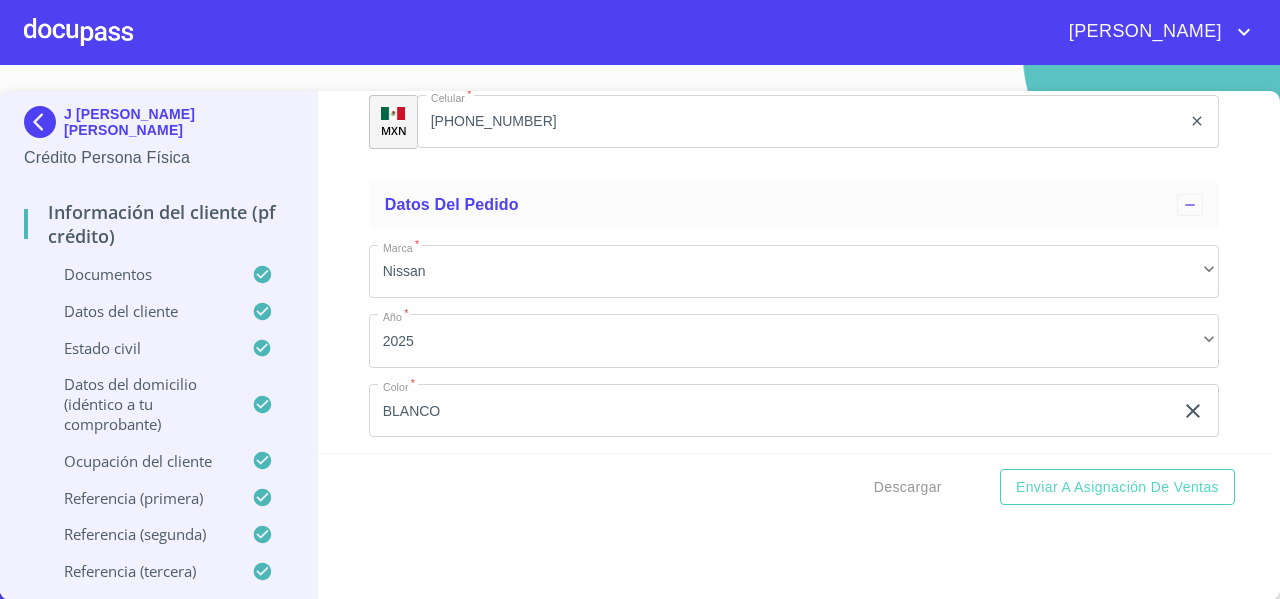 scroll, scrollTop: 11928, scrollLeft: 0, axis: vertical 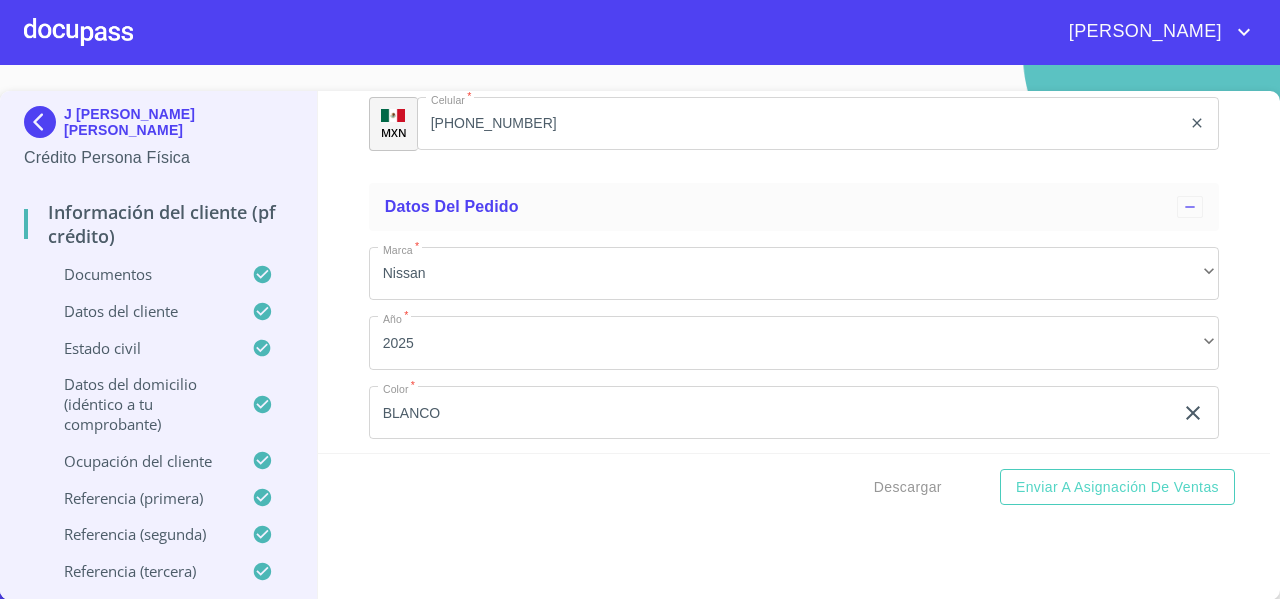 click on "[PERSON_NAME]" at bounding box center [694, 32] 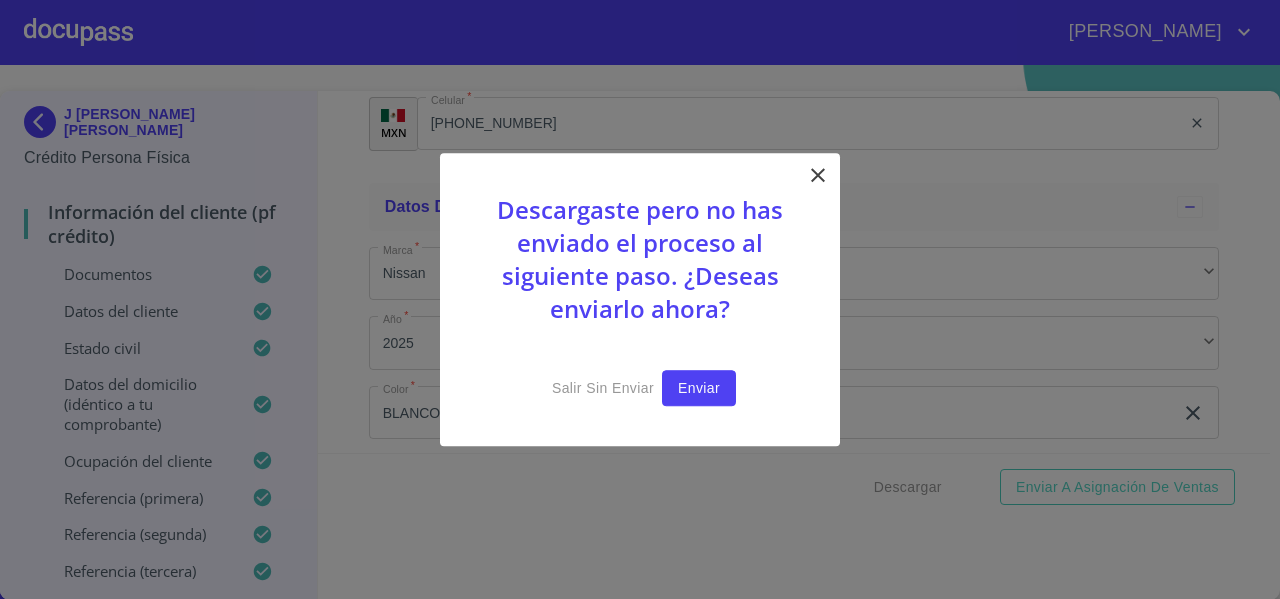 click on "Enviar" at bounding box center [699, 388] 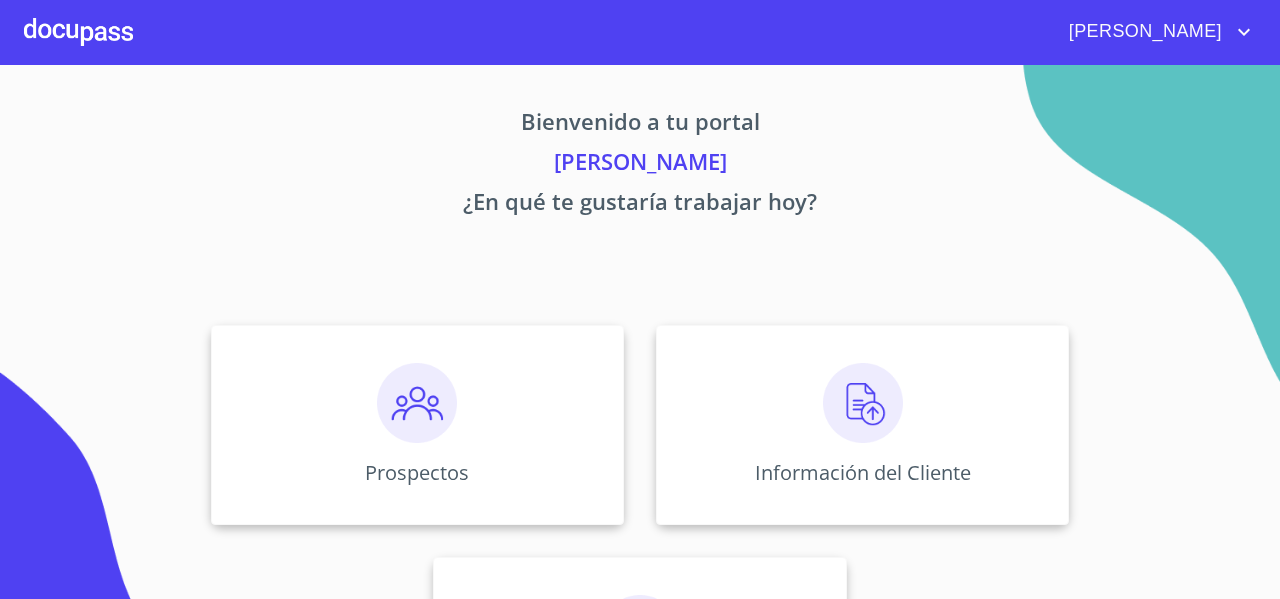 click on "¿En qué te gustaría trabajar hoy?" at bounding box center (640, 205) 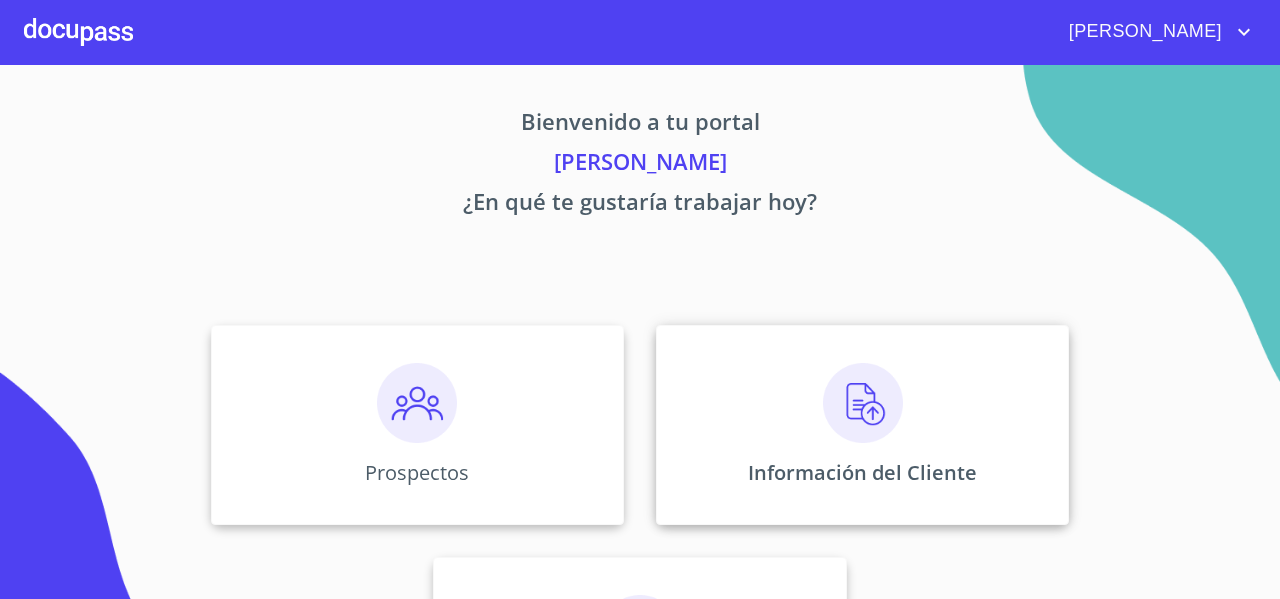 click on "Información del Cliente" at bounding box center [862, 425] 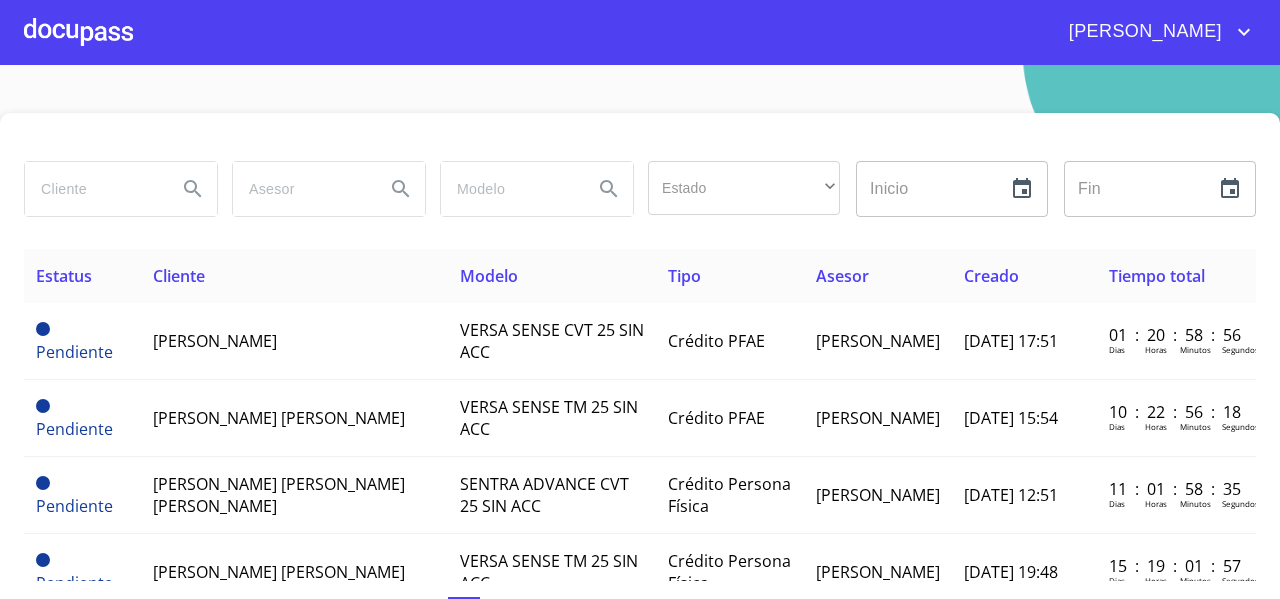 click at bounding box center [93, 189] 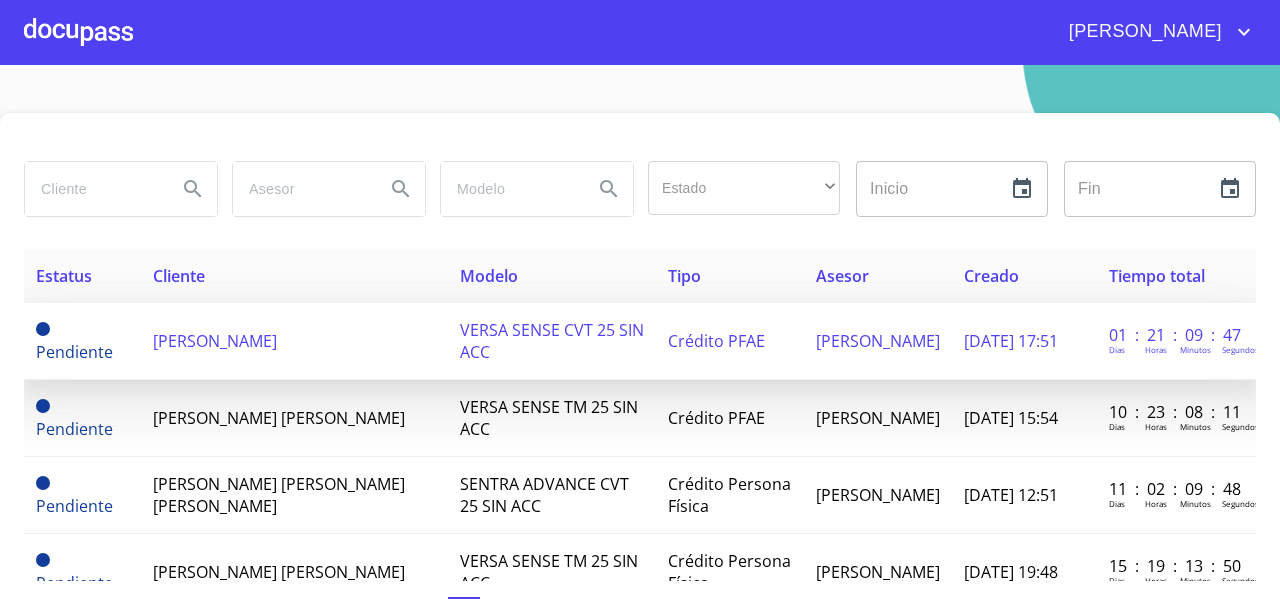 click on "[PERSON_NAME]" at bounding box center [215, 341] 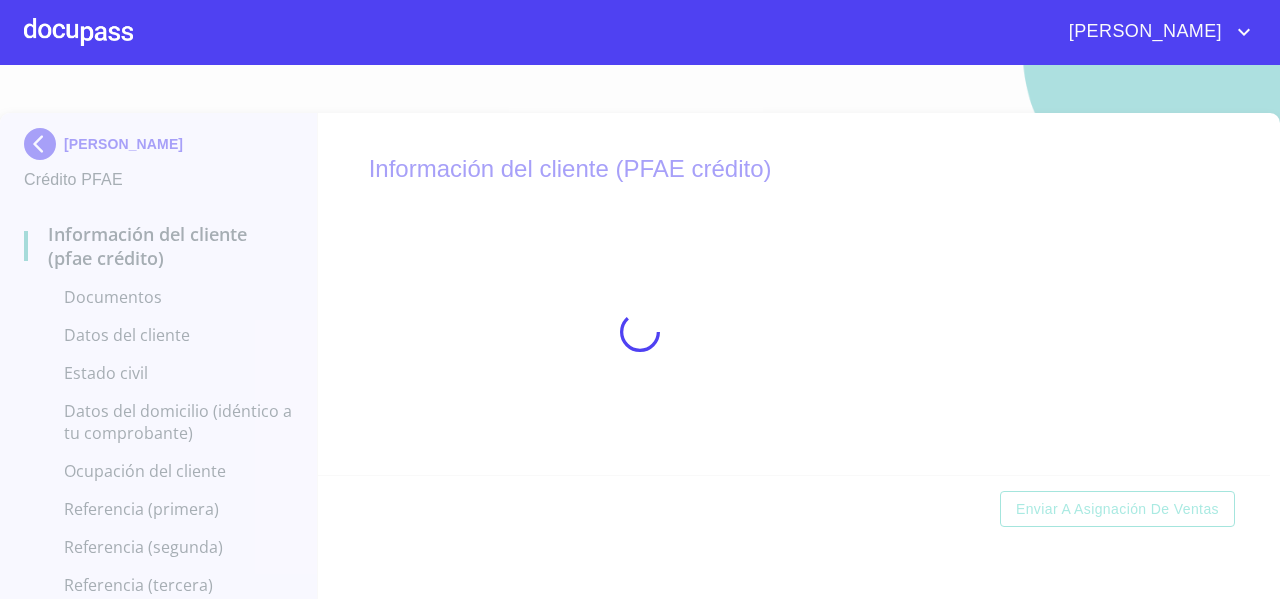 click at bounding box center (794, 334) 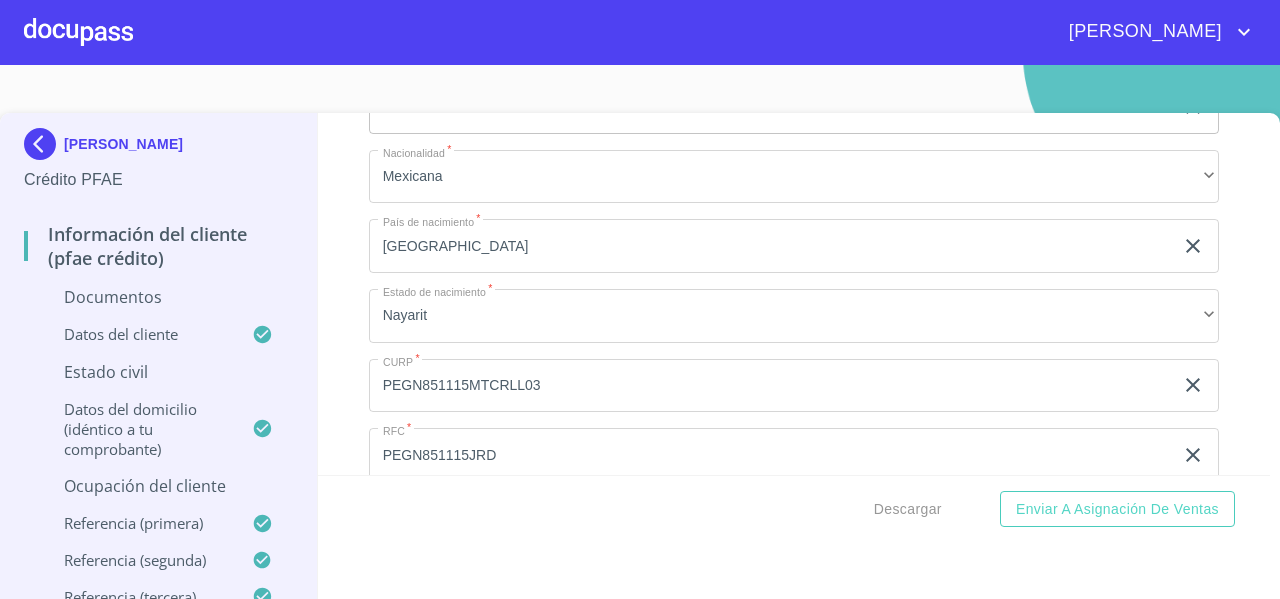 scroll, scrollTop: 2817, scrollLeft: 0, axis: vertical 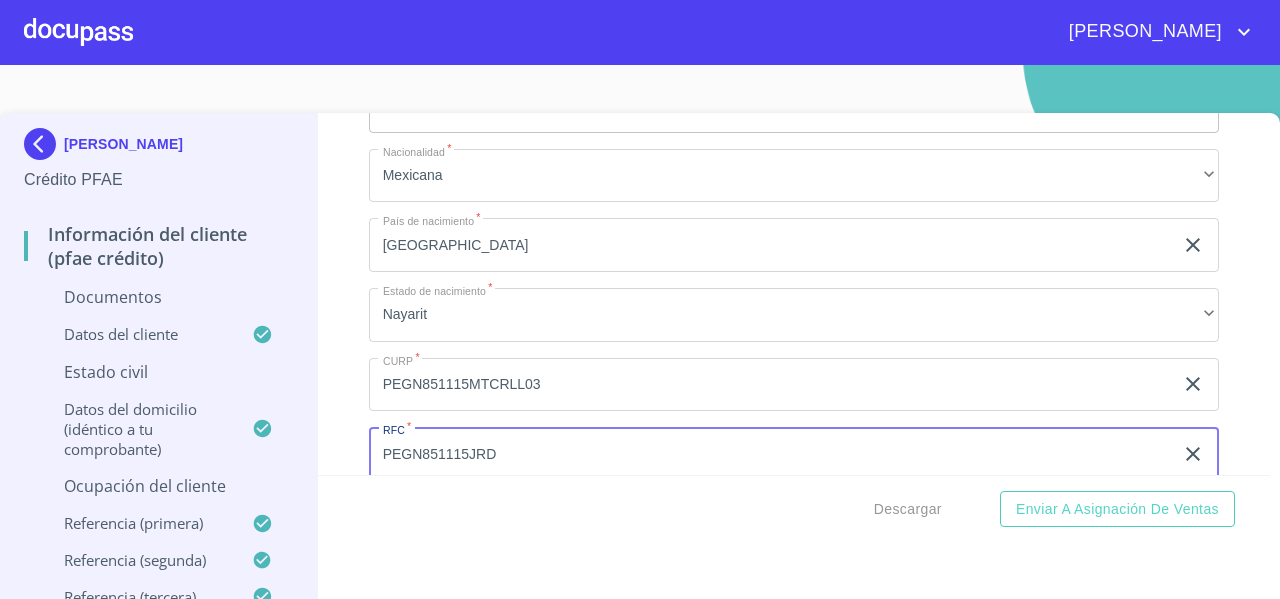 drag, startPoint x: 512, startPoint y: 454, endPoint x: 353, endPoint y: 461, distance: 159.154 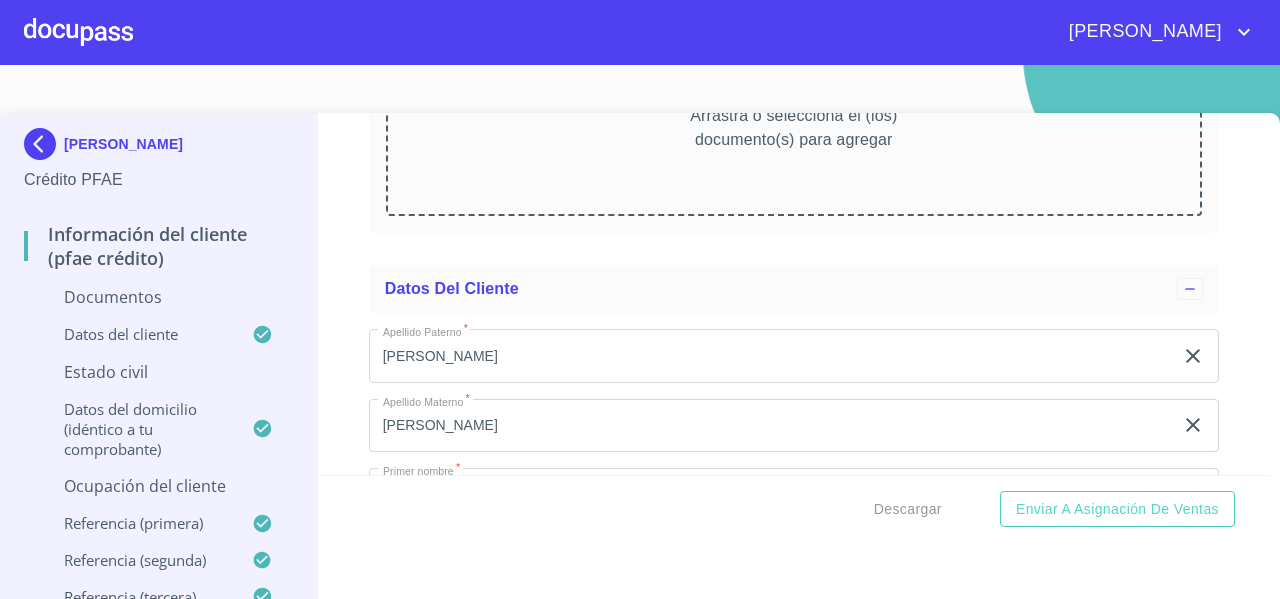 scroll, scrollTop: 3344, scrollLeft: 0, axis: vertical 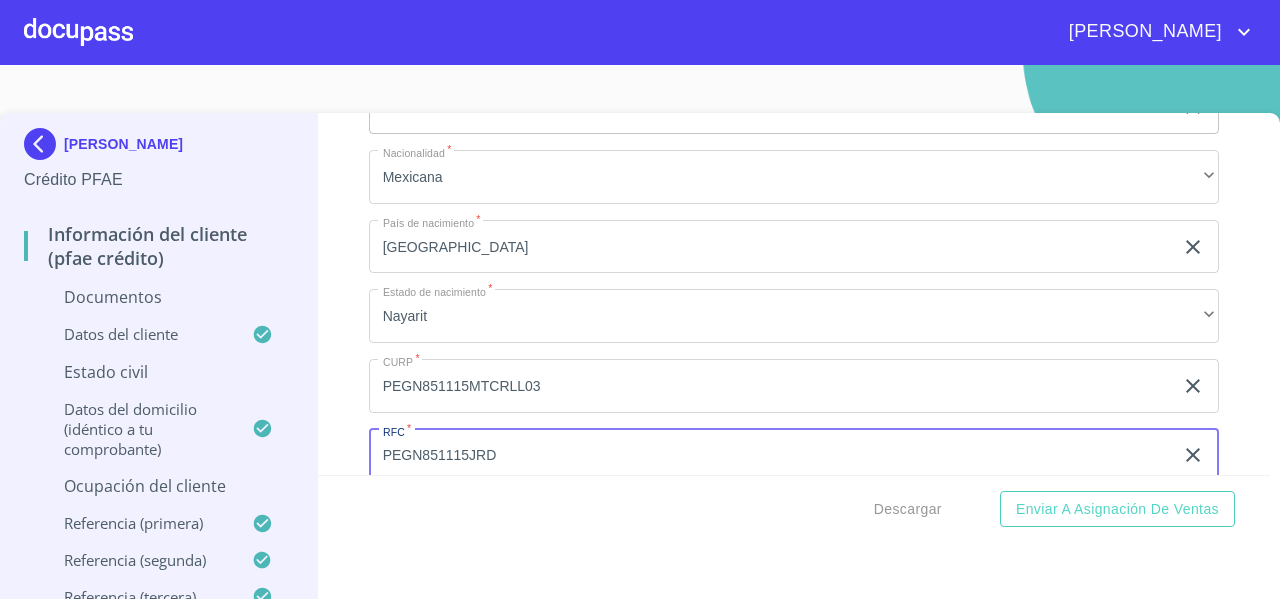 click on "Información del cliente (PFAE crédito)   Documentos Documento de identificación   * INE ​ Identificación Oficial * Identificación Oficial Identificación Oficial Comprobante de Domicilio * Arrastra o selecciona el (los) documento(s) para agregar Fuente de ingresos   * Independiente/Dueño de negocio/Persona Moral ​ Comprobante de Ingresos mes 1 * Arrastra o selecciona el (los) documento(s) para agregar Comprobante de Ingresos mes 2 * Arrastra o selecciona el (los) documento(s) para agregar Comprobante de Ingresos mes 3 * Arrastra o selecciona el (los) documento(s) para agregar CURP * [GEOGRAPHIC_DATA] o selecciona el (los) documento(s) para agregar [PERSON_NAME] de situación fiscal Arrastra o selecciona el (los) documento(s) para agregar Datos del cliente Apellido [PERSON_NAME]   * [PERSON_NAME] ​ Apellido Materno   * [PERSON_NAME] ​ Primer nombre   * [PERSON_NAME] ​ [PERSON_NAME] Nombre ​ Fecha de nacimiento * 10 de oct. de [DEMOGRAPHIC_DATA] ​ Nacionalidad   * Mexicana ​ País de nacimiento   * [GEOGRAPHIC_DATA] ​ Estado de nacimiento" at bounding box center [794, 294] 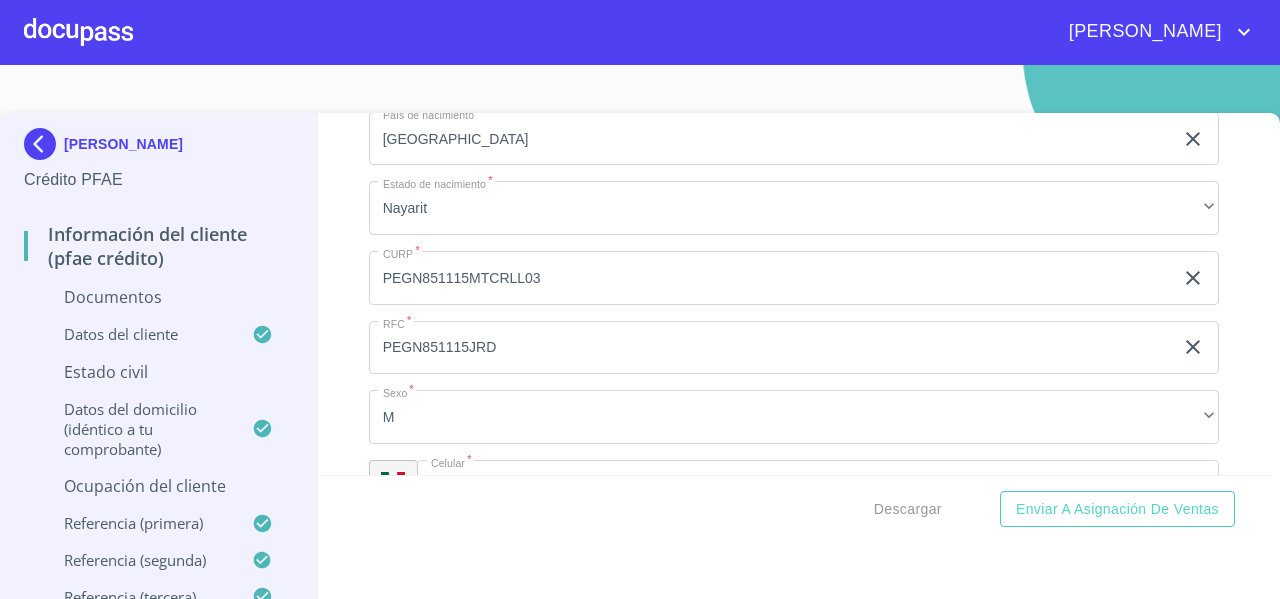 scroll, scrollTop: 3453, scrollLeft: 0, axis: vertical 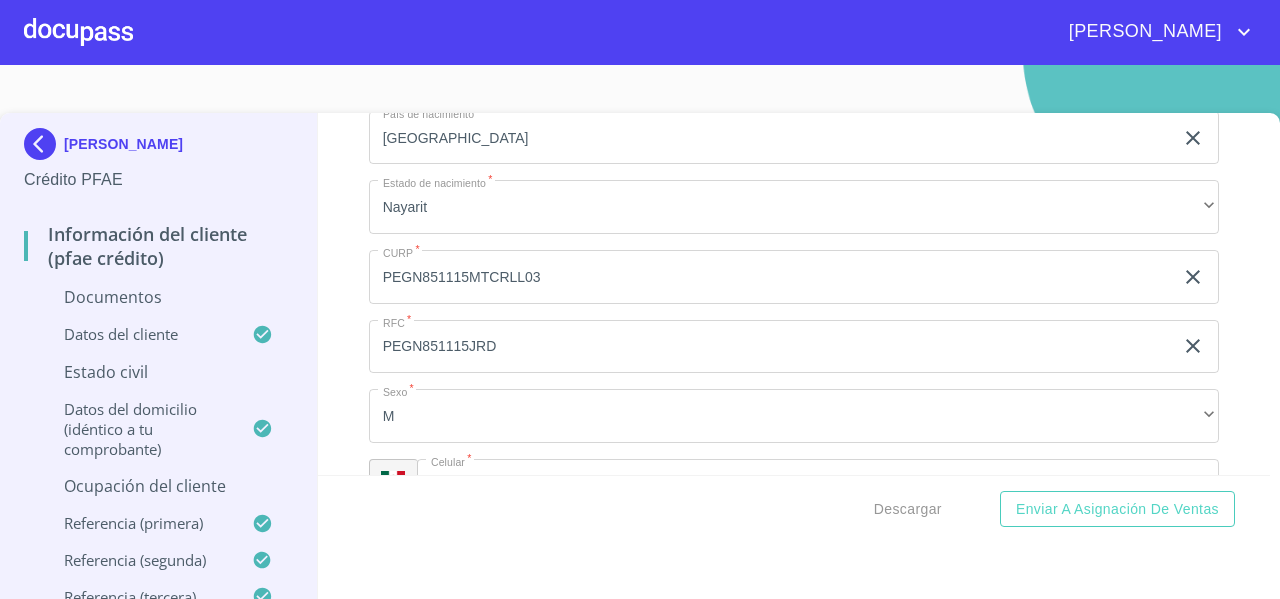 click on "PEGN851115JRD" at bounding box center [771, -280] 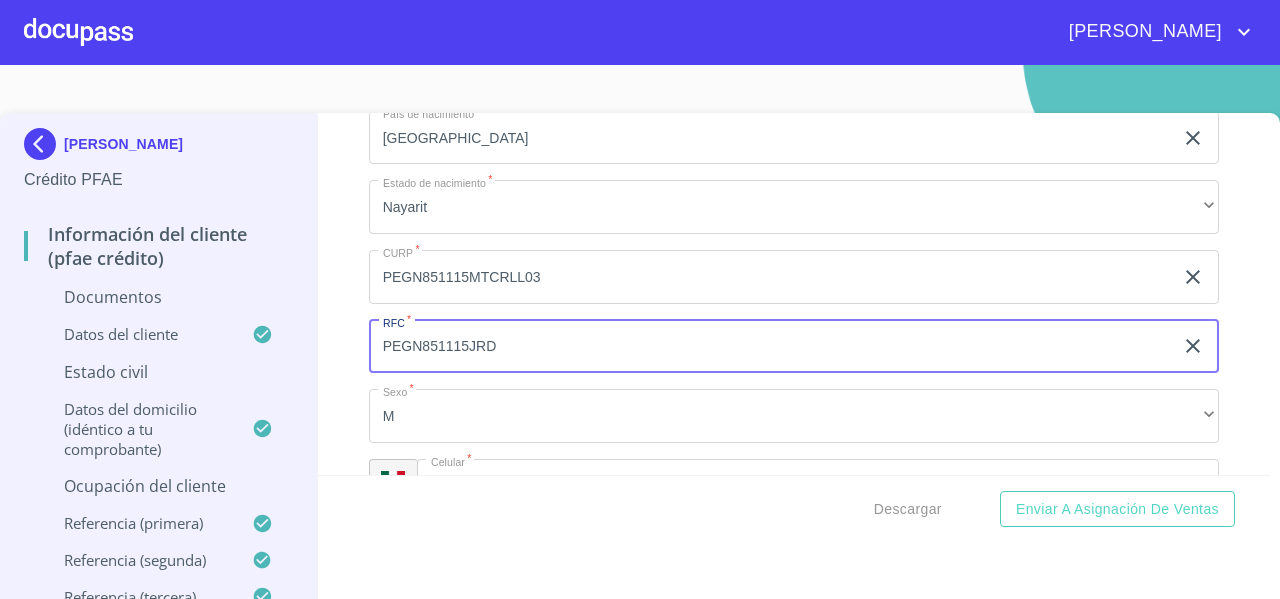 click on "PEGN851115JRD" at bounding box center (771, 347) 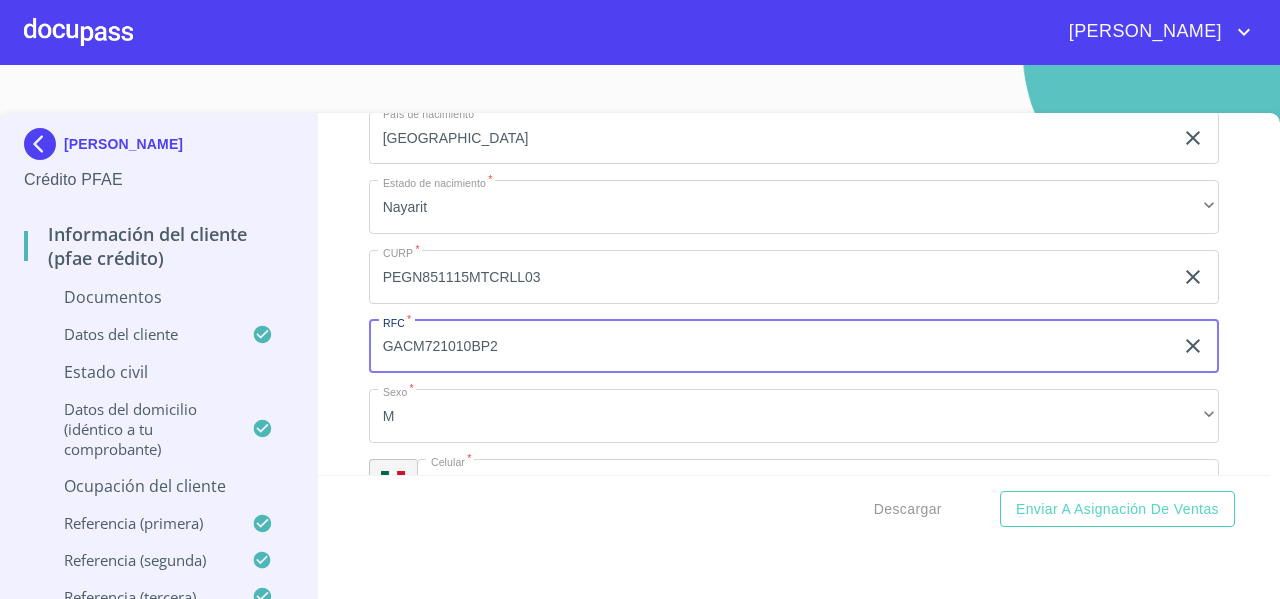 type on "GACM721010BP2" 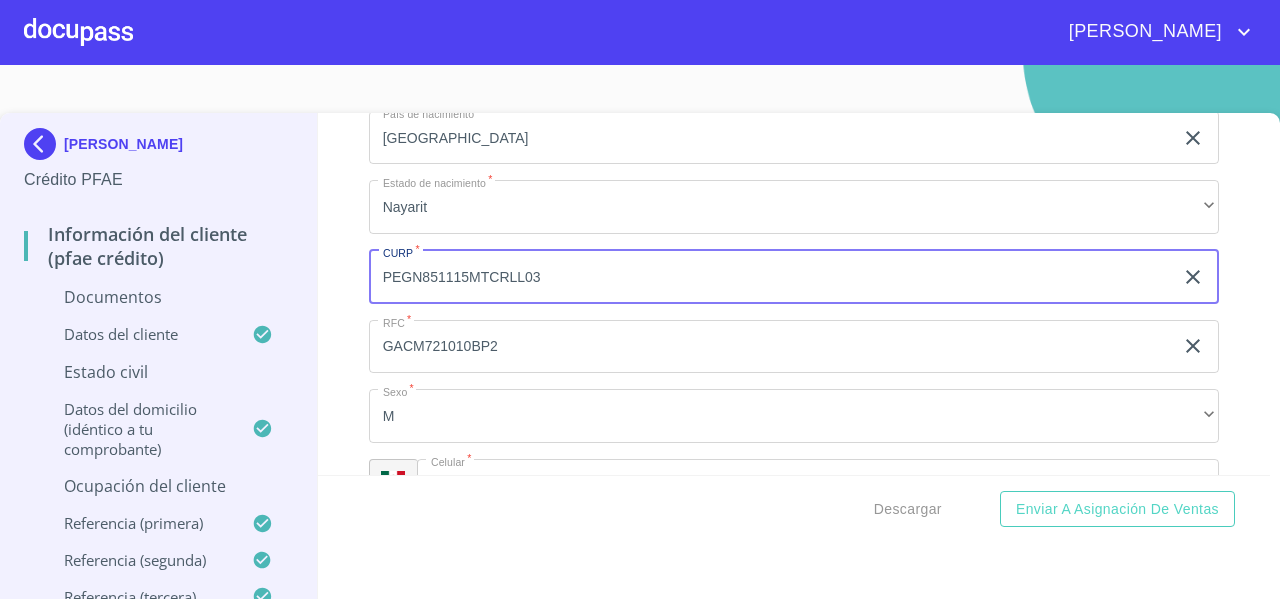 click on "PEGN851115MTCRLL03" at bounding box center [771, 277] 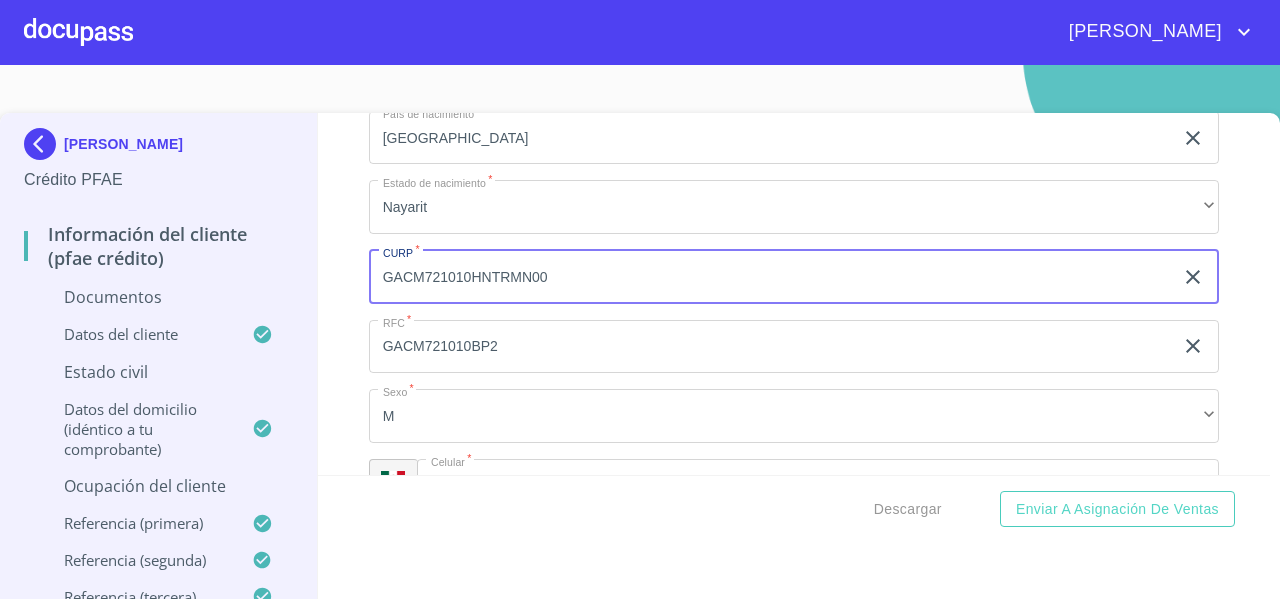 type on "GACM721010HNTRMN00" 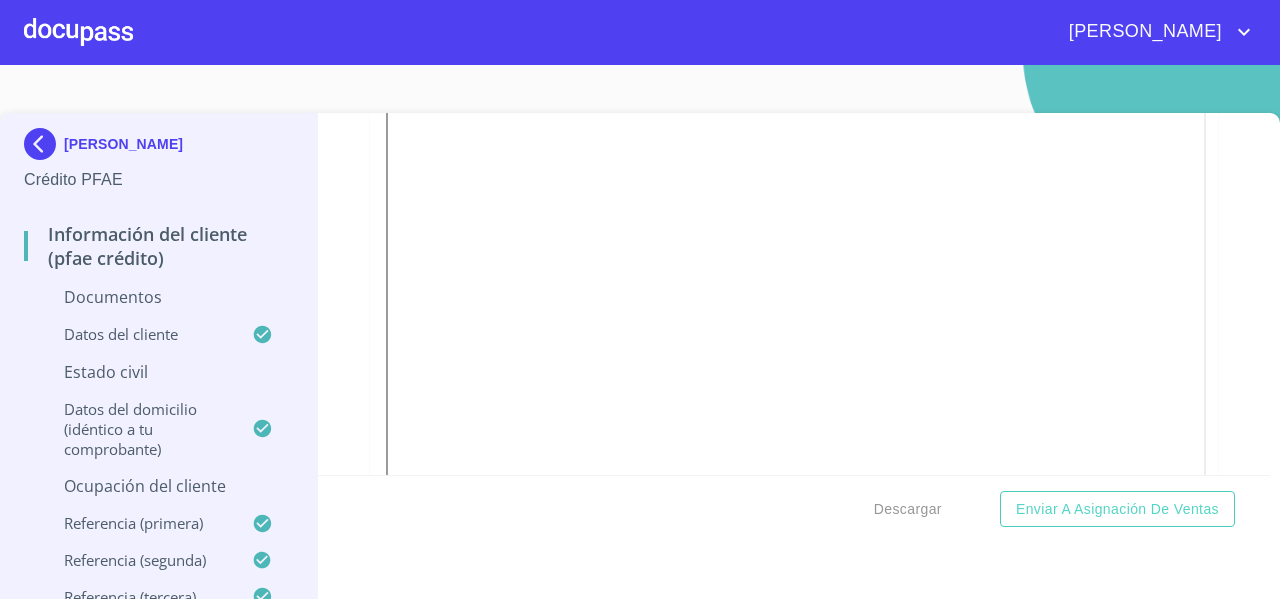scroll, scrollTop: 447, scrollLeft: 0, axis: vertical 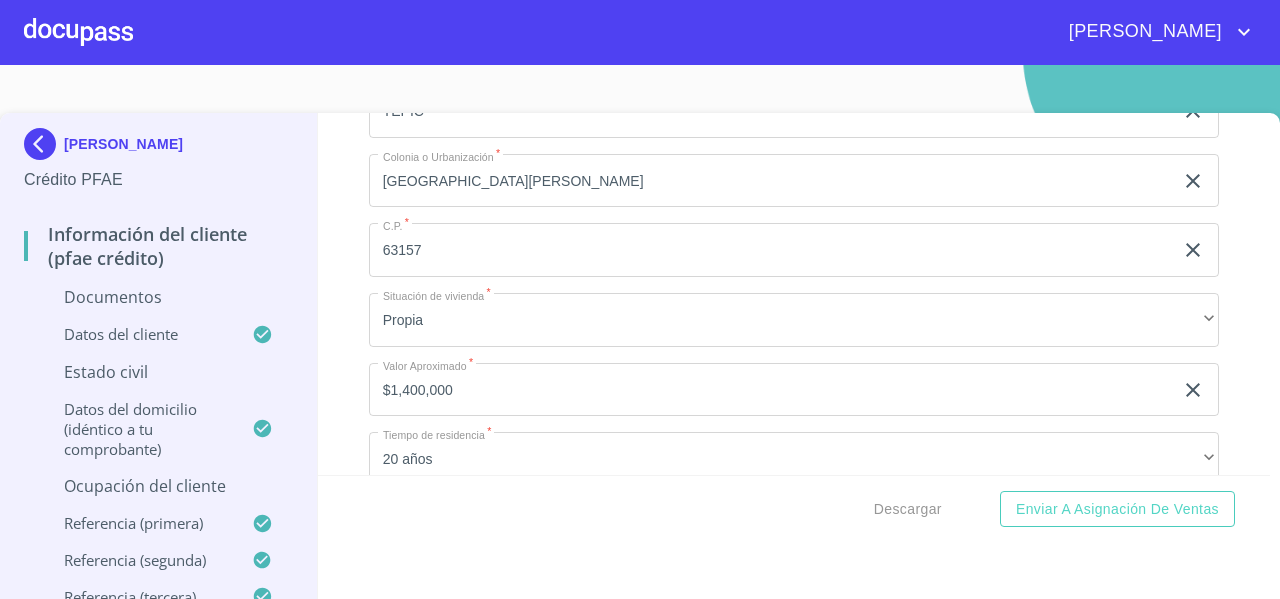 click on "Información del cliente (PFAE crédito)   Documentos Documento de identificación   * INE ​ Identificación Oficial * Identificación Oficial Identificación Oficial Comprobante de Domicilio * Arrastra o selecciona el (los) documento(s) para agregar Fuente de ingresos   * Independiente/Dueño de negocio/Persona Moral ​ Comprobante de Ingresos mes 1 * Arrastra o selecciona el (los) documento(s) para agregar Comprobante de Ingresos mes 2 * Arrastra o selecciona el (los) documento(s) para agregar Comprobante de Ingresos mes 3 * Arrastra o selecciona el (los) documento(s) para agregar CURP * [GEOGRAPHIC_DATA] o selecciona el (los) documento(s) para agregar [PERSON_NAME] de situación fiscal Arrastra o selecciona el (los) documento(s) para agregar Datos del cliente Apellido [PERSON_NAME]   * [PERSON_NAME] ​ Apellido Materno   * [PERSON_NAME] ​ Primer nombre   * [PERSON_NAME] ​ [PERSON_NAME] Nombre ​ Fecha de nacimiento * 10 de oct. de [DEMOGRAPHIC_DATA] ​ Nacionalidad   * Mexicana ​ País de nacimiento   * [GEOGRAPHIC_DATA] ​ Estado de nacimiento" at bounding box center [794, 294] 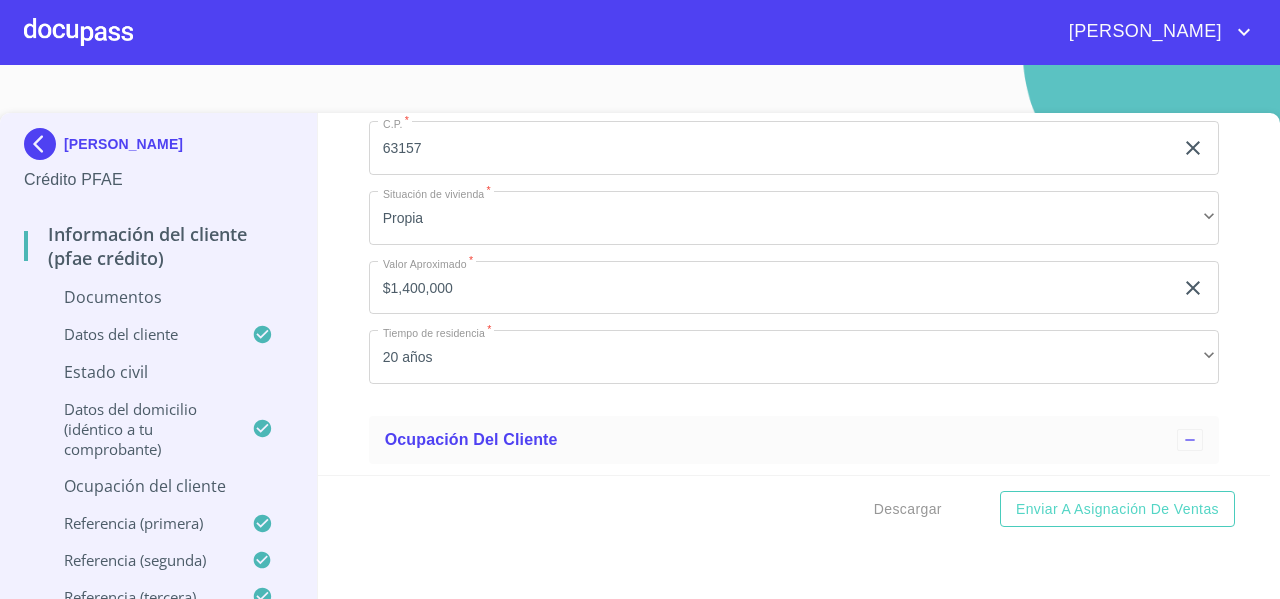 scroll, scrollTop: 5217, scrollLeft: 0, axis: vertical 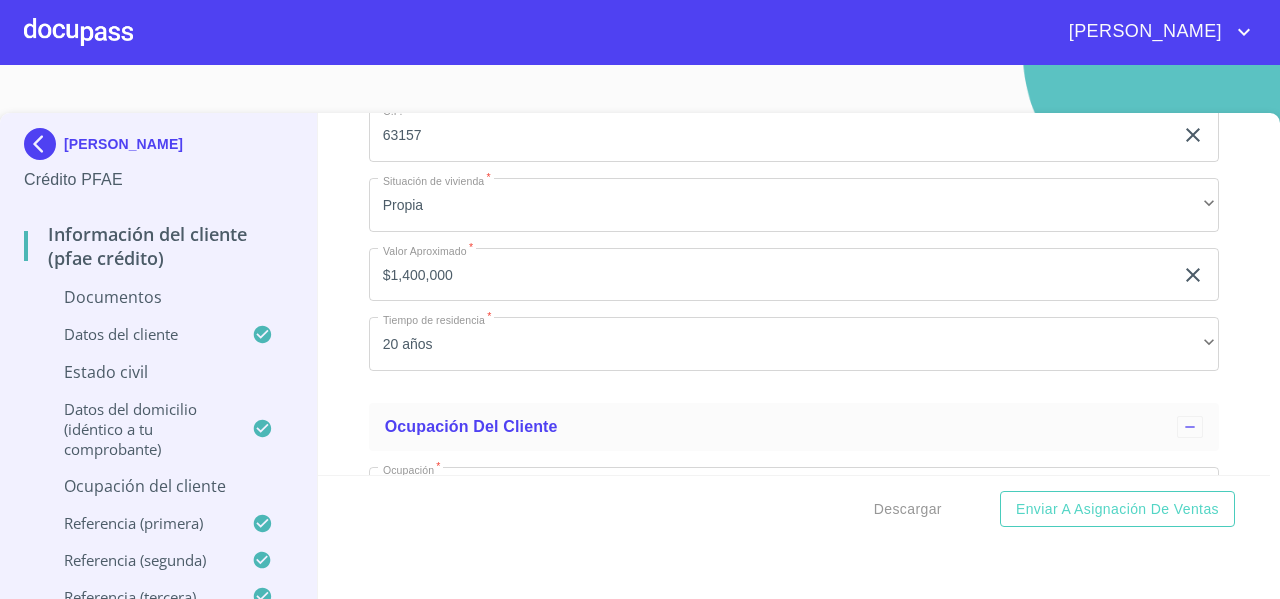 click on "Información del cliente (PFAE crédito)   Documentos Documento de identificación   * INE ​ Identificación Oficial * Identificación Oficial Identificación Oficial Comprobante de Domicilio * Arrastra o selecciona el (los) documento(s) para agregar Fuente de ingresos   * Independiente/Dueño de negocio/Persona Moral ​ Comprobante de Ingresos mes 1 * Arrastra o selecciona el (los) documento(s) para agregar Comprobante de Ingresos mes 2 * Arrastra o selecciona el (los) documento(s) para agregar Comprobante de Ingresos mes 3 * Arrastra o selecciona el (los) documento(s) para agregar CURP * [GEOGRAPHIC_DATA] o selecciona el (los) documento(s) para agregar [PERSON_NAME] de situación fiscal Arrastra o selecciona el (los) documento(s) para agregar Datos del cliente Apellido [PERSON_NAME]   * [PERSON_NAME] ​ Apellido Materno   * [PERSON_NAME] ​ Primer nombre   * [PERSON_NAME] ​ [PERSON_NAME] Nombre ​ Fecha de nacimiento * 10 de oct. de [DEMOGRAPHIC_DATA] ​ Nacionalidad   * Mexicana ​ País de nacimiento   * [GEOGRAPHIC_DATA] ​ Estado de nacimiento" at bounding box center (794, 294) 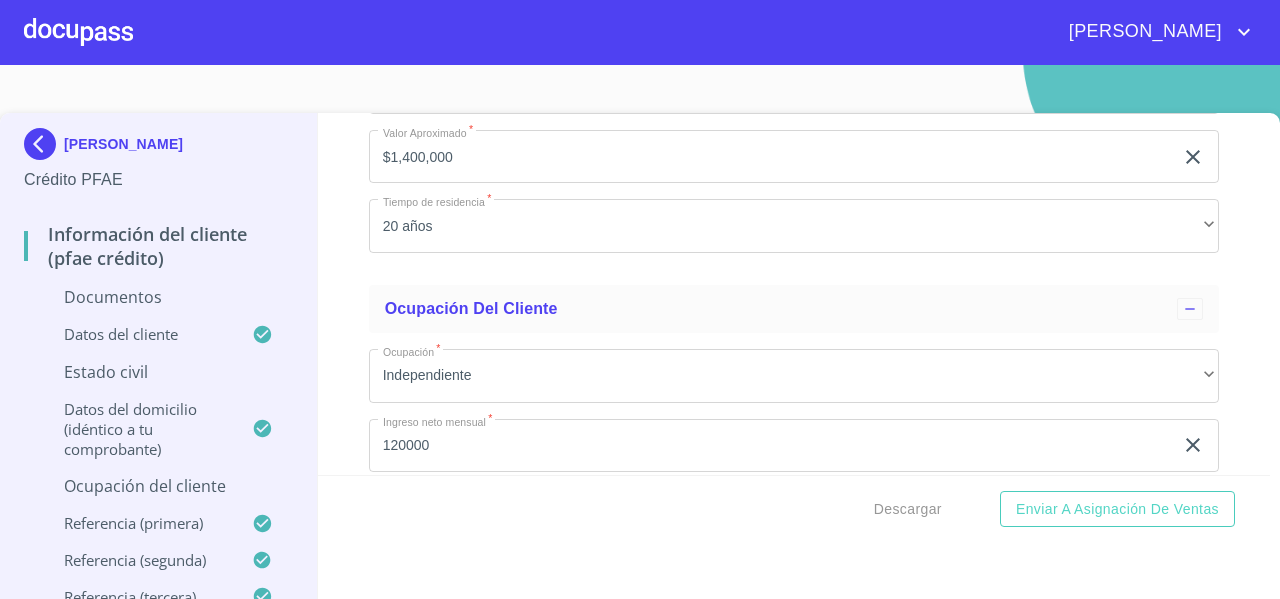 scroll, scrollTop: 5345, scrollLeft: 0, axis: vertical 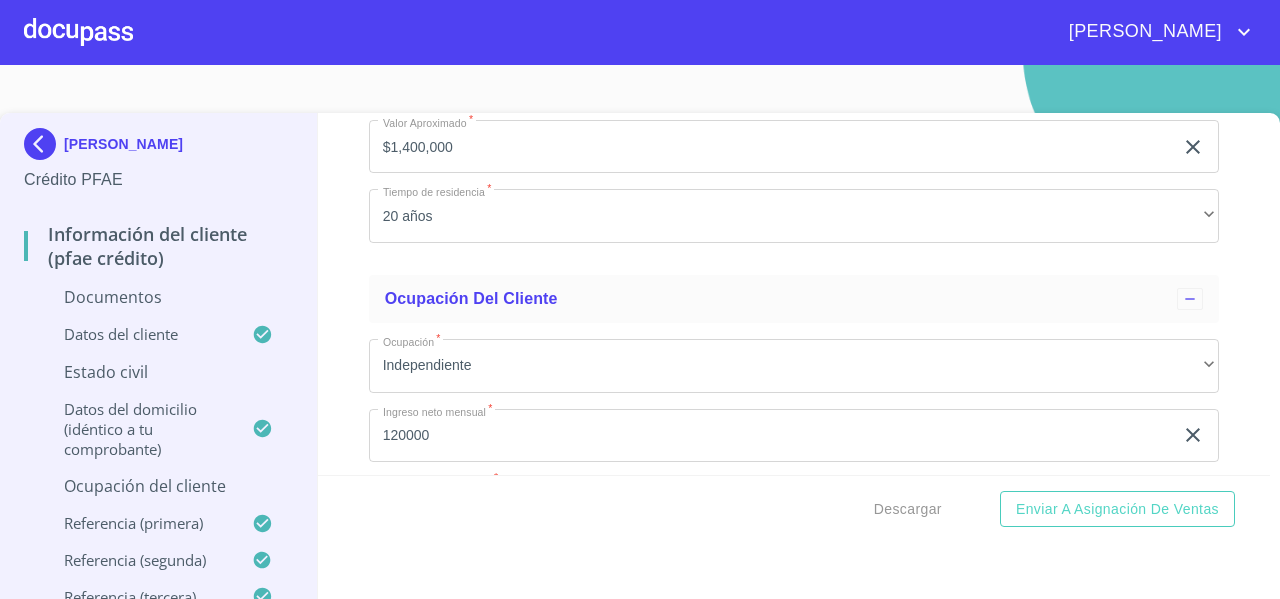 click on "Información del cliente (PFAE crédito)   Documentos Documento de identificación   * INE ​ Identificación Oficial * Identificación Oficial Identificación Oficial Comprobante de Domicilio * Arrastra o selecciona el (los) documento(s) para agregar Fuente de ingresos   * Independiente/Dueño de negocio/Persona Moral ​ Comprobante de Ingresos mes 1 * Arrastra o selecciona el (los) documento(s) para agregar Comprobante de Ingresos mes 2 * Arrastra o selecciona el (los) documento(s) para agregar Comprobante de Ingresos mes 3 * Arrastra o selecciona el (los) documento(s) para agregar CURP * [GEOGRAPHIC_DATA] o selecciona el (los) documento(s) para agregar [PERSON_NAME] de situación fiscal Arrastra o selecciona el (los) documento(s) para agregar Datos del cliente Apellido [PERSON_NAME]   * [PERSON_NAME] ​ Apellido Materno   * [PERSON_NAME] ​ Primer nombre   * [PERSON_NAME] ​ [PERSON_NAME] Nombre ​ Fecha de nacimiento * 10 de oct. de [DEMOGRAPHIC_DATA] ​ Nacionalidad   * Mexicana ​ País de nacimiento   * [GEOGRAPHIC_DATA] ​ Estado de nacimiento" at bounding box center (794, 294) 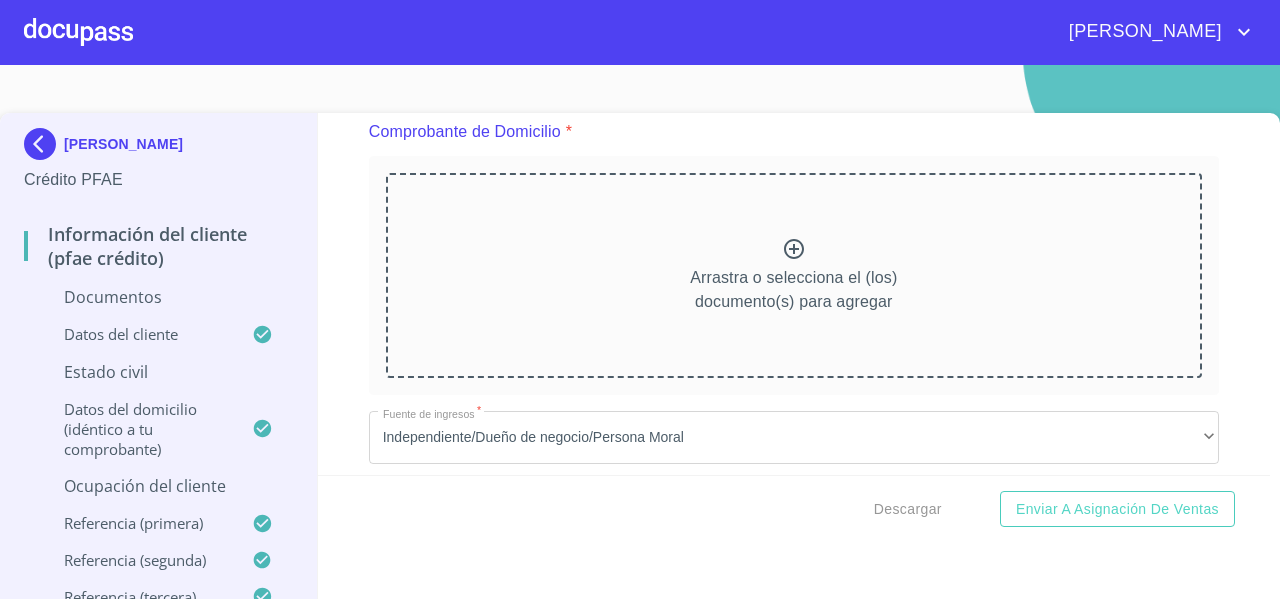 scroll, scrollTop: 1073, scrollLeft: 0, axis: vertical 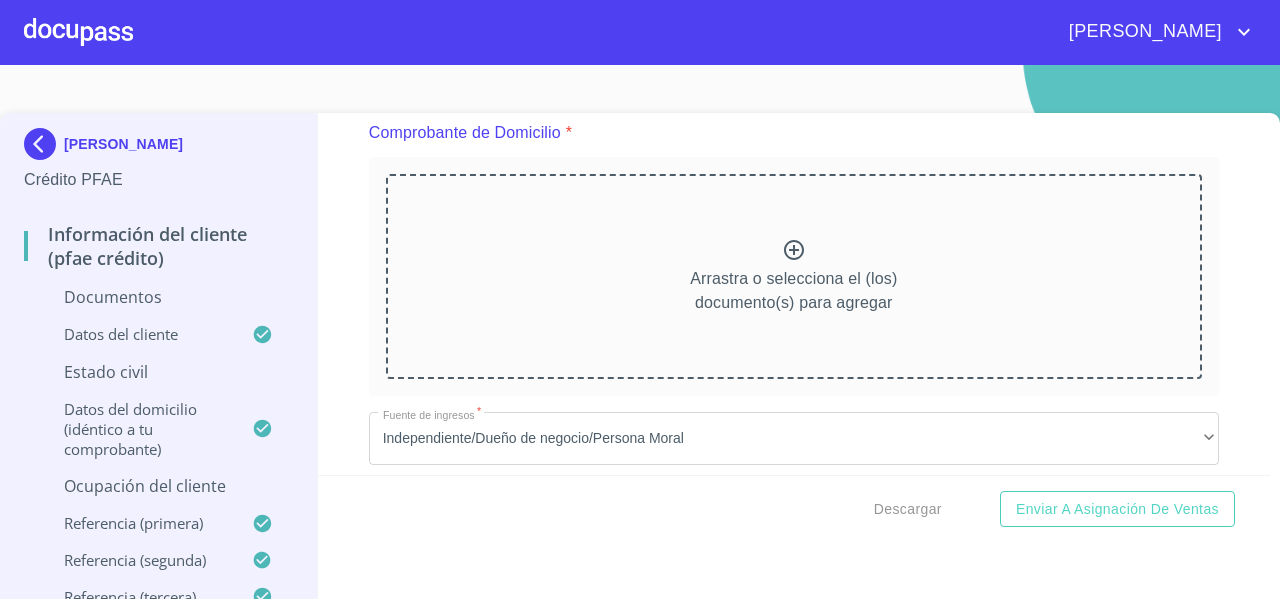 click on "Arrastra o selecciona el (los) documento(s) para agregar" at bounding box center (794, 276) 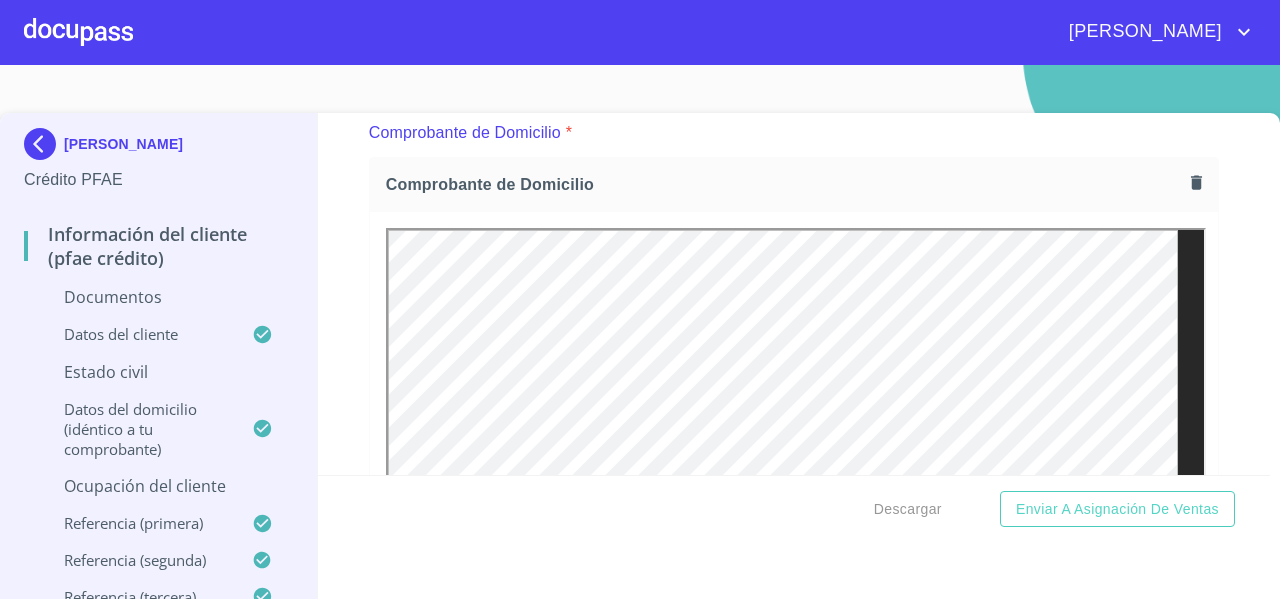 scroll, scrollTop: 0, scrollLeft: 0, axis: both 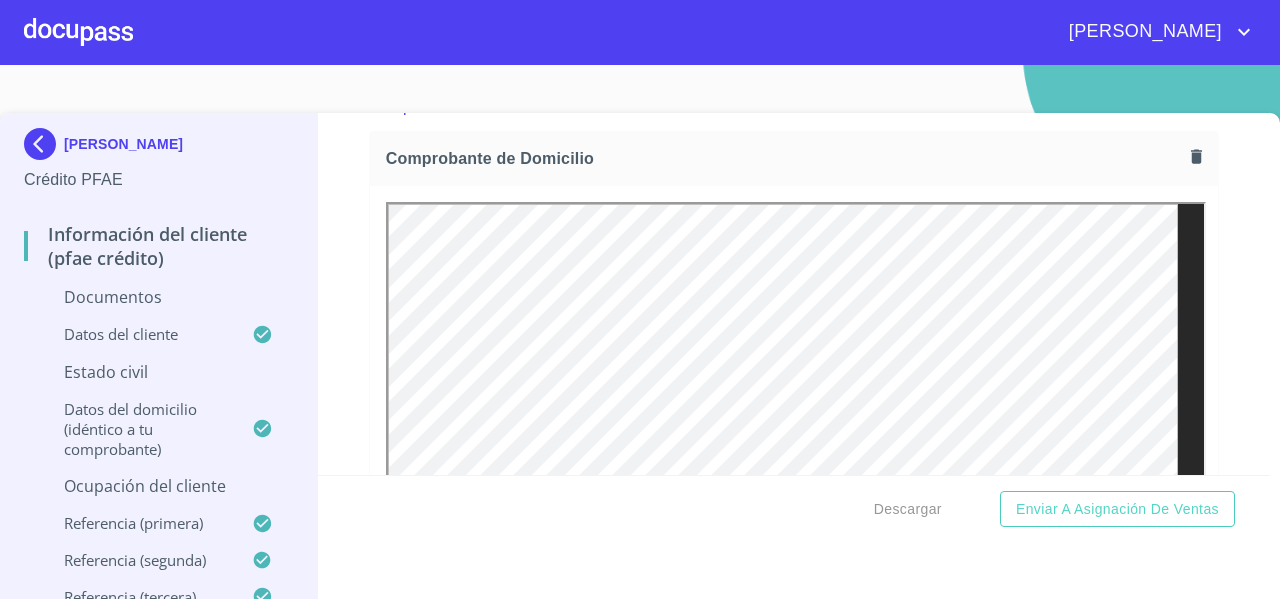 click 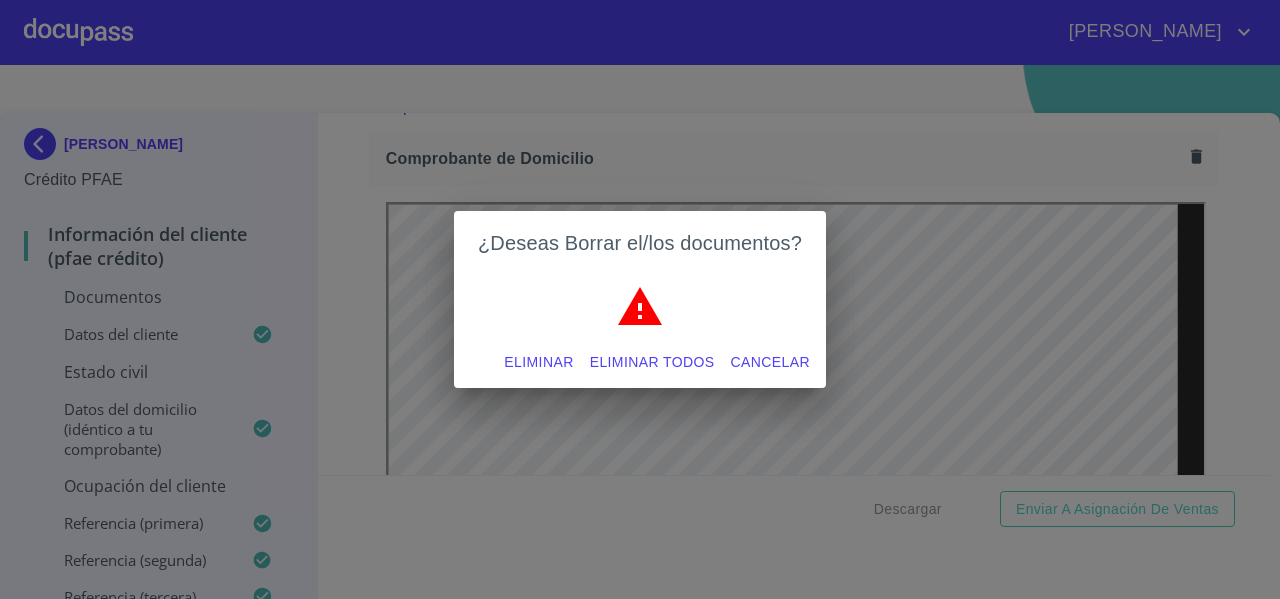 click on "Eliminar Eliminar todos Cancelar" at bounding box center (640, 362) 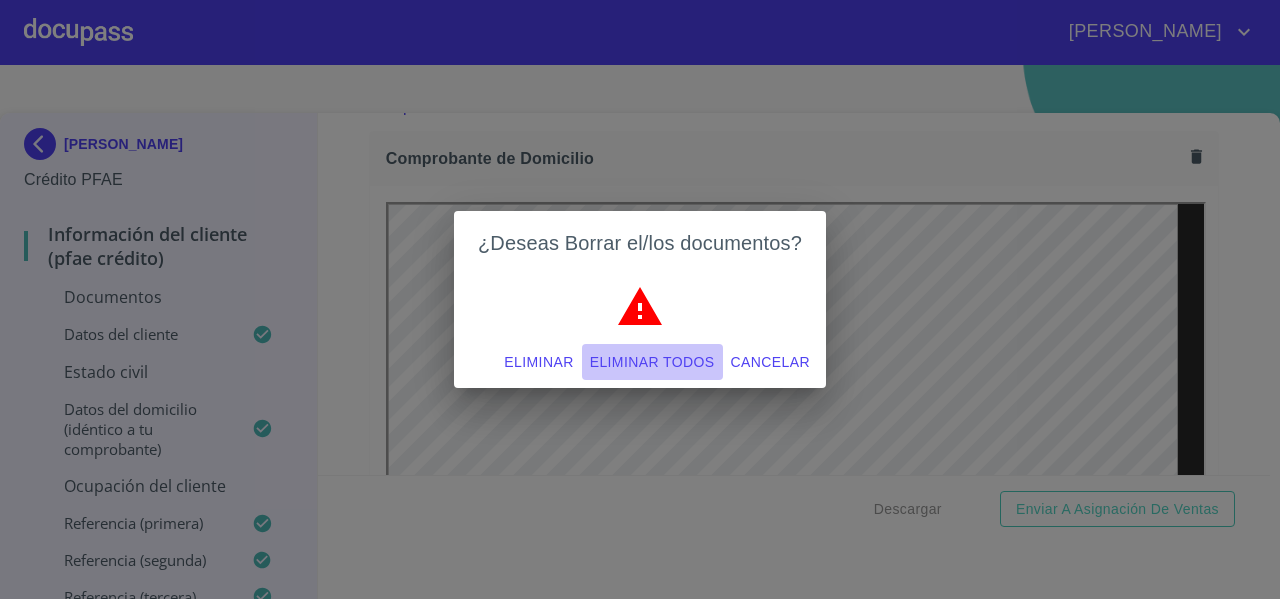 click on "Eliminar todos" at bounding box center (652, 362) 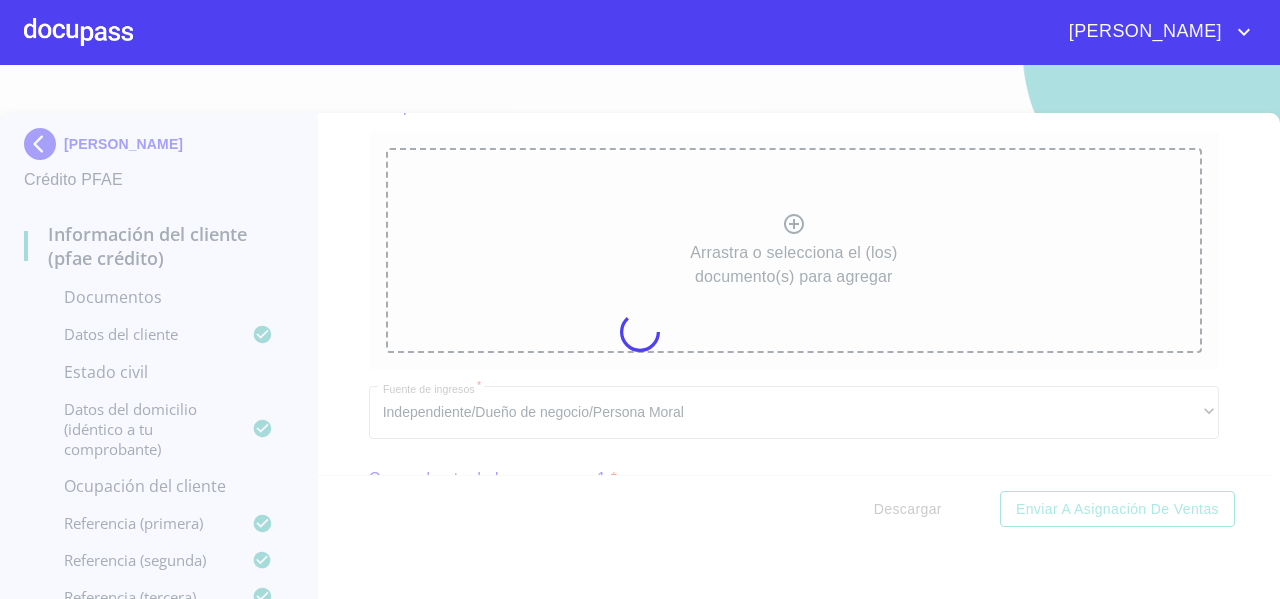 click at bounding box center (640, 332) 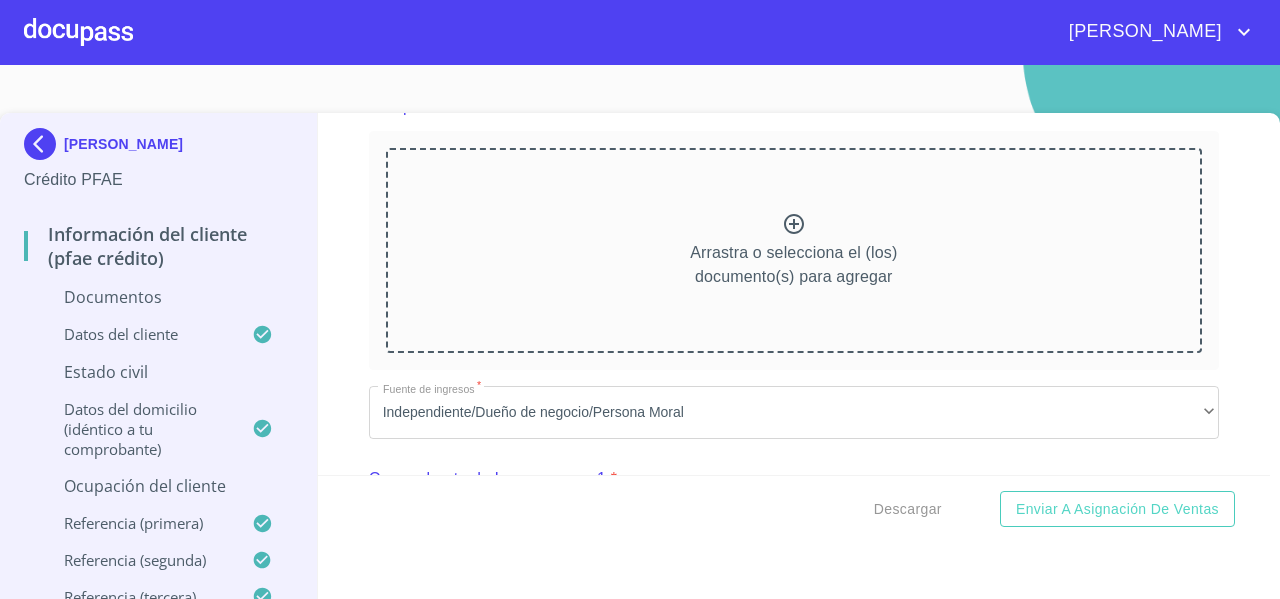 click on "Arrastra o selecciona el (los) documento(s) para agregar" at bounding box center (794, 250) 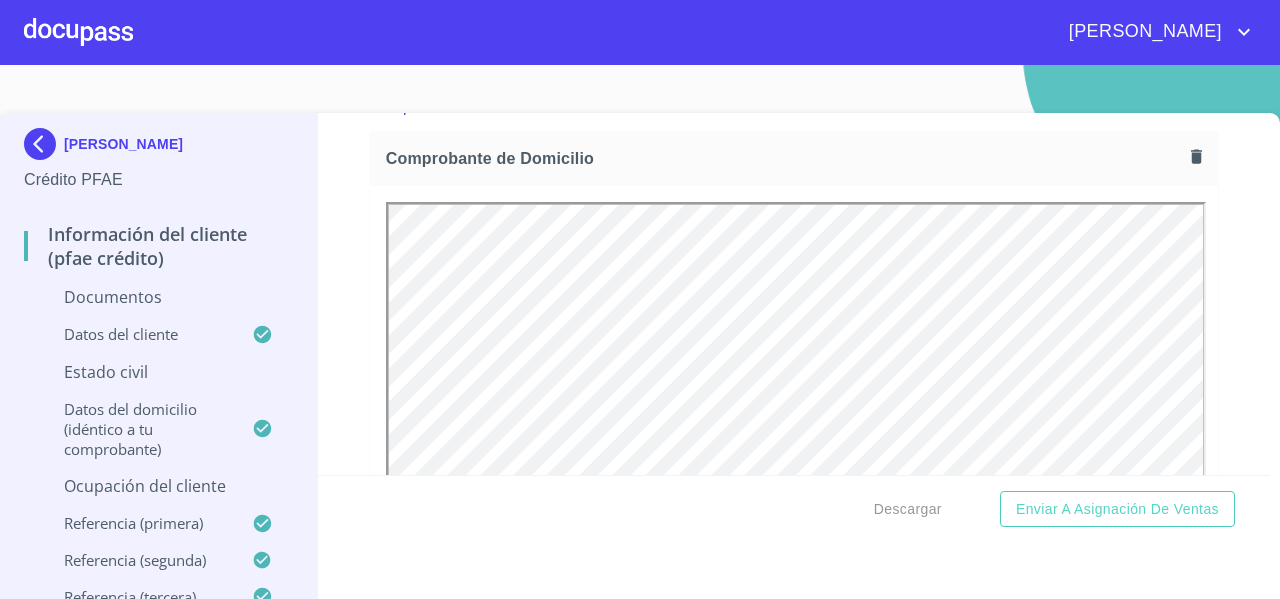 scroll, scrollTop: 0, scrollLeft: 0, axis: both 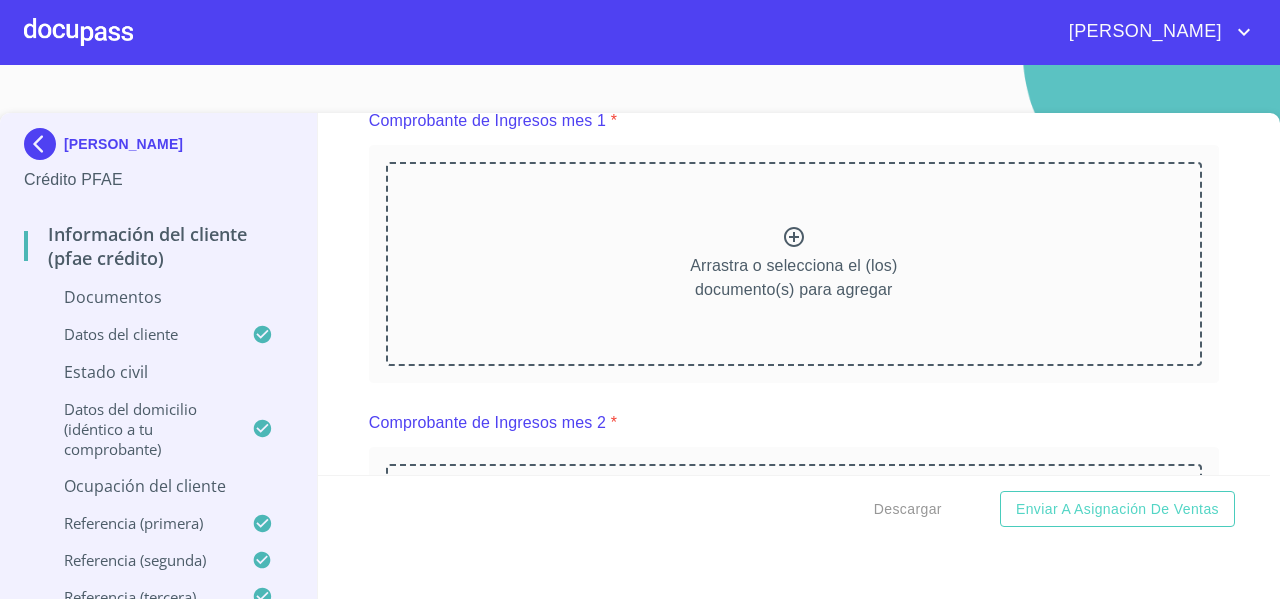 click on "Arrastra o selecciona el (los) documento(s) para agregar" at bounding box center [794, 264] 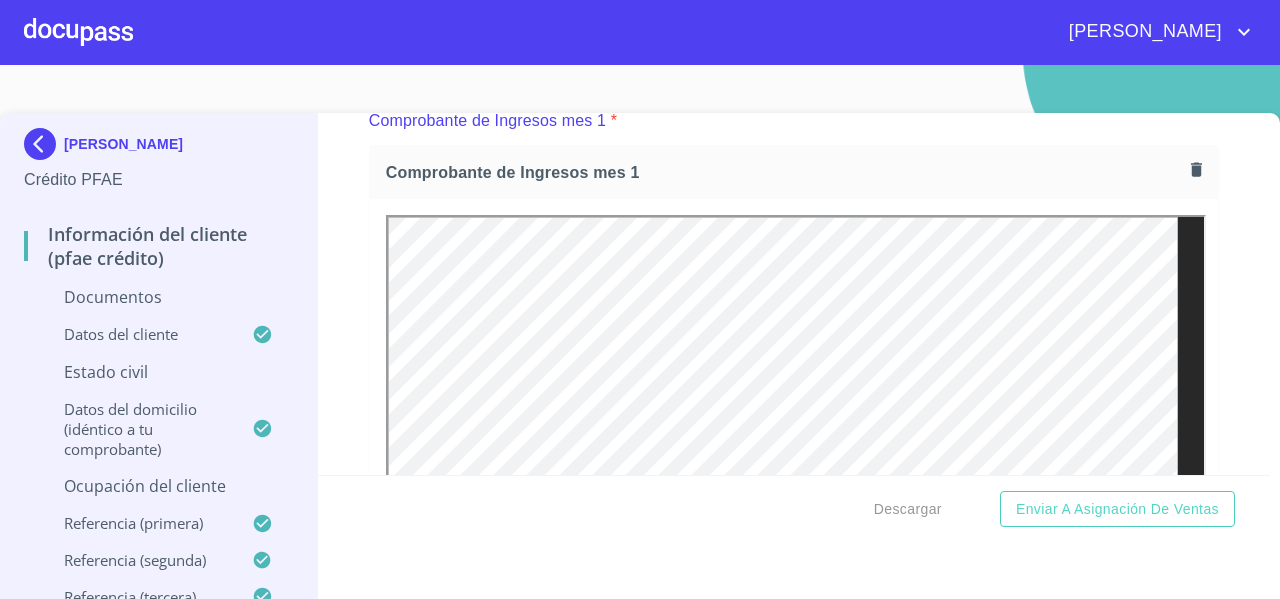 scroll, scrollTop: 0, scrollLeft: 0, axis: both 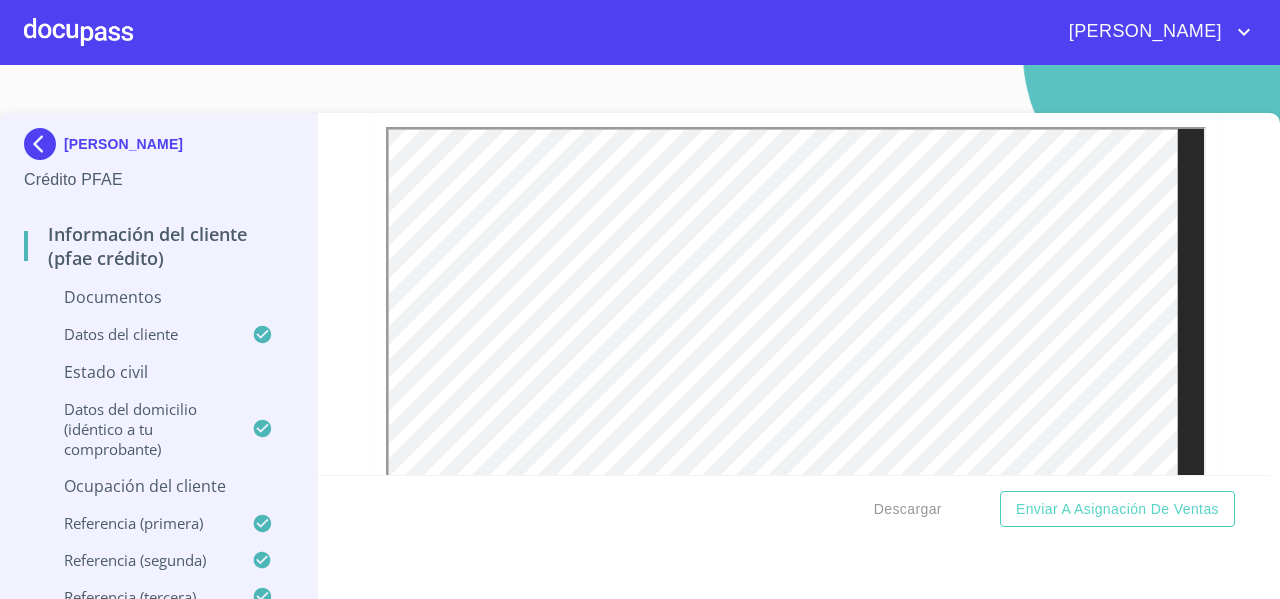click on "Información del cliente (PFAE crédito)   Documentos Documento de identificación   * INE ​ Identificación Oficial * Identificación Oficial Identificación Oficial Comprobante de Domicilio * Comprobante de Domicilio Comprobante de [PERSON_NAME] de ingresos   * Independiente/Dueño de negocio/Persona Moral ​ Comprobante de Ingresos mes 1 * Comprobante de Ingresos mes 1 Comprobante de Ingresos mes 1 Comprobante de Ingresos mes 2 * Arrastra o selecciona el (los) documento(s) para agregar Comprobante de Ingresos mes 3 * Arrastra o selecciona el (los) documento(s) para agregar CURP * [GEOGRAPHIC_DATA] o selecciona el (los) documento(s) para agregar [PERSON_NAME] de situación fiscal Arrastra o selecciona el (los) documento(s) para agregar Datos del cliente Apellido [PERSON_NAME]   * [PERSON_NAME] ​ Apellido Materno   * [PERSON_NAME] ​ Primer nombre   * [PERSON_NAME] ​ [PERSON_NAME] Nombre ​ Fecha de nacimiento * 10 de oct. de [DEMOGRAPHIC_DATA] ​ Nacionalidad   * Mexicana ​ País de nacimiento   * [GEOGRAPHIC_DATA] ​ Estado de nacimiento   * *" at bounding box center (794, 294) 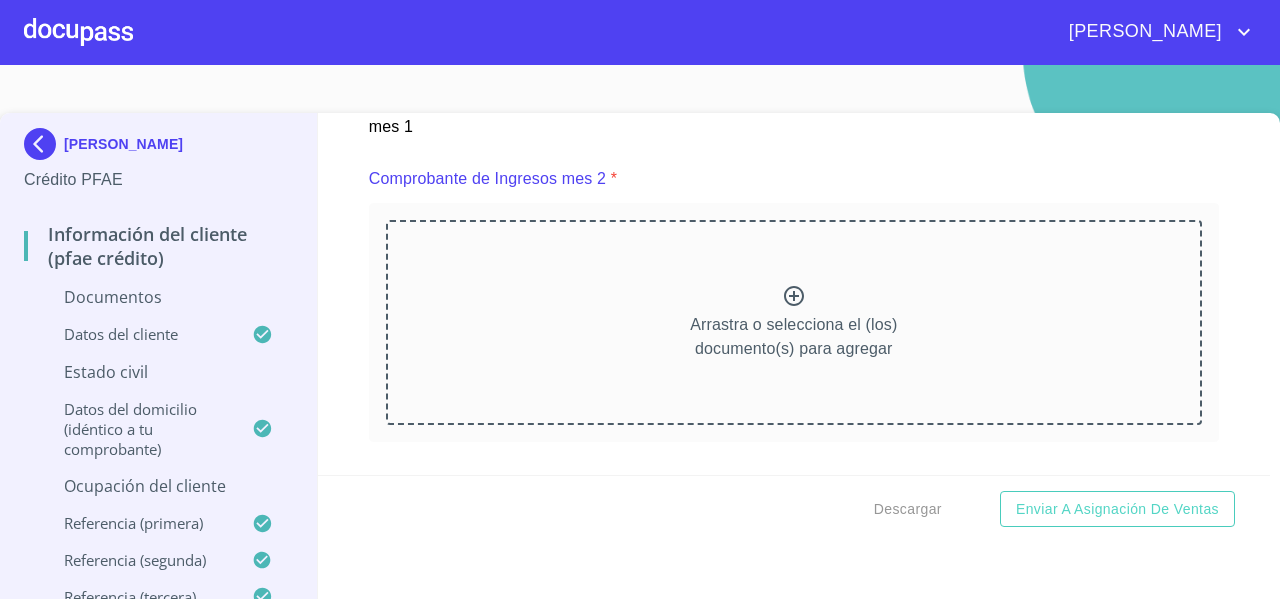 scroll, scrollTop: 2783, scrollLeft: 0, axis: vertical 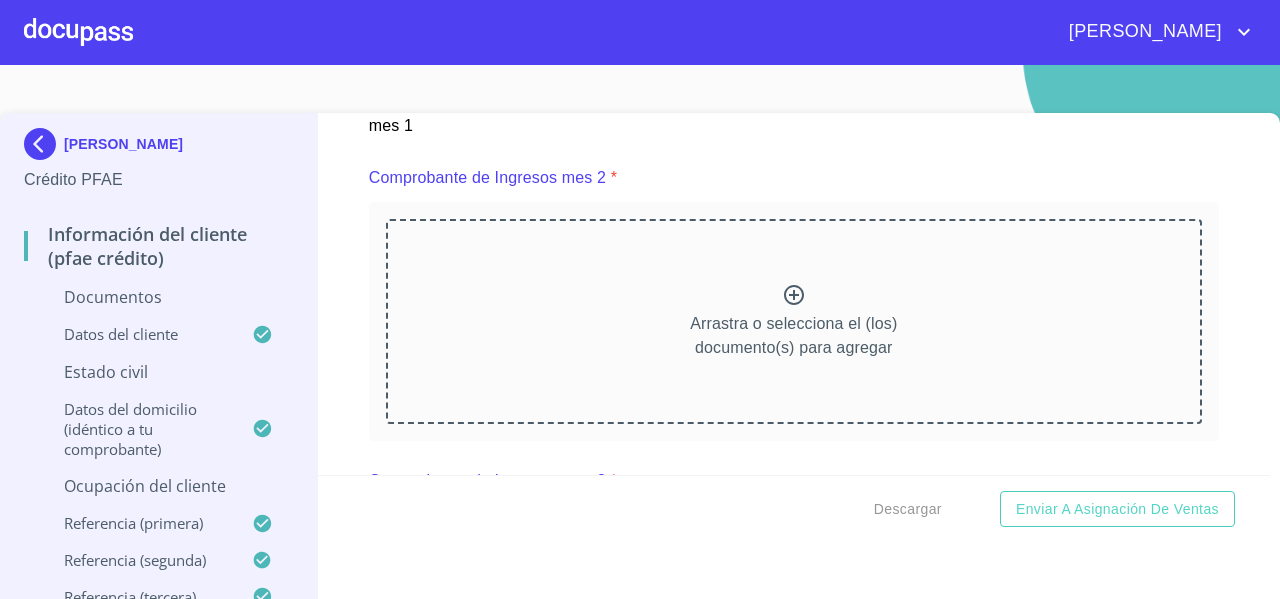 click on "Arrastra o selecciona el (los) documento(s) para agregar" at bounding box center (794, 321) 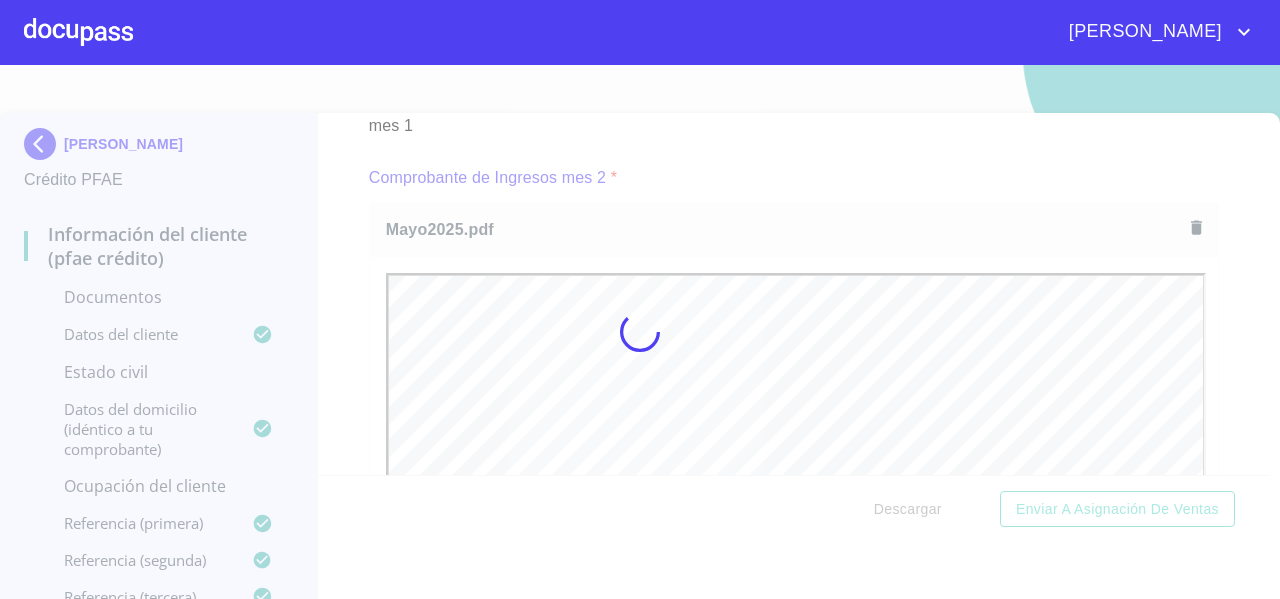 scroll, scrollTop: 0, scrollLeft: 0, axis: both 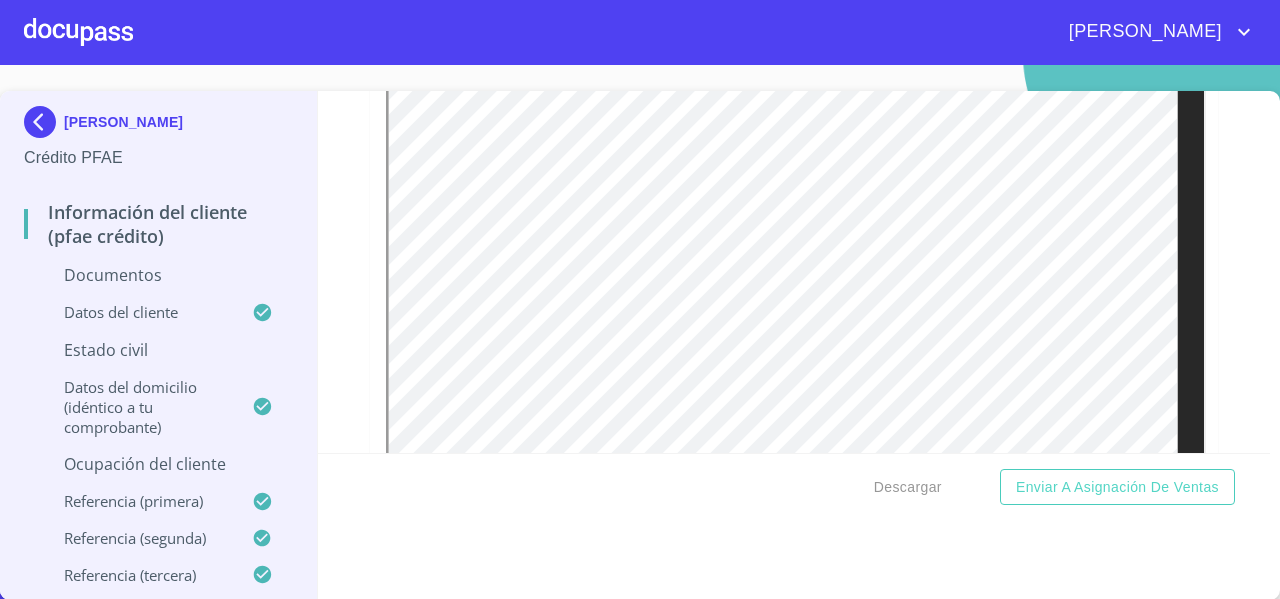 click on "Información del cliente (PFAE crédito)   Documentos Documento de identificación   * INE ​ Identificación Oficial * Identificación Oficial Identificación Oficial Comprobante de Domicilio * Comprobante de Domicilio Comprobante de [PERSON_NAME] de ingresos   * Independiente/Dueño de negocio/Persona Moral ​ Comprobante de Ingresos mes 1 * Comprobante de Ingresos mes 1 Comprobante de Ingresos mes 1 Comprobante de Ingresos mes 2 * Comprobante de Ingresos mes 2 Comprobante de Ingresos mes 2 Comprobante de Ingresos mes 3 * Arrastra o selecciona el (los) documento(s) para agregar CURP * [GEOGRAPHIC_DATA] o selecciona el (los) documento(s) para agregar [PERSON_NAME] de situación fiscal Arrastra o selecciona el (los) documento(s) para agregar Datos del cliente Apellido [PERSON_NAME]   * [PERSON_NAME] ​ Apellido Materno   * [PERSON_NAME] ​ Primer nombre   * [PERSON_NAME] ​ [PERSON_NAME] Nombre ​ Fecha de nacimiento * 10 de oct. de [DEMOGRAPHIC_DATA] ​ Nacionalidad   * Mexicana ​ País de nacimiento   * [GEOGRAPHIC_DATA] ​ Estado de nacimiento   *" at bounding box center [794, 272] 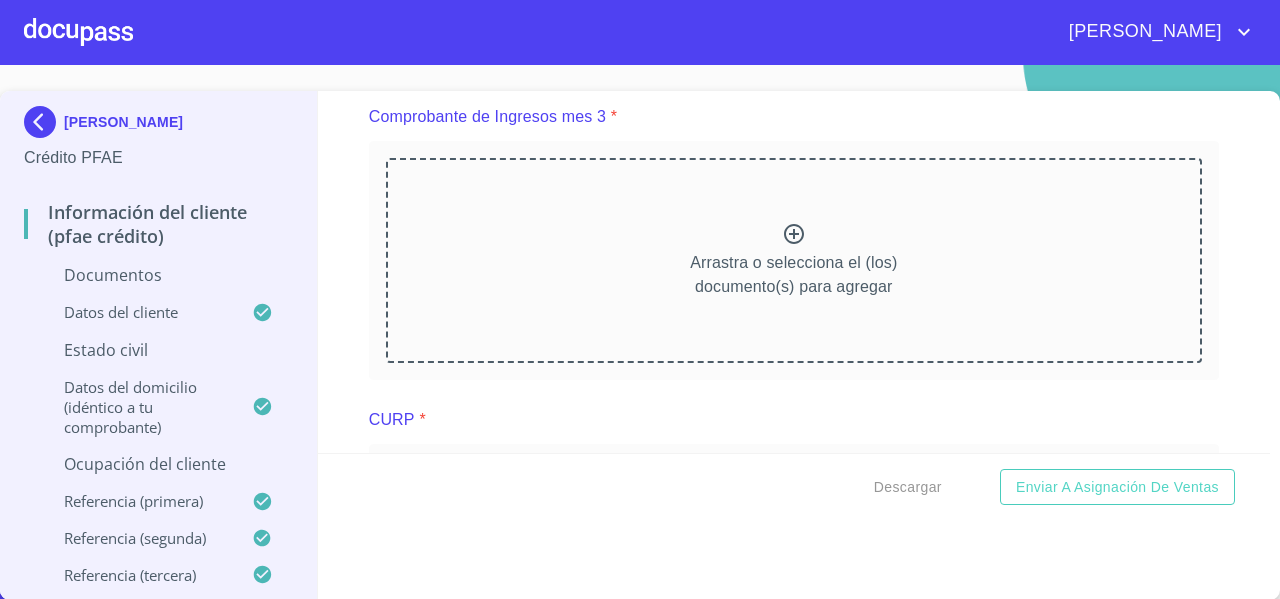 scroll, scrollTop: 3689, scrollLeft: 0, axis: vertical 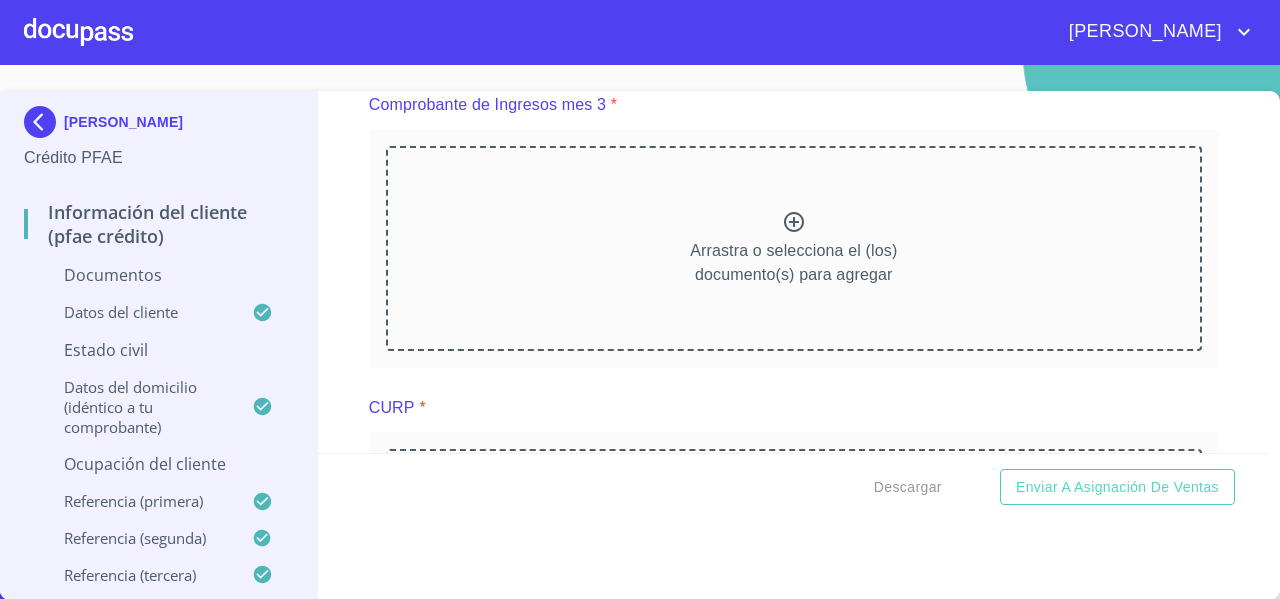 click on "Arrastra o selecciona el (los) documento(s) para agregar" at bounding box center (793, 263) 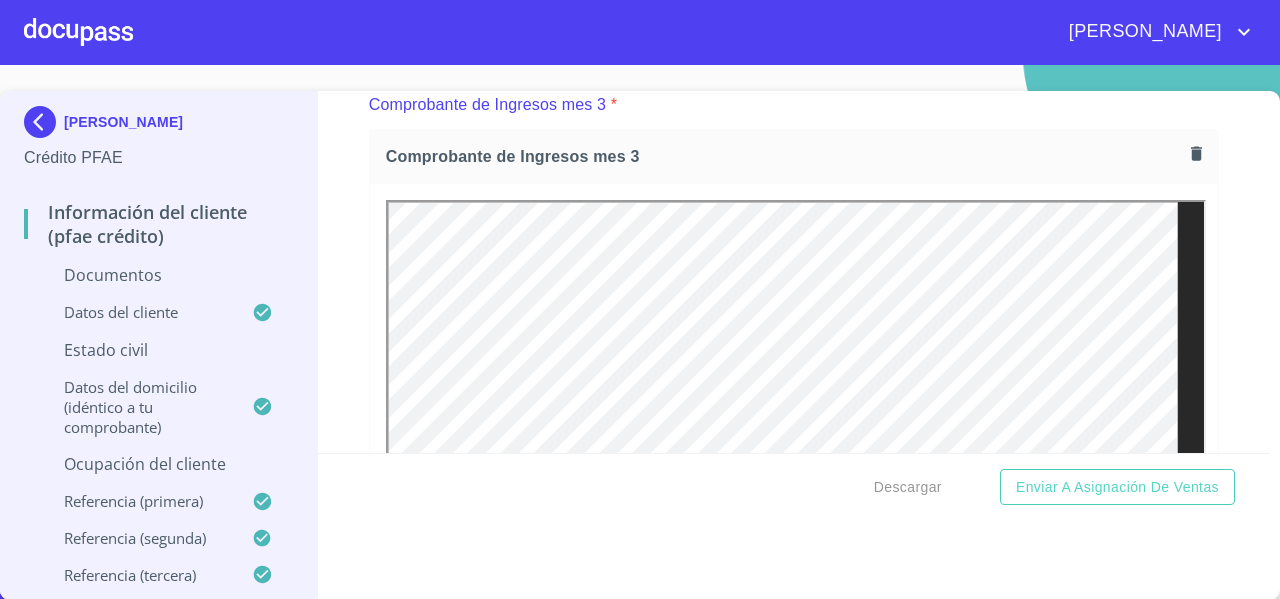scroll, scrollTop: 0, scrollLeft: 0, axis: both 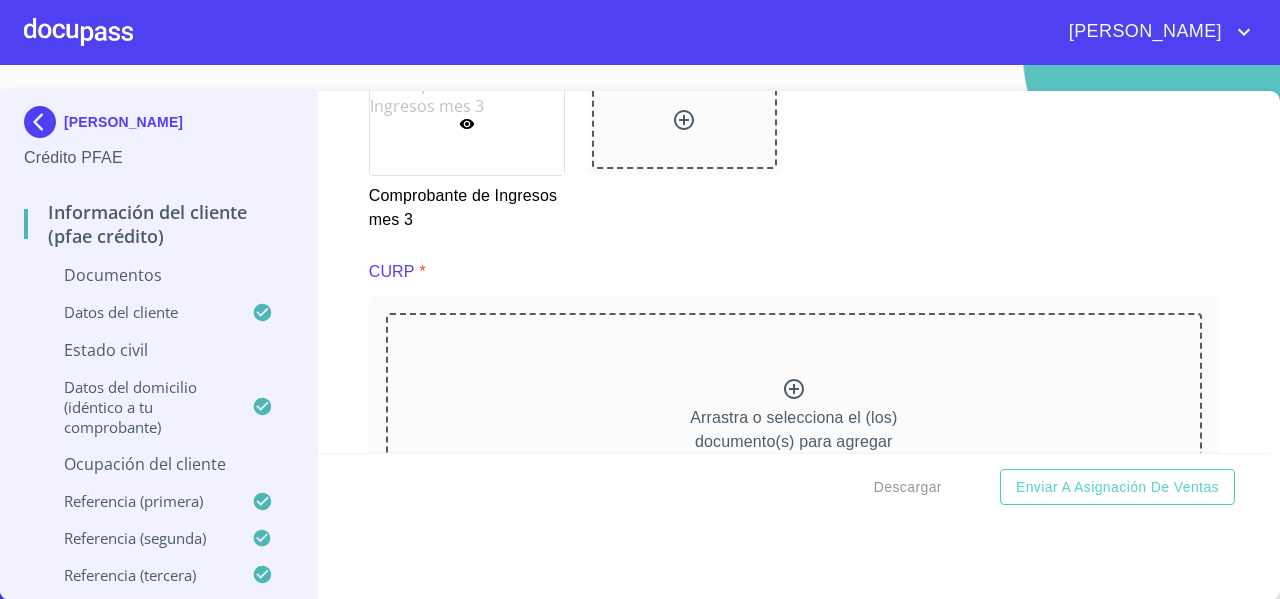 click on "CURP *" at bounding box center [794, 272] 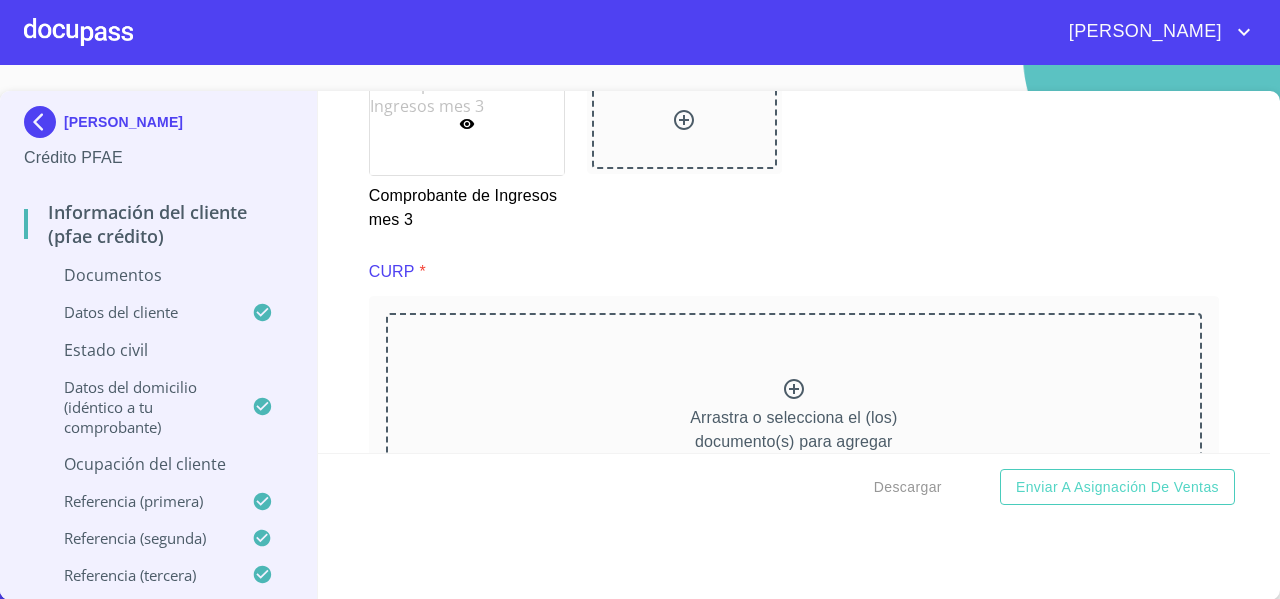 click on "Arrastra o selecciona el (los) documento(s) para agregar" at bounding box center (794, 415) 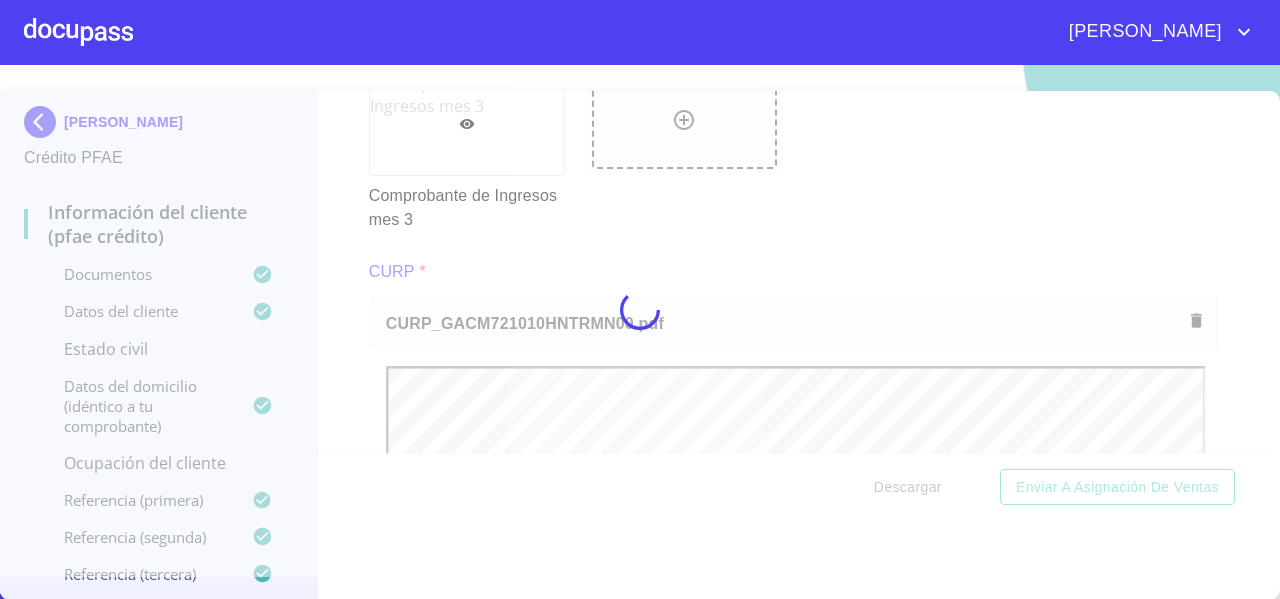 scroll, scrollTop: 0, scrollLeft: 0, axis: both 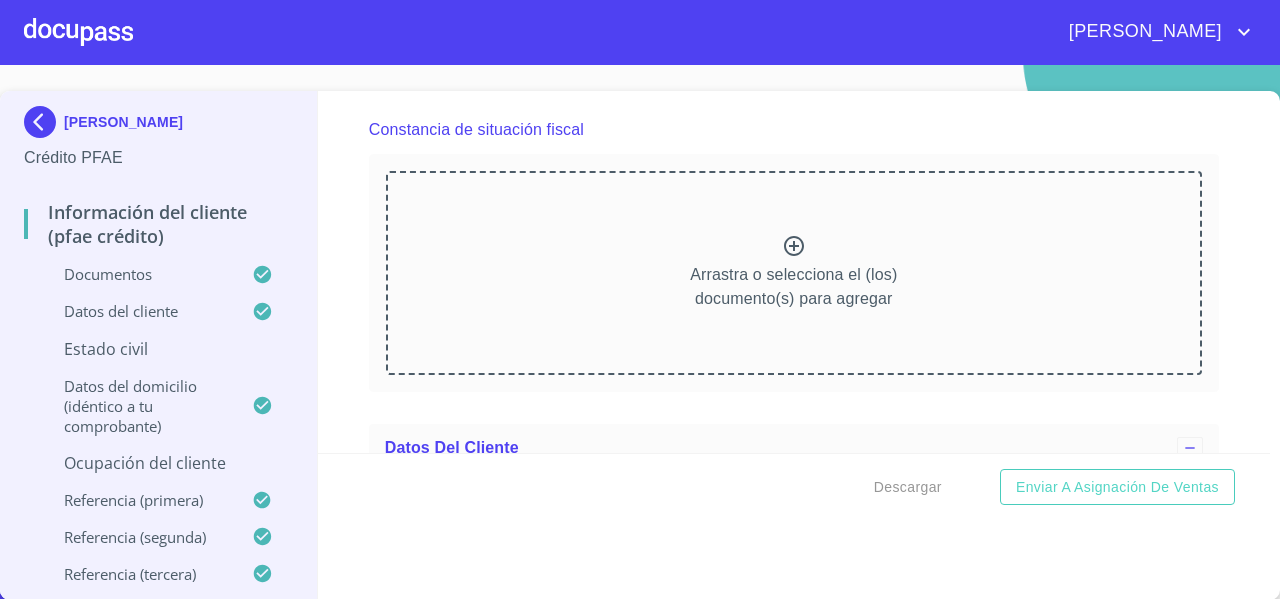 click on "Arrastra o selecciona el (los) documento(s) para agregar" at bounding box center (794, 273) 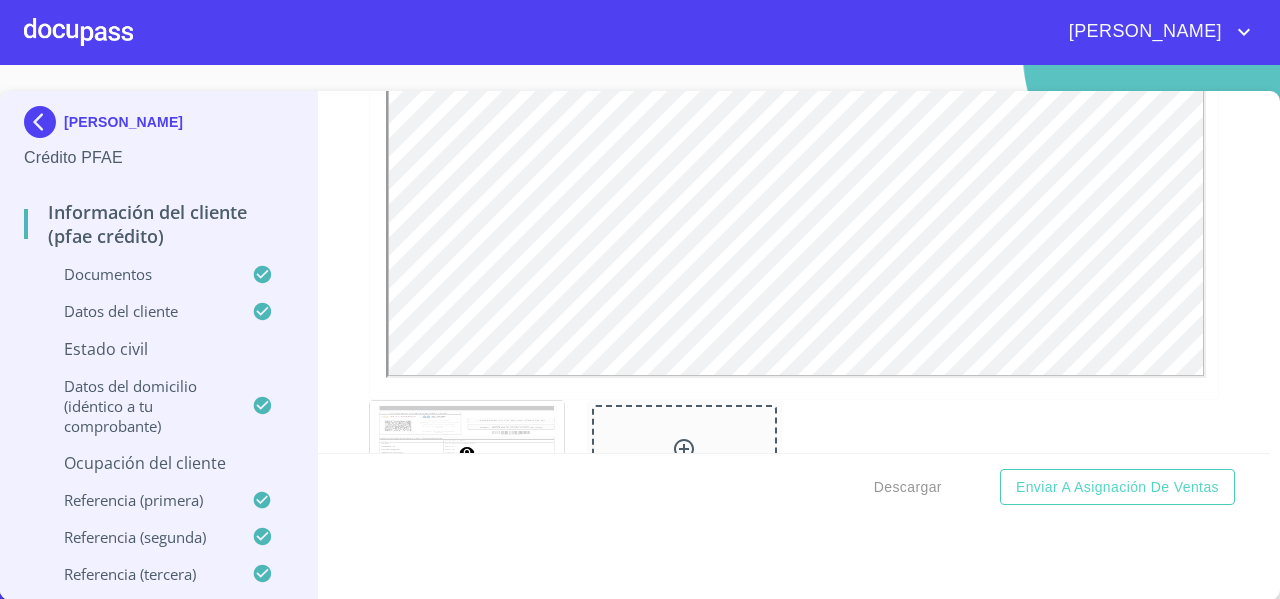 scroll, scrollTop: 0, scrollLeft: 0, axis: both 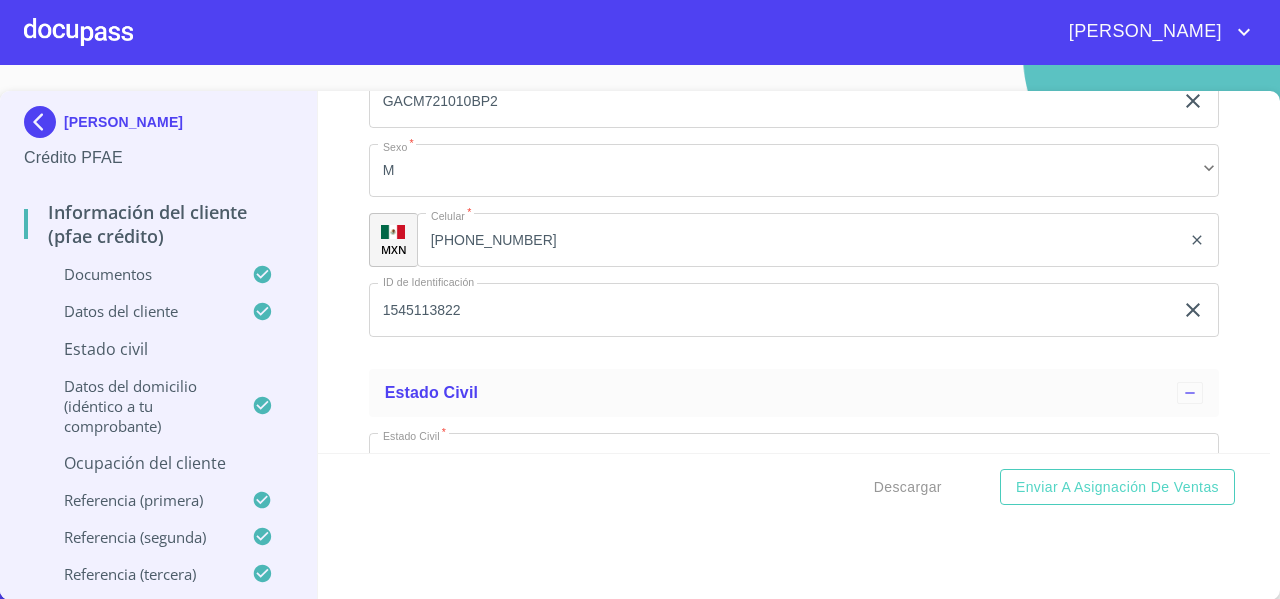 click on "1545113822" at bounding box center [771, -526] 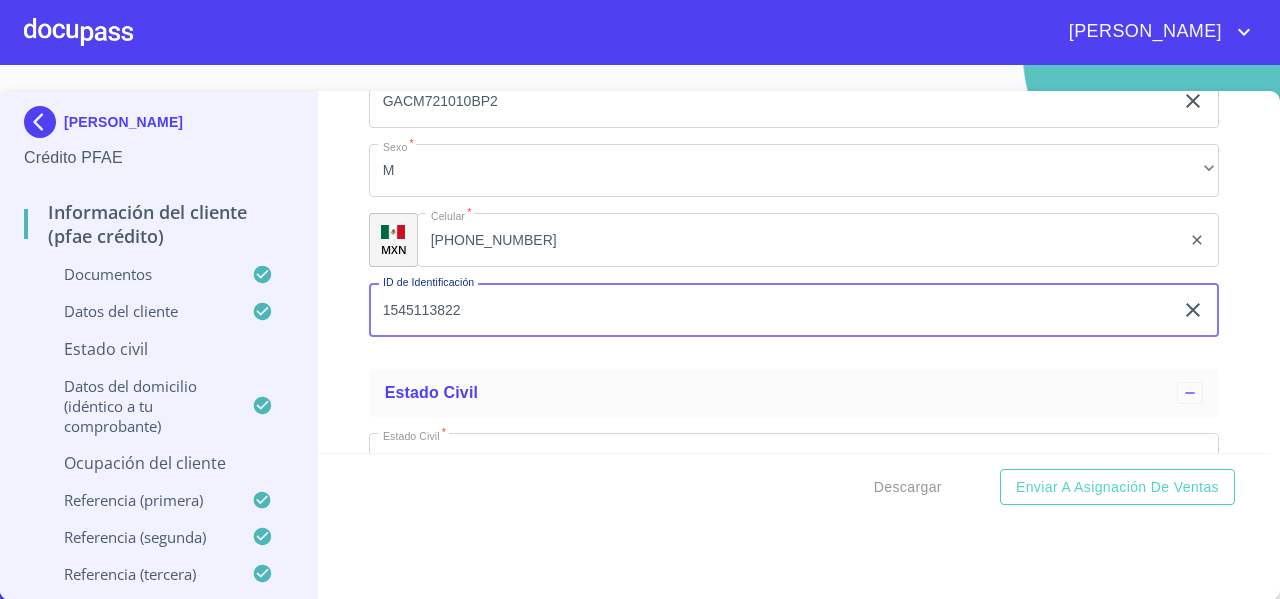 click on "1545113822" at bounding box center [771, 310] 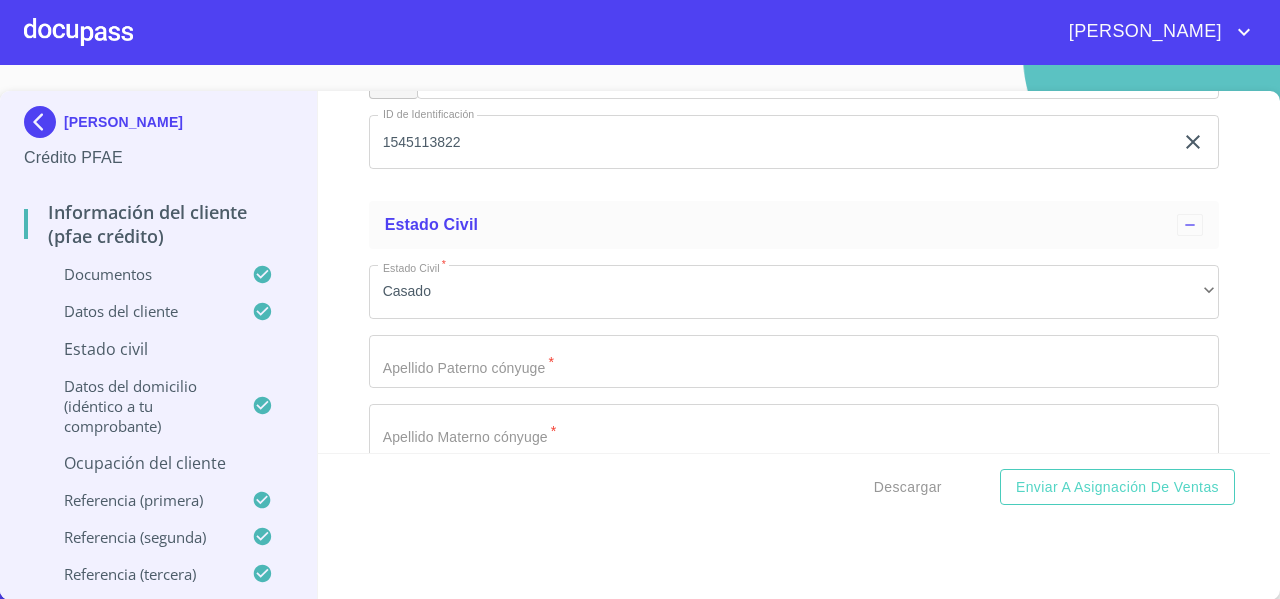scroll, scrollTop: 7113, scrollLeft: 0, axis: vertical 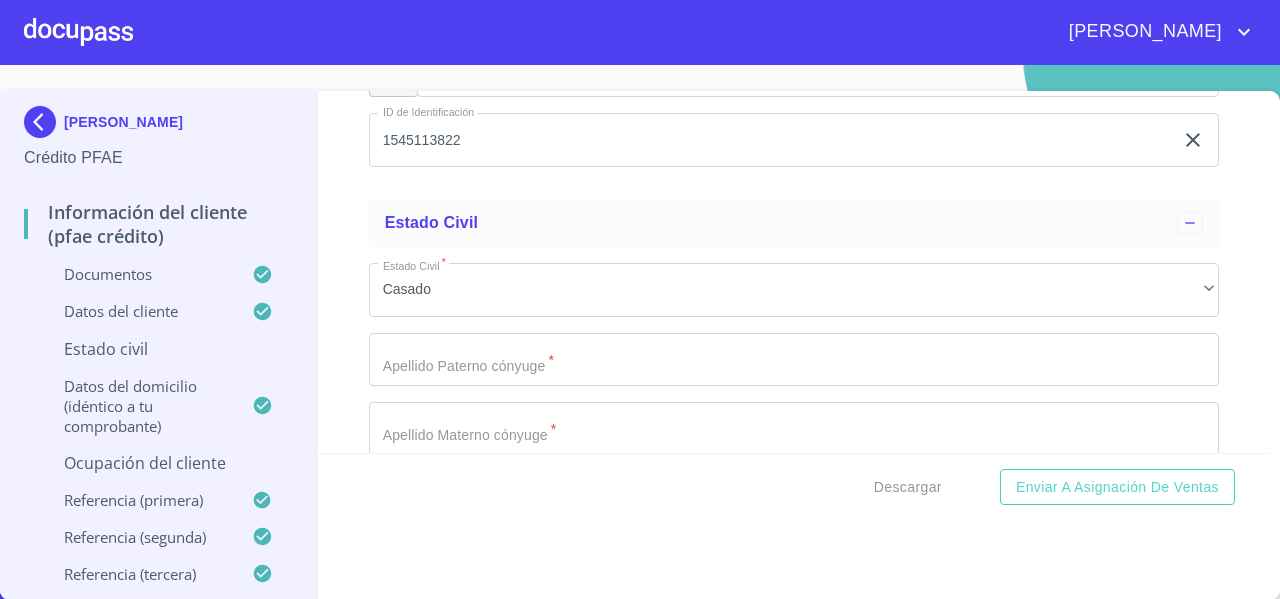 click on "1545113822" at bounding box center [771, -696] 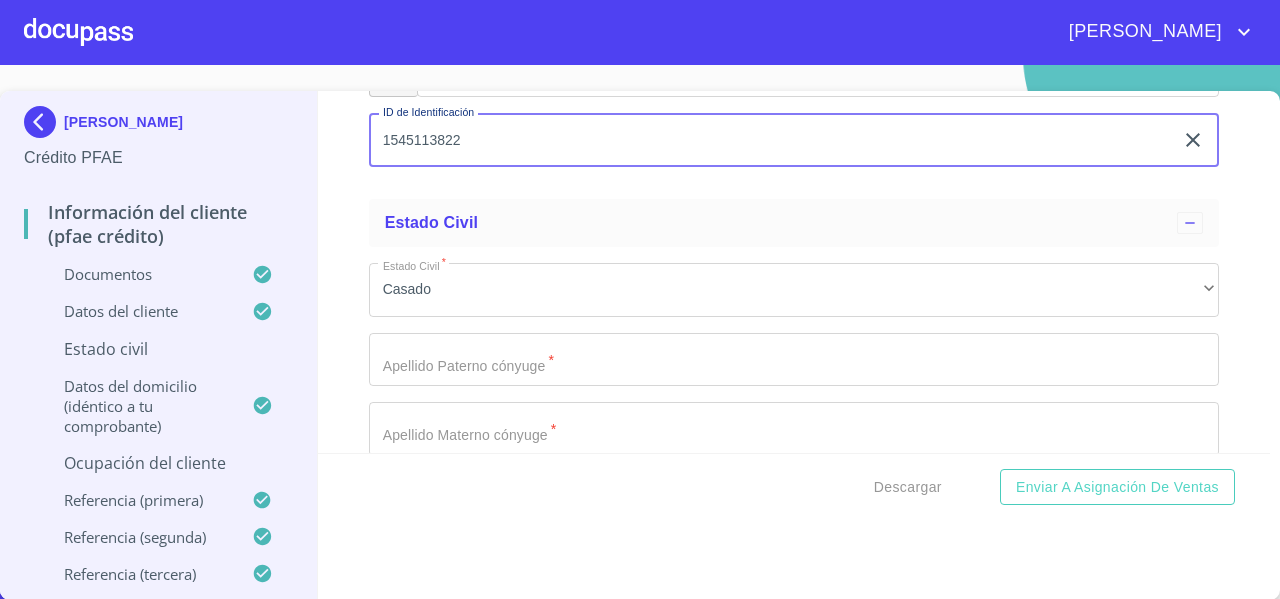 click on "1545113822" at bounding box center [771, 140] 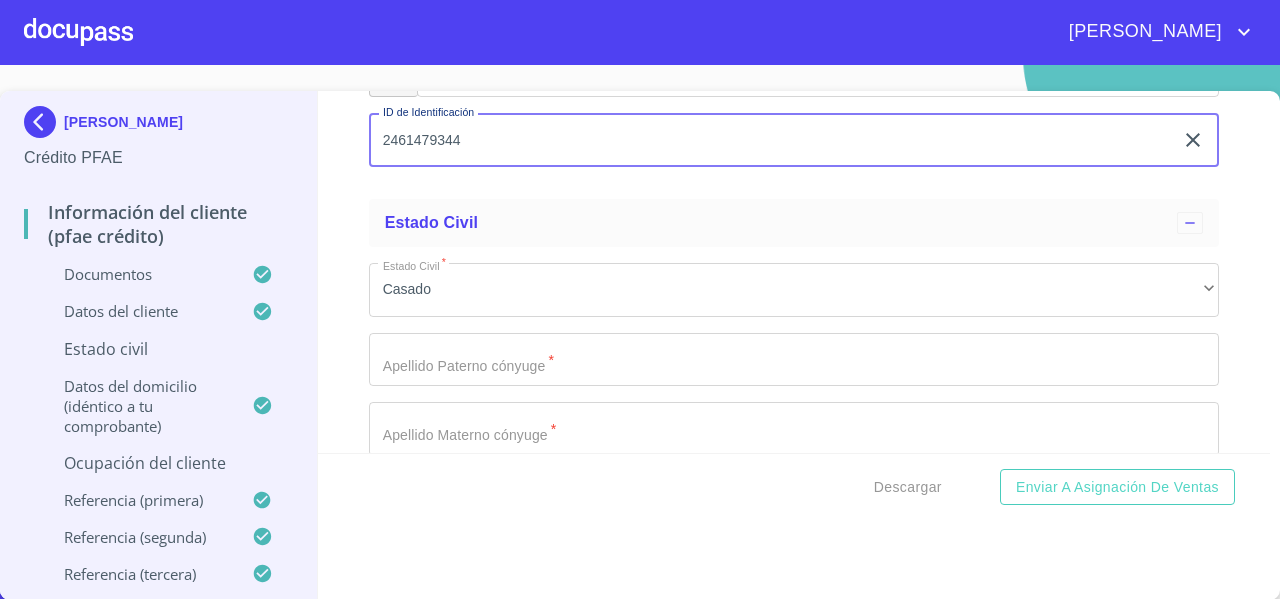 type on "2461479344" 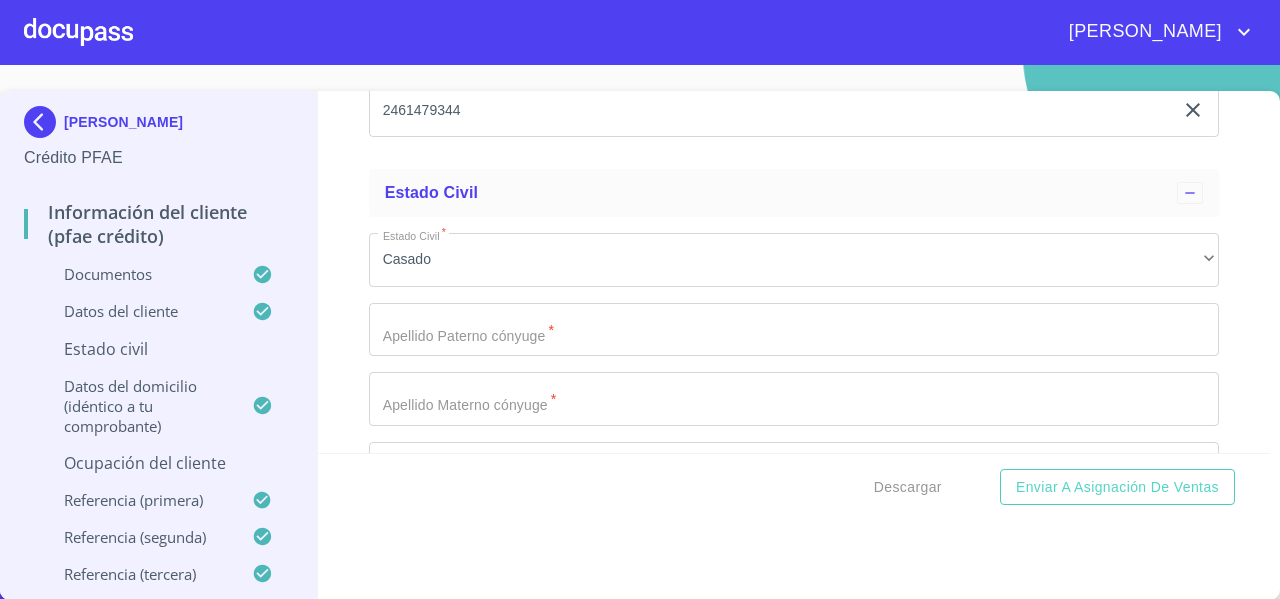 scroll, scrollTop: 7208, scrollLeft: 0, axis: vertical 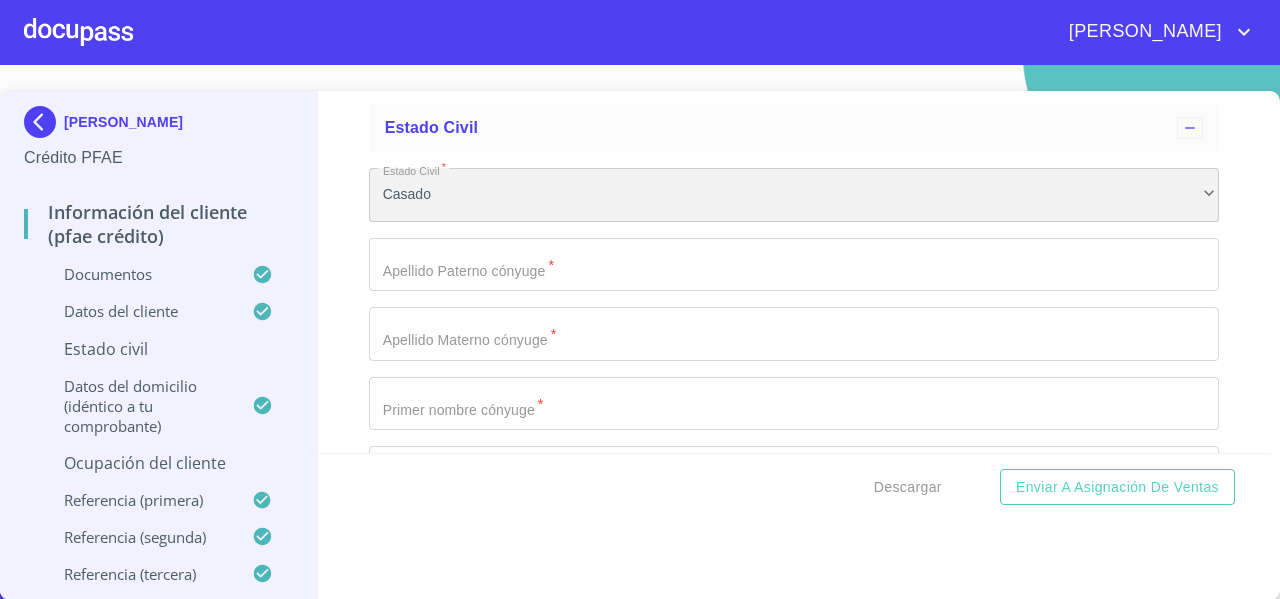 click on "Casado" at bounding box center (794, 195) 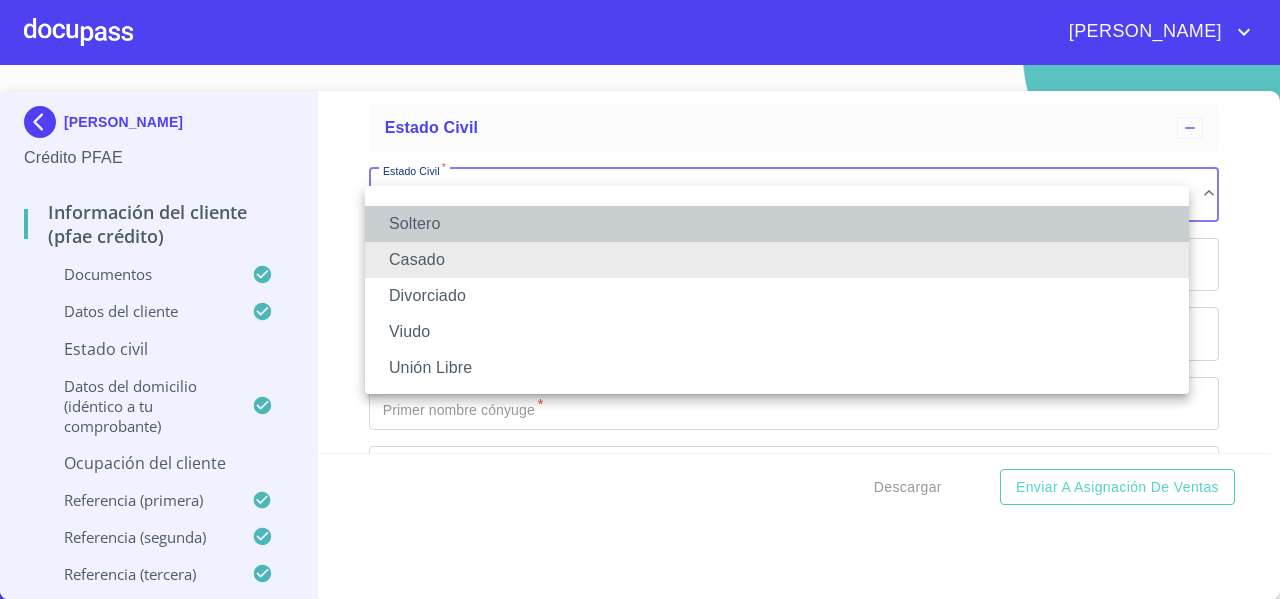 click on "Soltero" at bounding box center (777, 224) 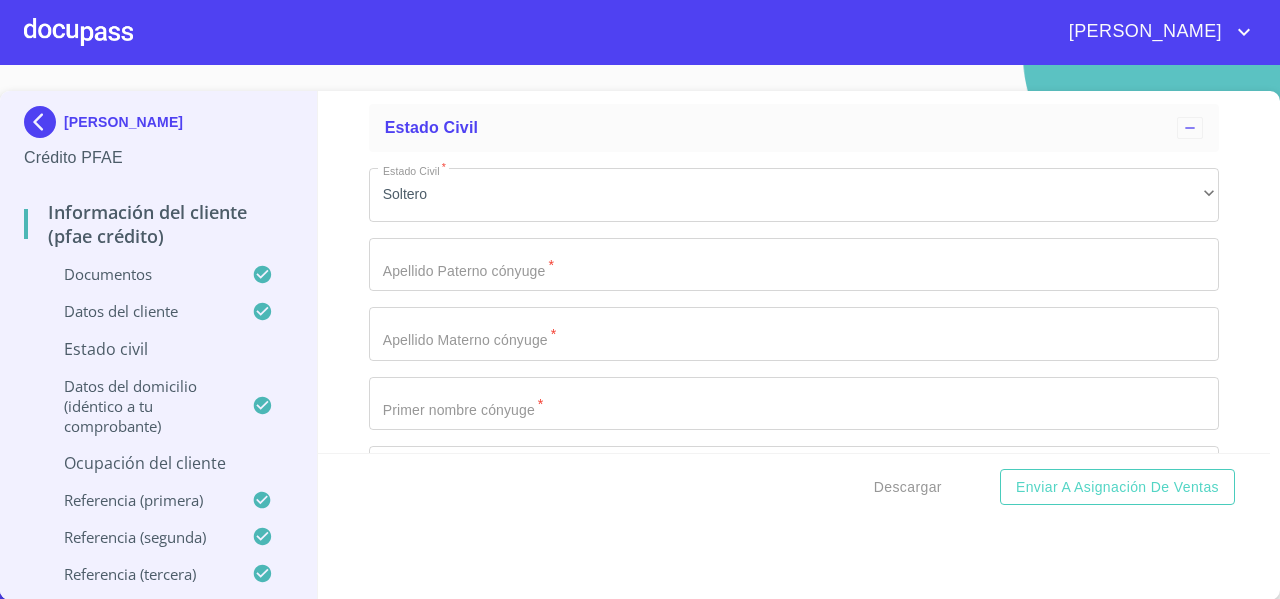 click on "[PERSON_NAME] Divorciado Viudo Unión Libre" at bounding box center (640, 299) 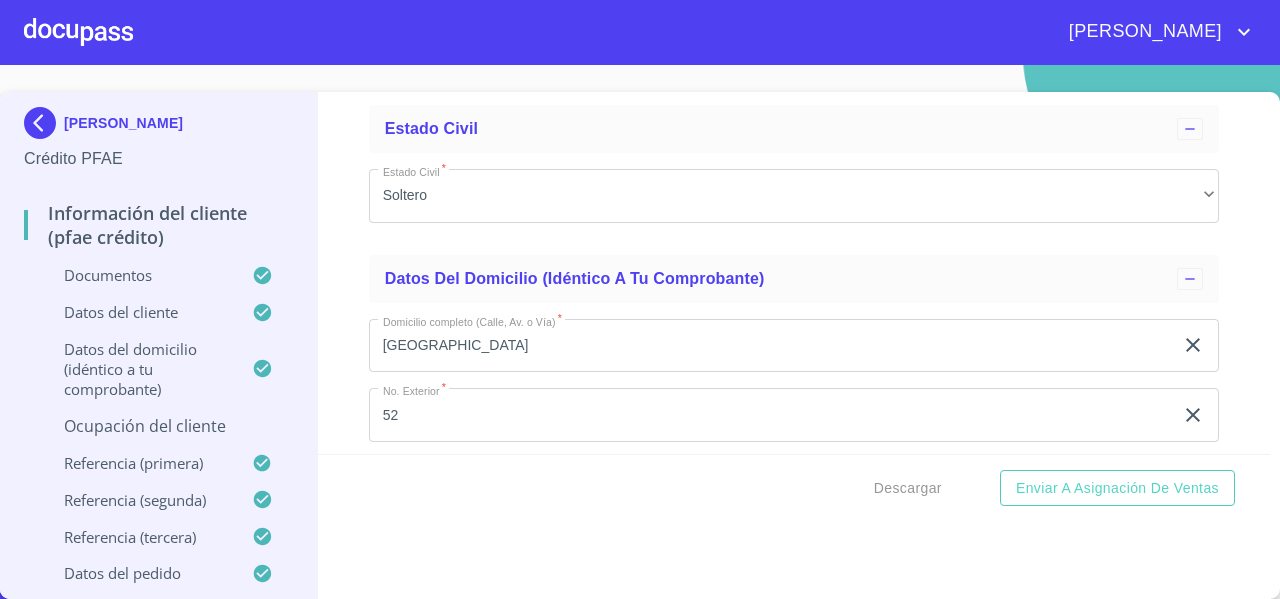 scroll, scrollTop: 22, scrollLeft: 0, axis: vertical 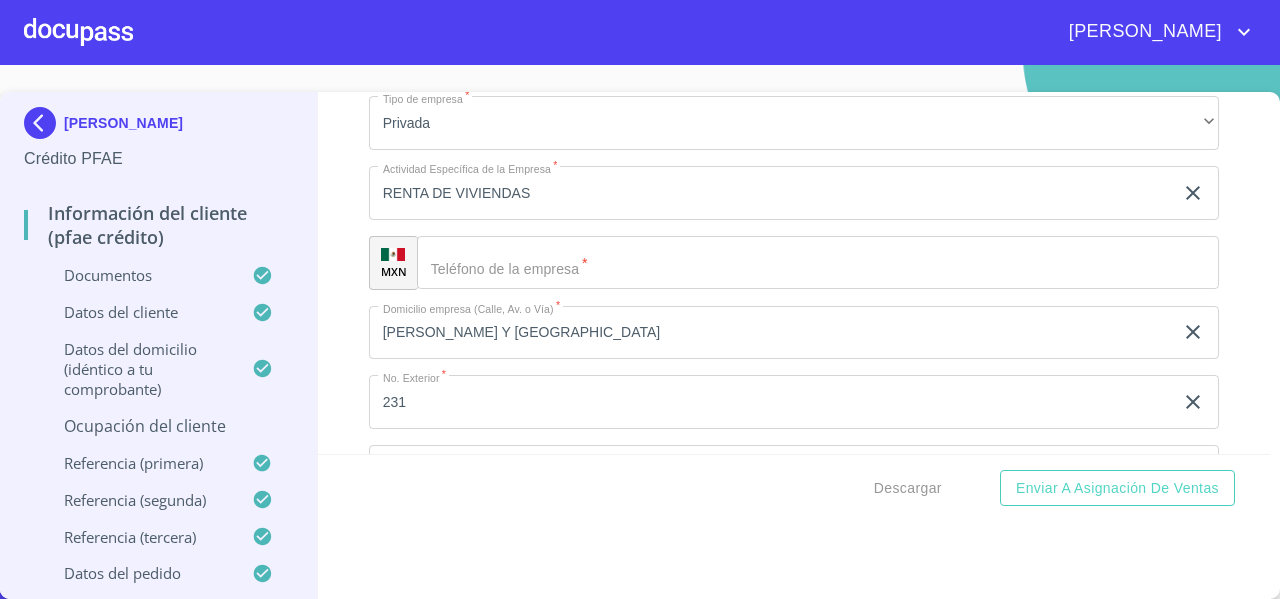 click on "Documento de identificación   *" 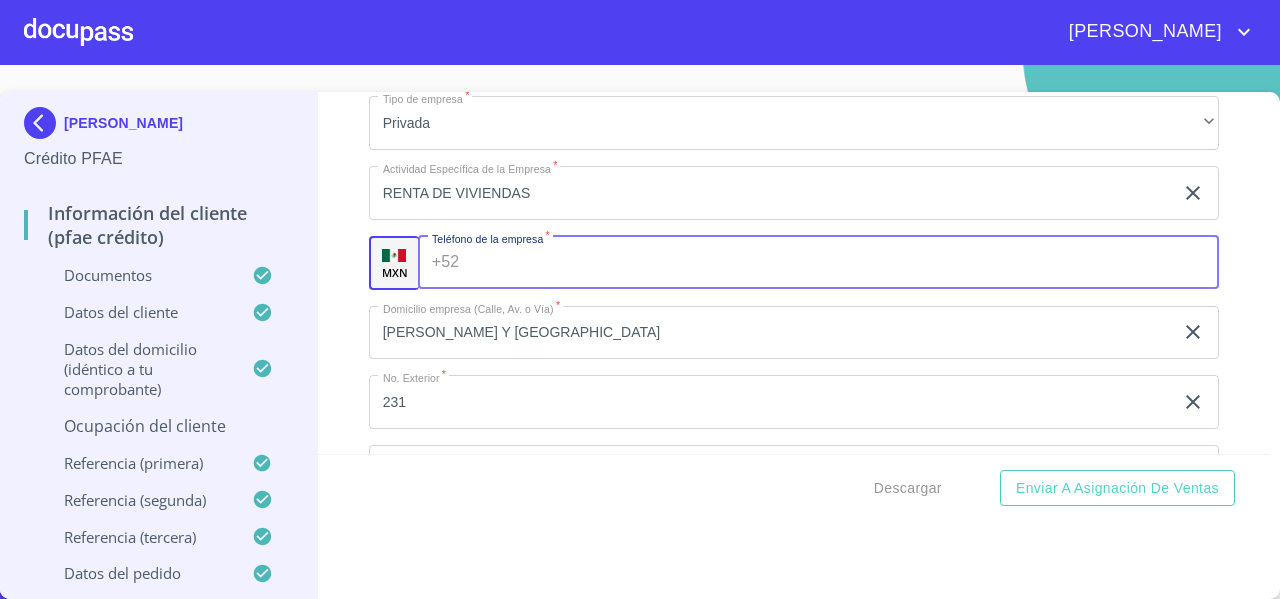 paste on "[PHONE_NUMBER]" 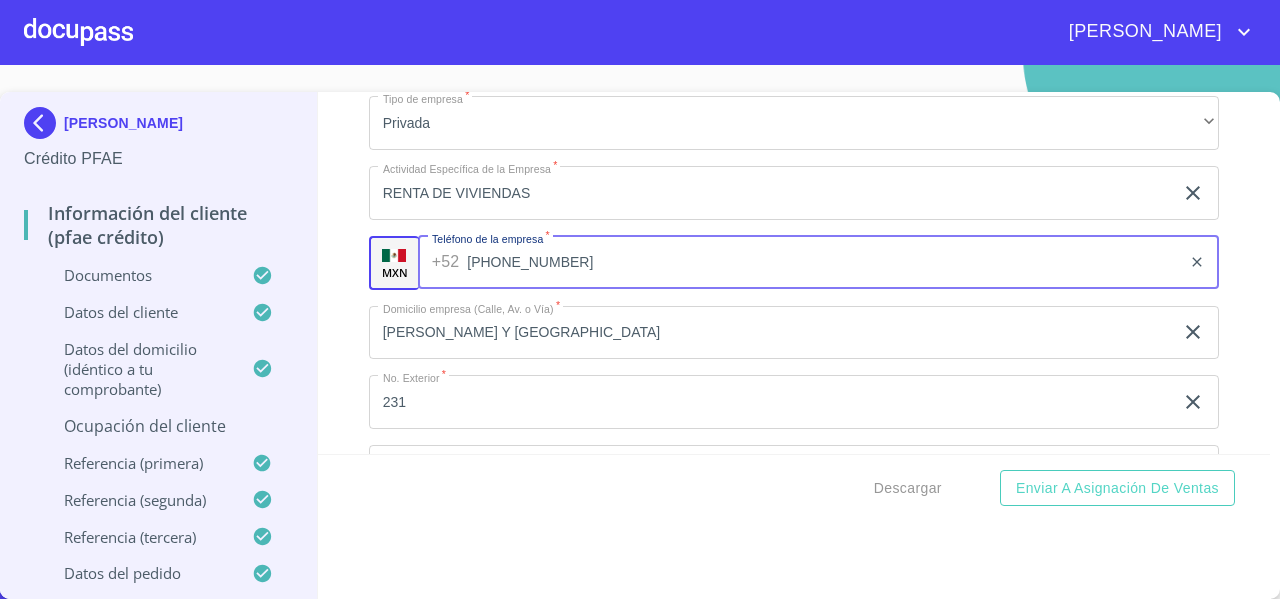 click on "Información del cliente (PFAE crédito)   Documentos Documento de identificación   * INE ​ Identificación Oficial * Identificación Oficial Identificación Oficial Comprobante de Domicilio * Comprobante de Domicilio Comprobante de [PERSON_NAME] de ingresos   * Independiente/Dueño de negocio/Persona Moral ​ Comprobante de Ingresos mes 1 * Comprobante de Ingresos mes 1 Comprobante de Ingresos mes 1 Comprobante de Ingresos mes 2 * Comprobante de Ingresos mes 2 Comprobante de Ingresos mes 2 Comprobante de Ingresos mes 3 * Comprobante de Ingresos mes 3 Comprobante de Ingresos mes 3 CURP * CURP [PERSON_NAME] de situación fiscal [PERSON_NAME] de situación fiscal [PERSON_NAME] de situación fiscal Datos del cliente Apellido [PERSON_NAME]   * [PERSON_NAME] ​ Apellido Materno   * [PERSON_NAME] ​ Primer nombre   * [PERSON_NAME] ​ [PERSON_NAME] Nombre ​ Fecha de nacimiento * 10 de oct. de [DEMOGRAPHIC_DATA] ​ Nacionalidad   * Mexicana ​ País de nacimiento   * [GEOGRAPHIC_DATA] ​ Estado de nacimiento   * Nayarit ​ CURP   * ​ RFC   *" at bounding box center (794, 273) 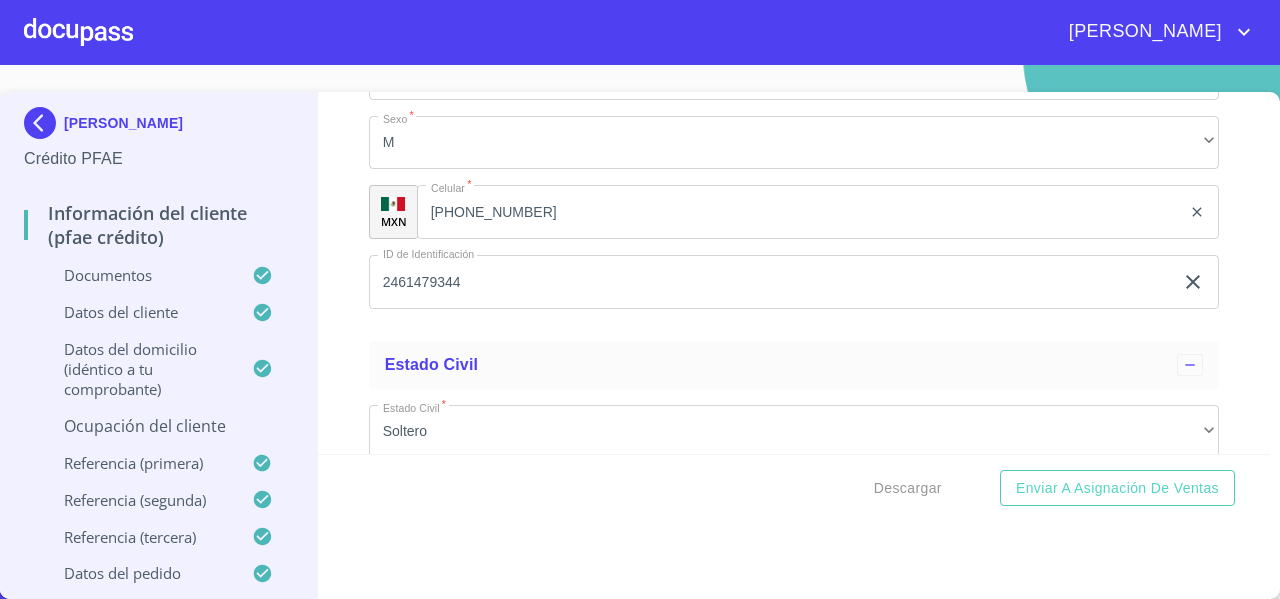 scroll, scrollTop: 6970, scrollLeft: 0, axis: vertical 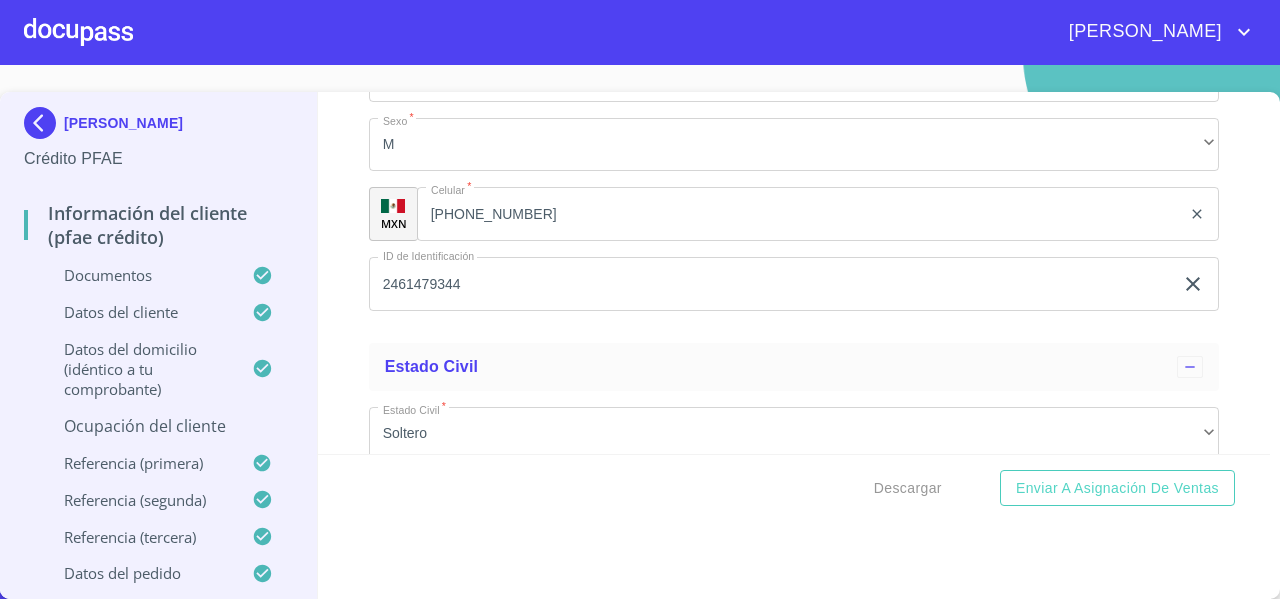 click on "[PHONE_NUMBER]" 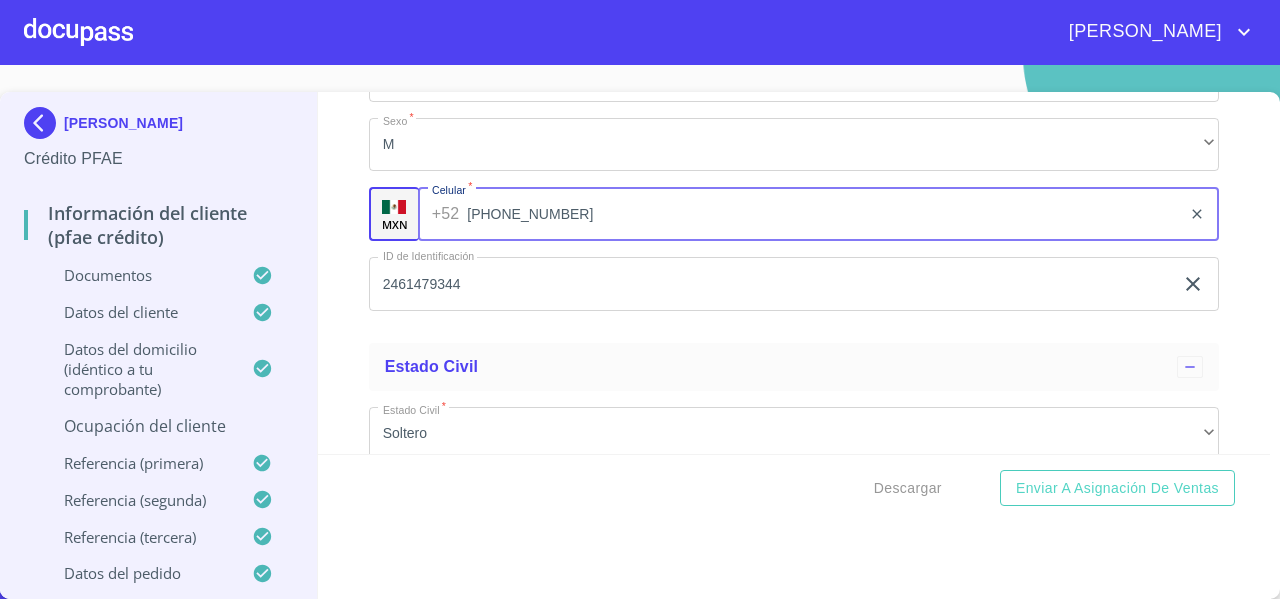 click on "[PHONE_NUMBER]" at bounding box center [824, 214] 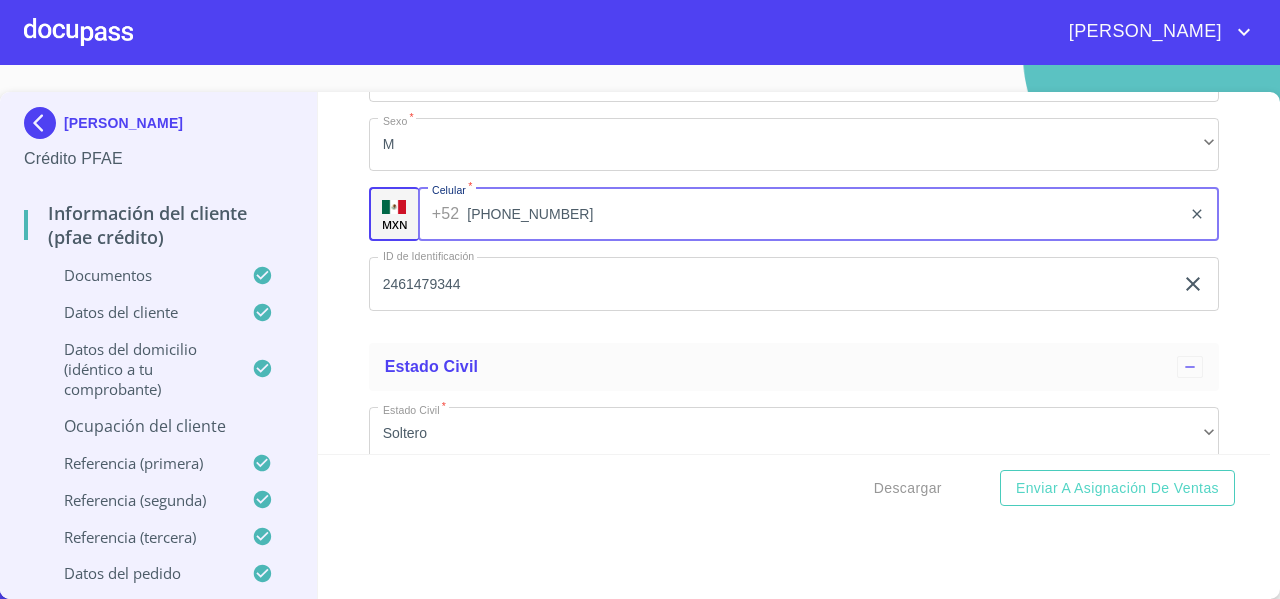 click on "[PHONE_NUMBER]" at bounding box center (824, 214) 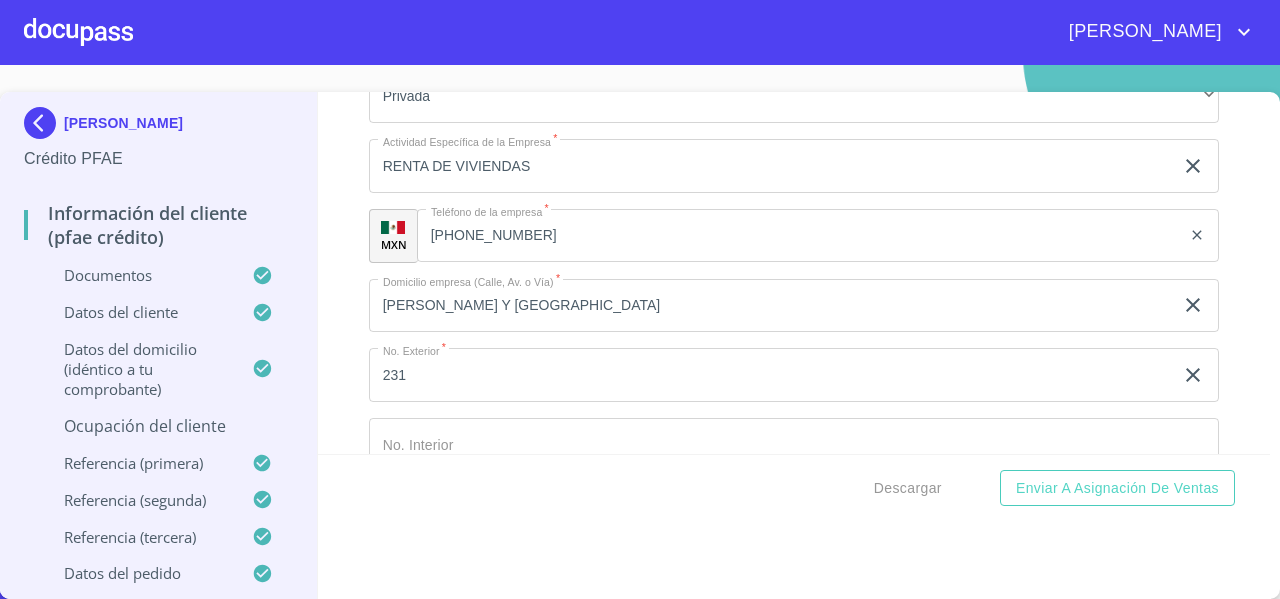 scroll, scrollTop: 8856, scrollLeft: 0, axis: vertical 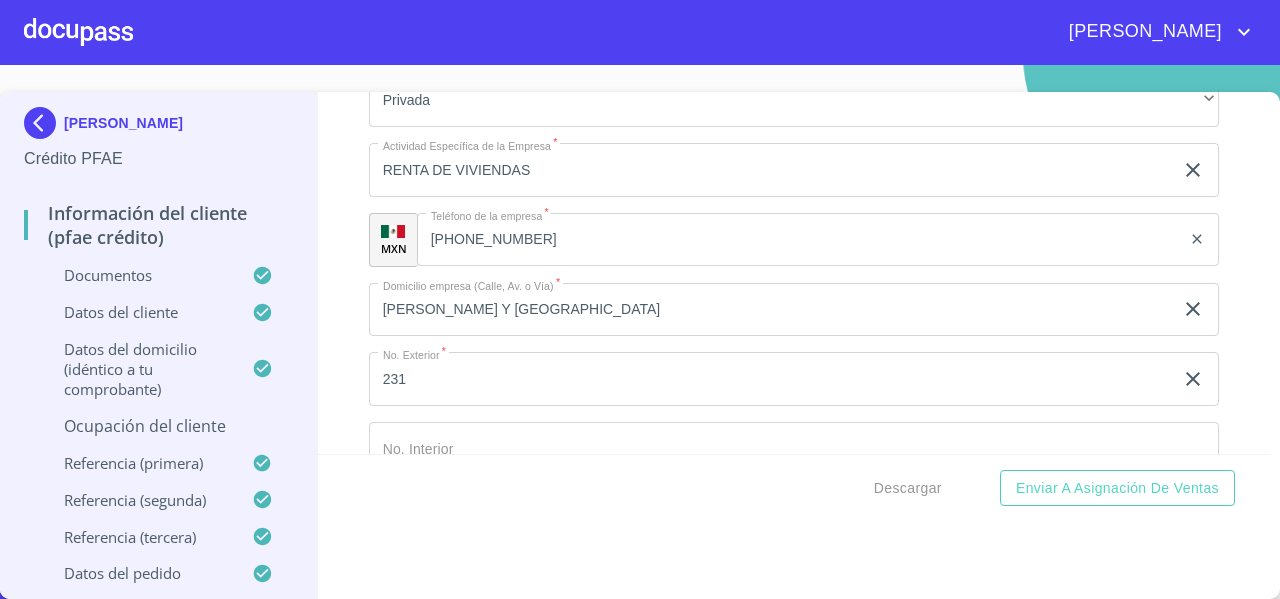 click on "[PHONE_NUMBER]" at bounding box center [824, -1672] 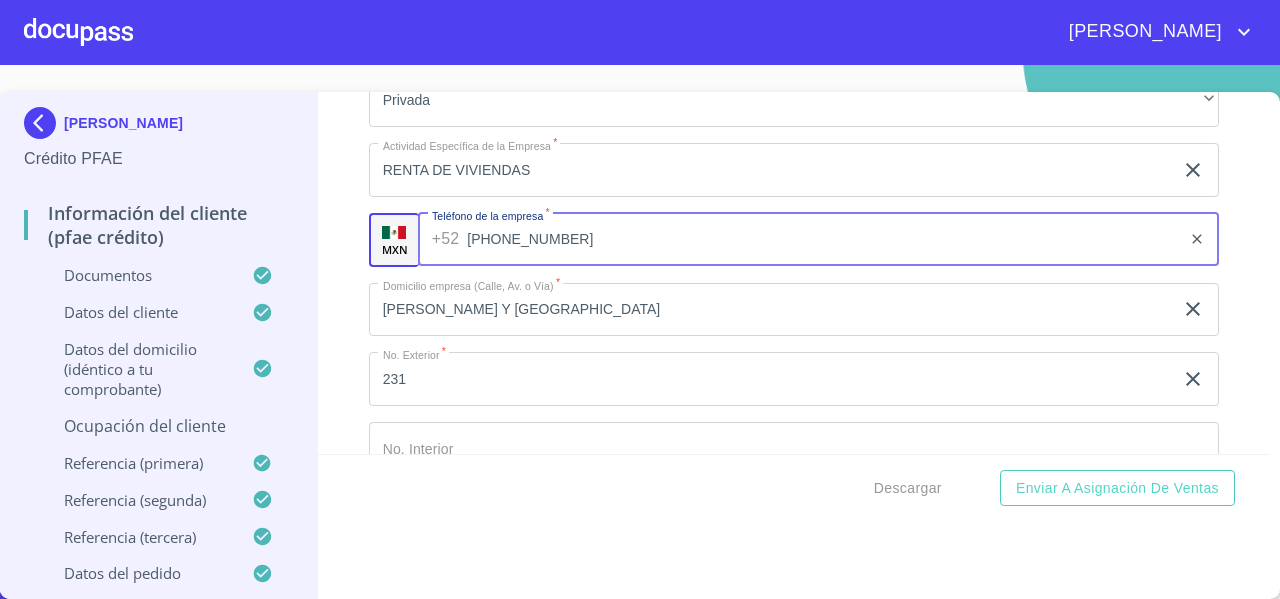 drag, startPoint x: 562, startPoint y: 252, endPoint x: 440, endPoint y: 270, distance: 123.32072 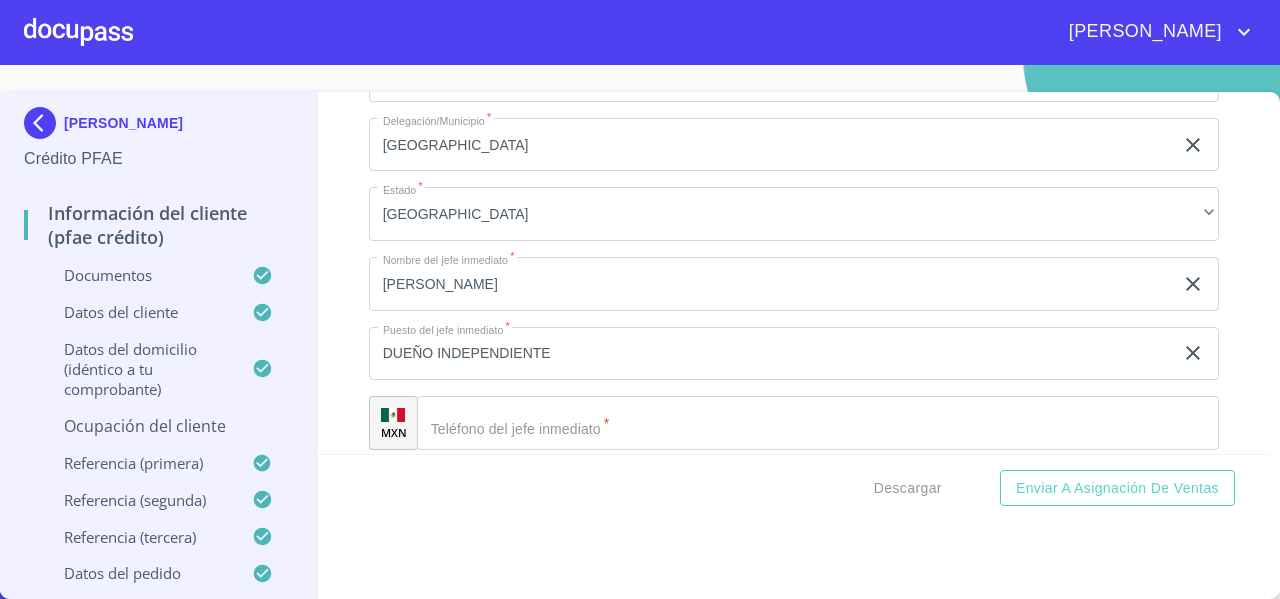 scroll, scrollTop: 9485, scrollLeft: 0, axis: vertical 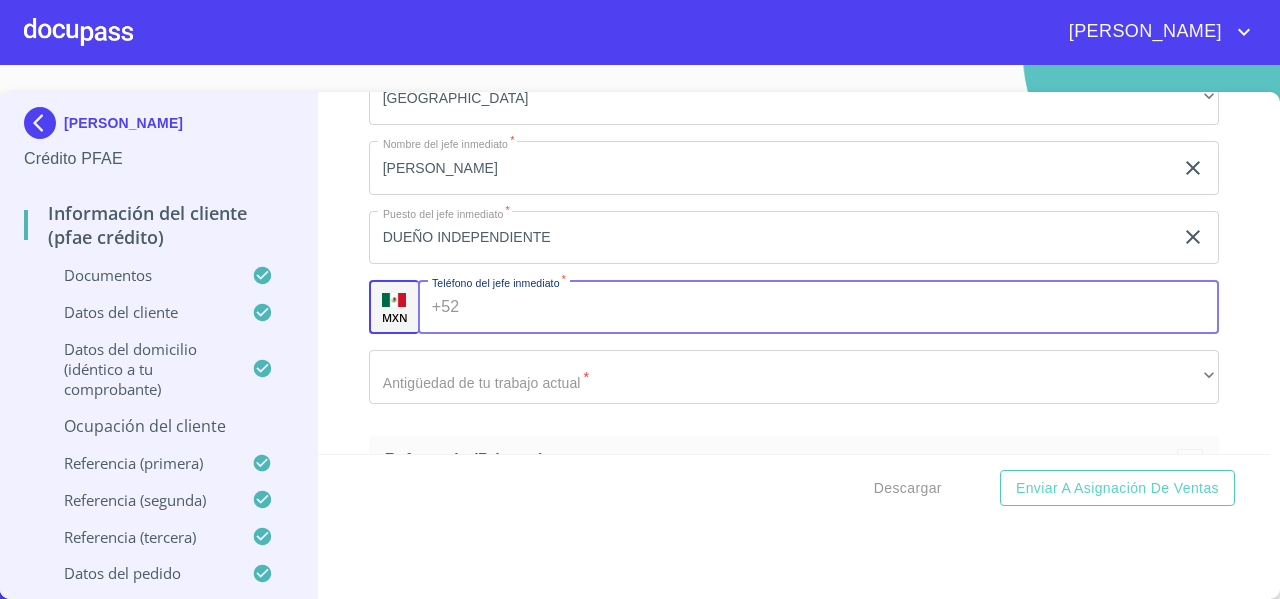 click on "+52 ​" at bounding box center [818, 307] 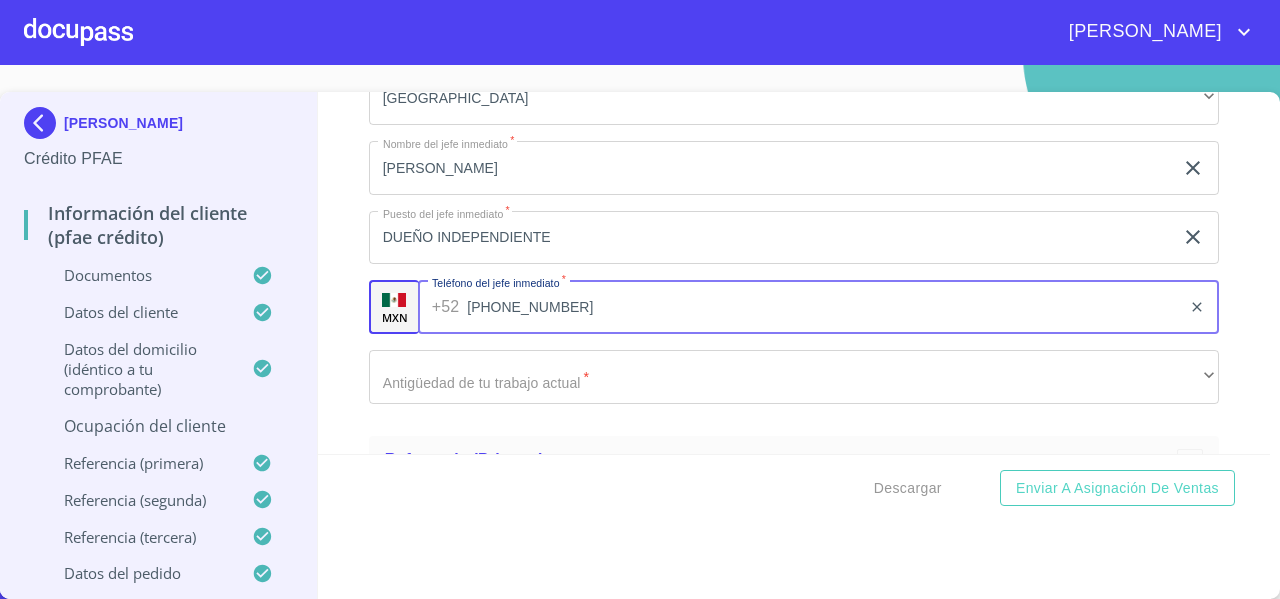 type on "[PHONE_NUMBER]" 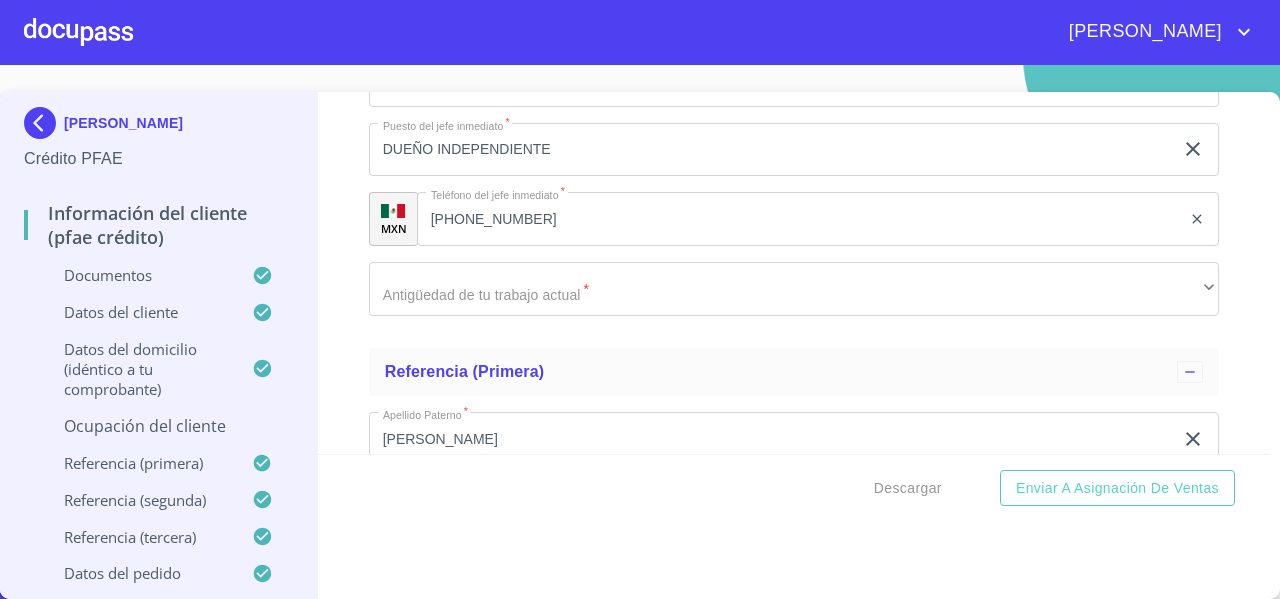 scroll, scrollTop: 9587, scrollLeft: 0, axis: vertical 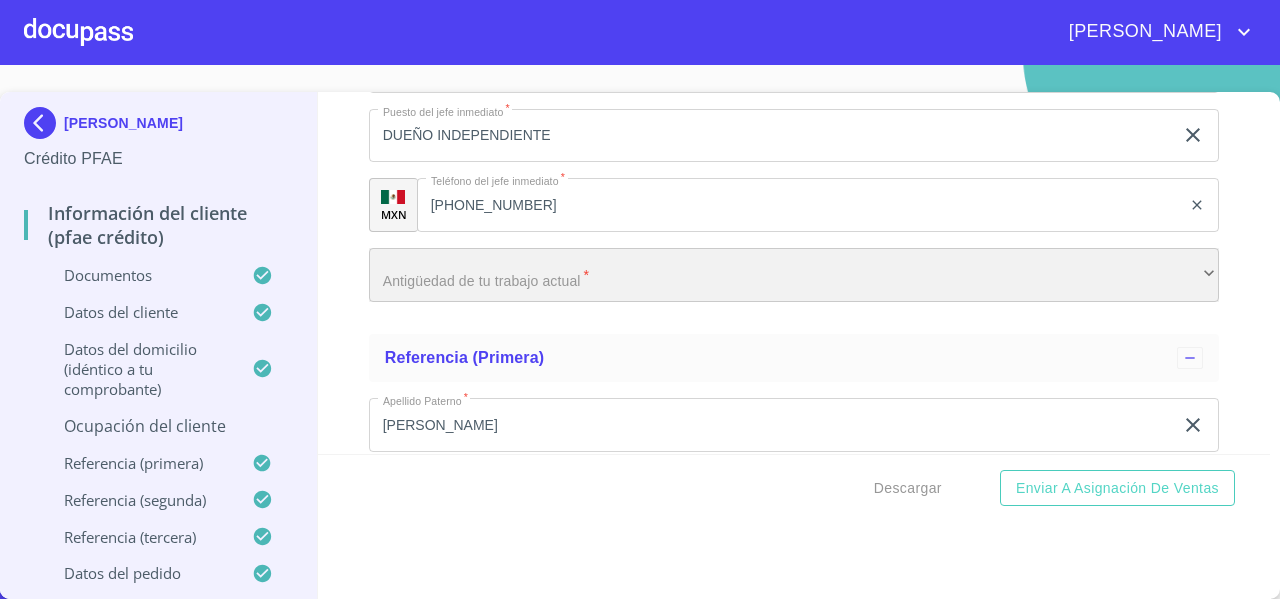 click on "​" at bounding box center (794, 275) 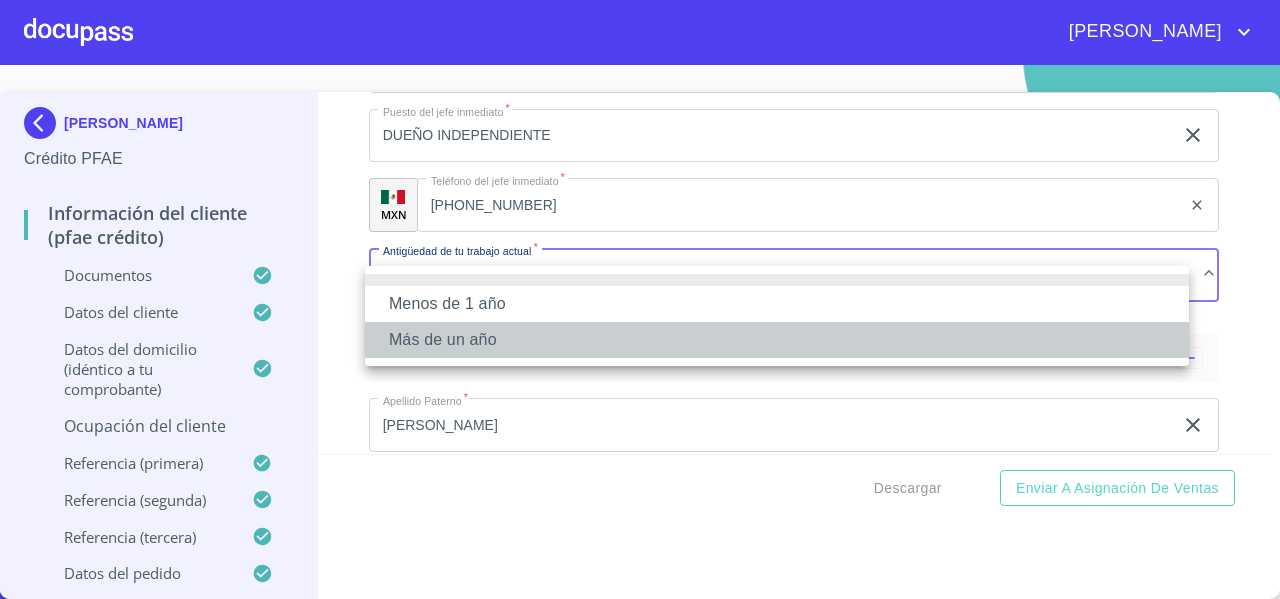 click on "Más de un año" at bounding box center [777, 340] 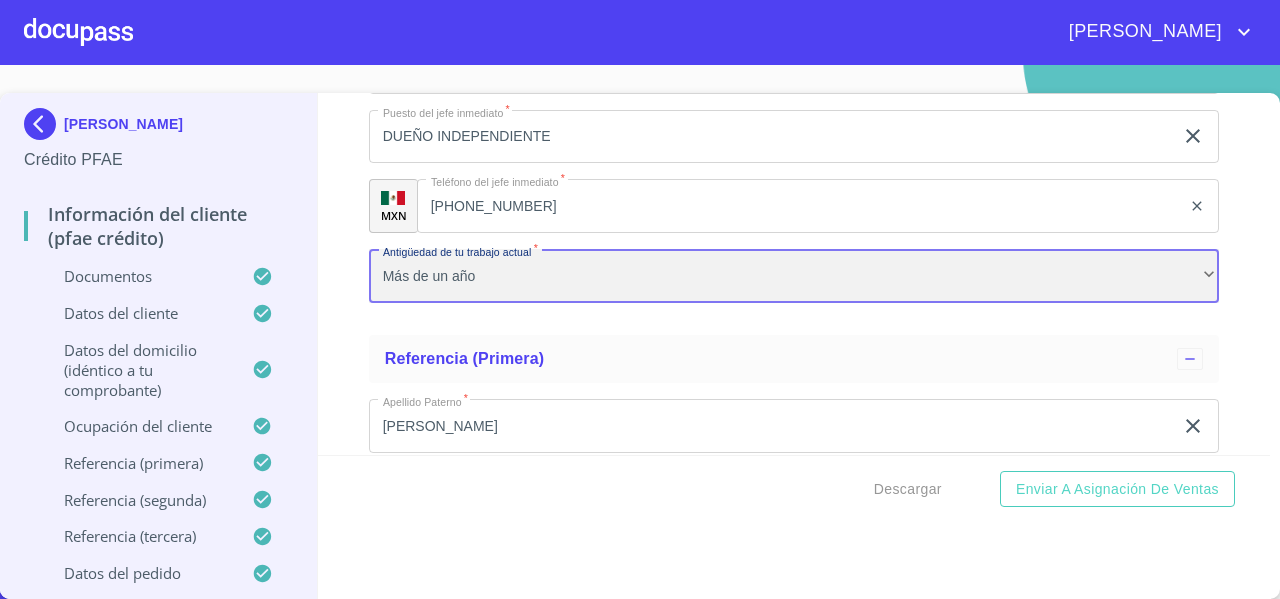 scroll, scrollTop: 21, scrollLeft: 0, axis: vertical 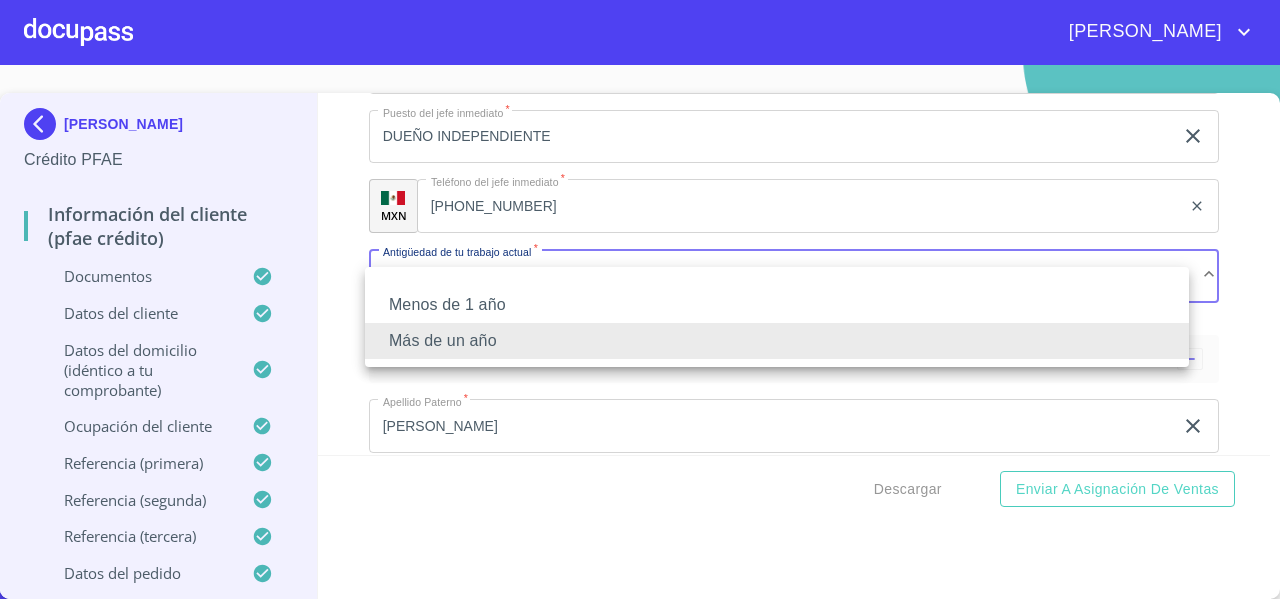 click at bounding box center [640, 299] 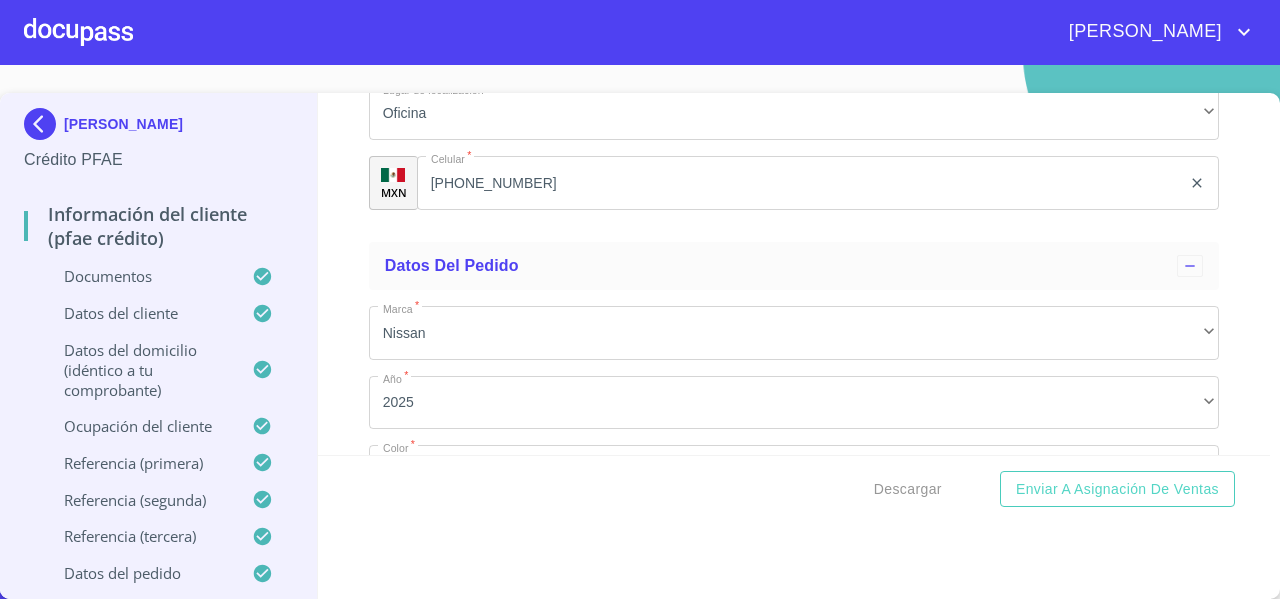 scroll, scrollTop: 11607, scrollLeft: 0, axis: vertical 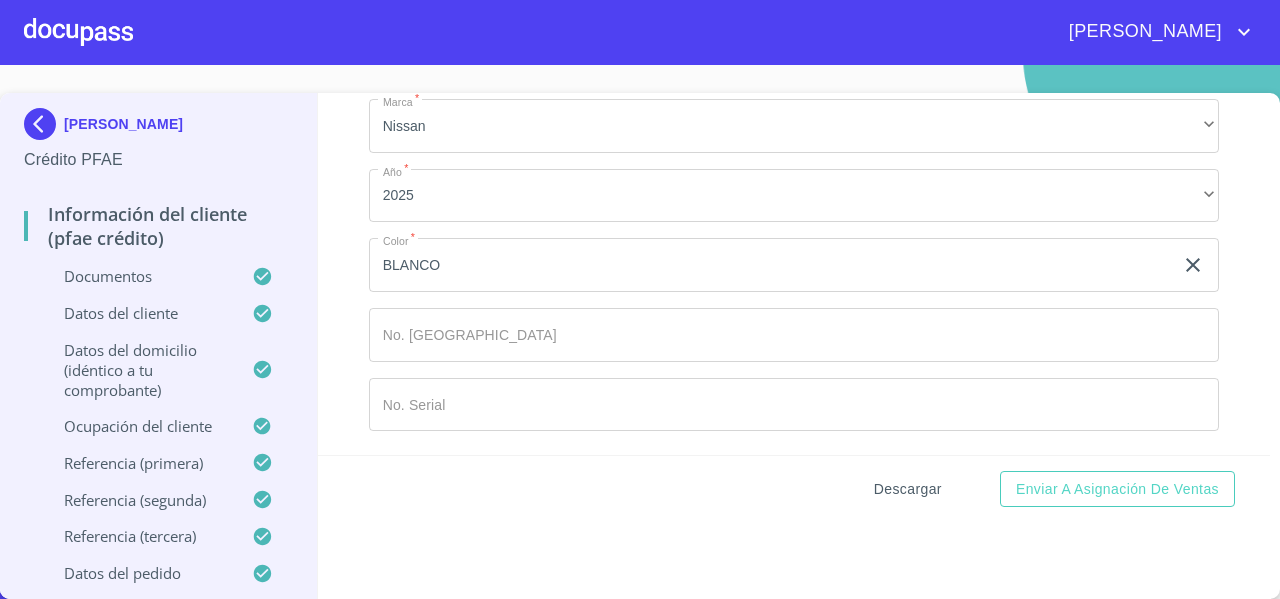 click on "Descargar" at bounding box center (908, 489) 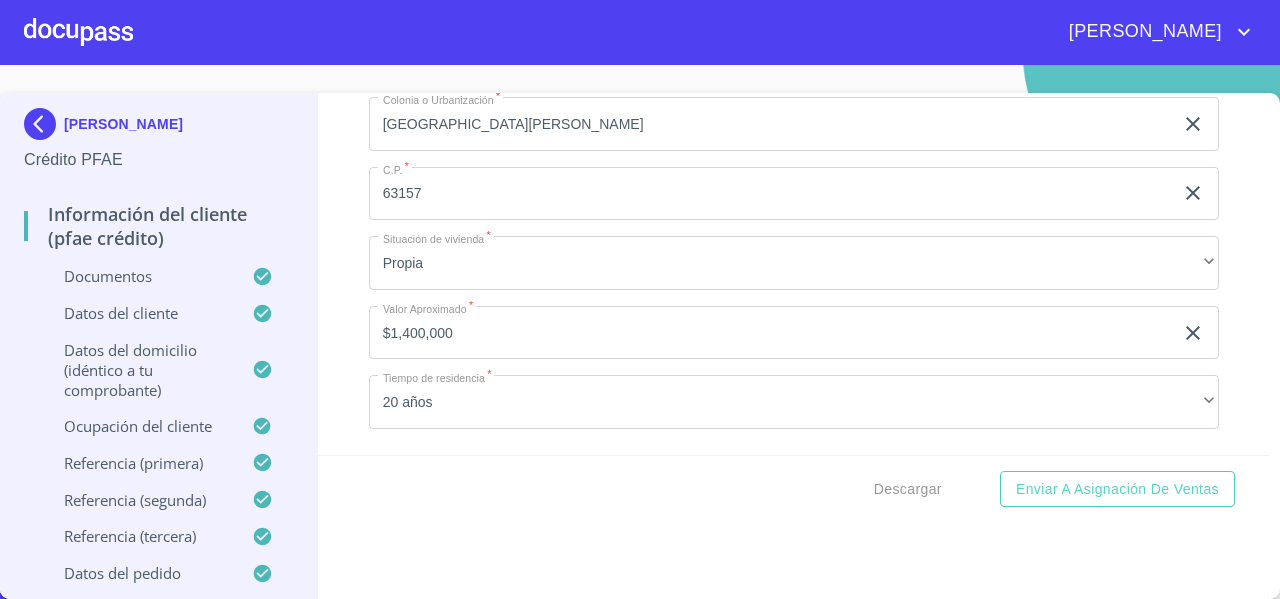 scroll, scrollTop: 7946, scrollLeft: 0, axis: vertical 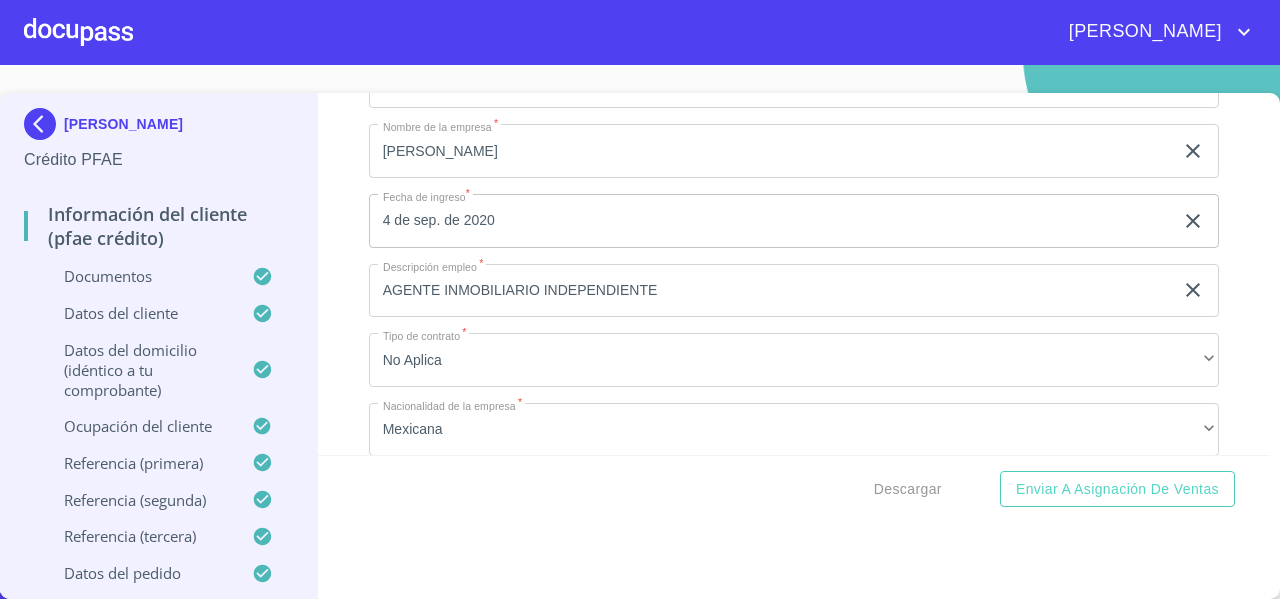 click on "[PERSON_NAME]" at bounding box center (771, -2039) 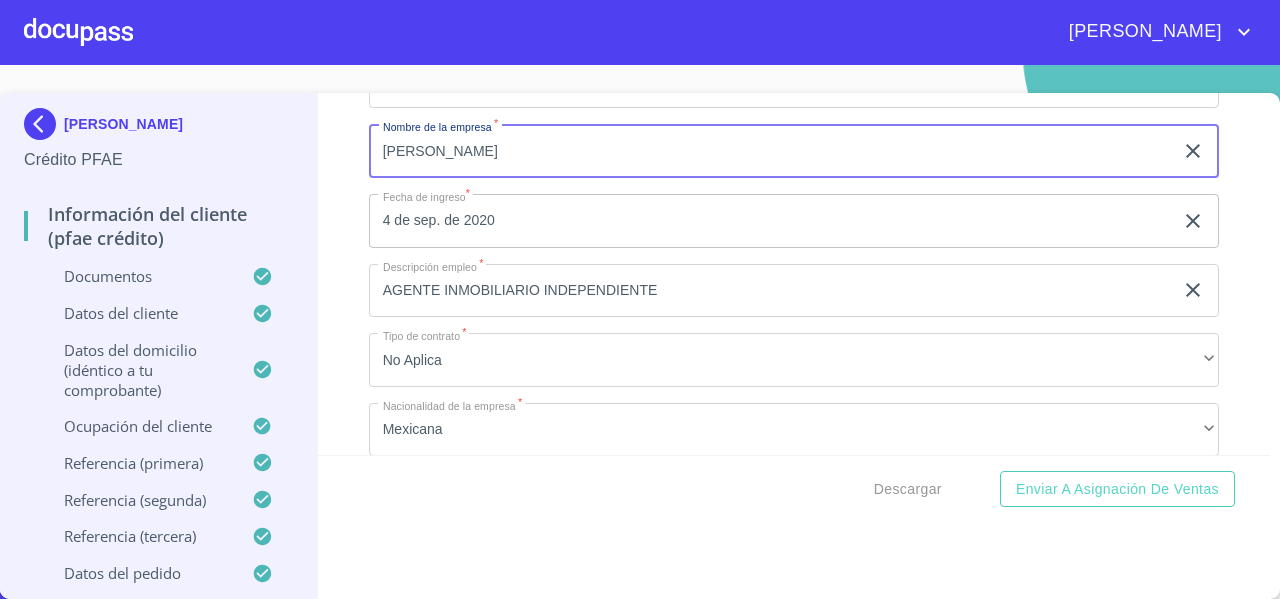 click on "[PERSON_NAME]" at bounding box center [771, 151] 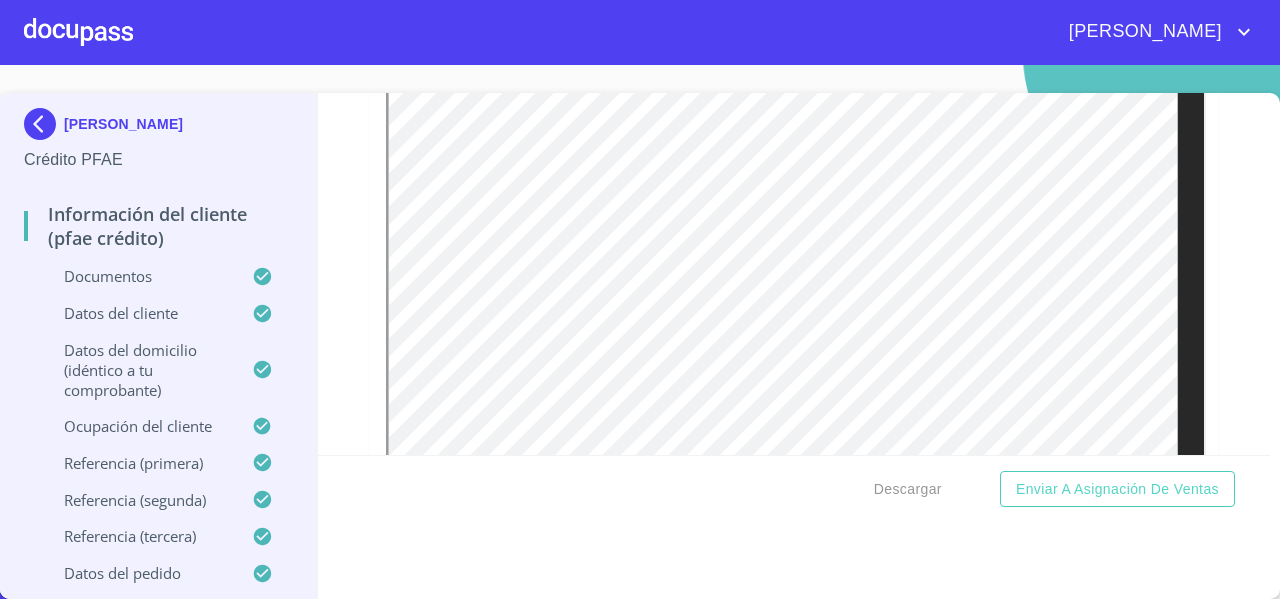 scroll, scrollTop: 3888, scrollLeft: 0, axis: vertical 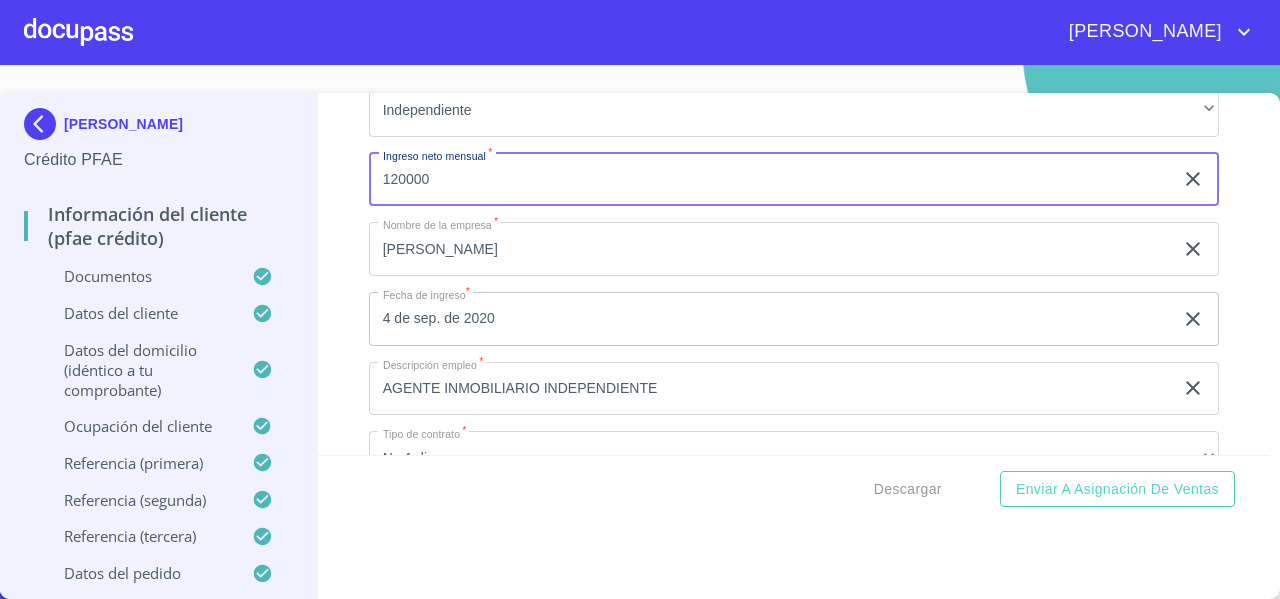 click on "120000" at bounding box center (771, 180) 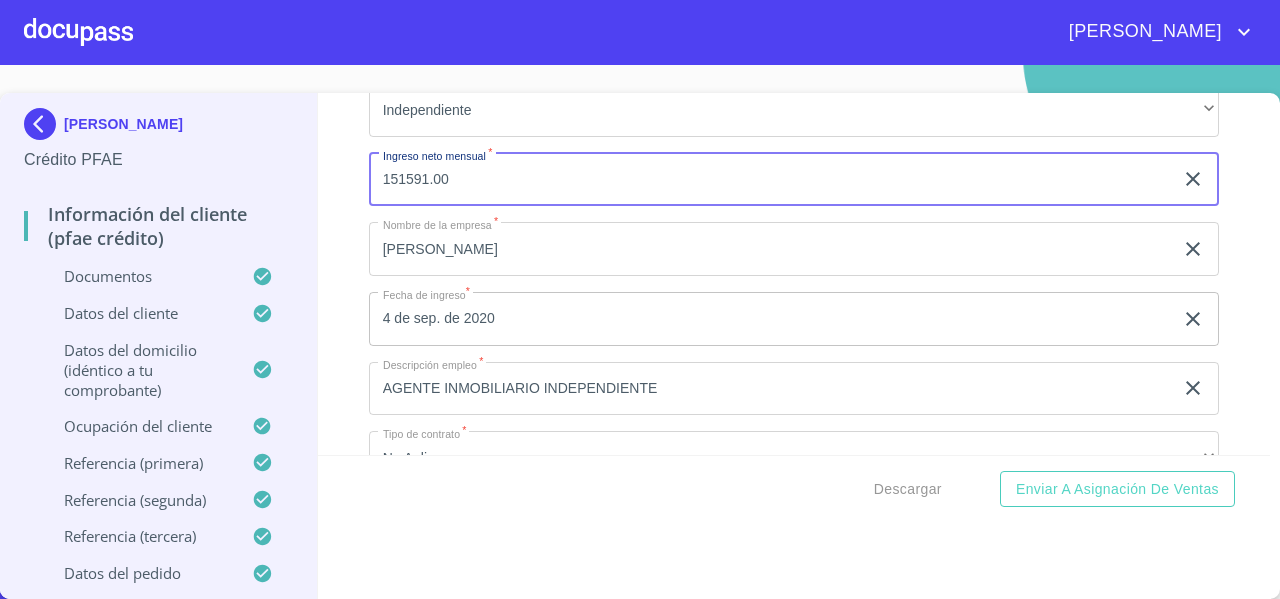 click on "Información del cliente (PFAE crédito)   Documentos Documento de identificación   * INE ​ Identificación Oficial * Identificación Oficial Identificación Oficial Comprobante de Domicilio * Comprobante de Domicilio Comprobante de [PERSON_NAME] de ingresos   * Independiente/Dueño de negocio/Persona Moral ​ Comprobante de Ingresos mes 1 * Comprobante de Ingresos mes 1 Comprobante de Ingresos mes 1 Comprobante de Ingresos mes 2 * Comprobante de Ingresos mes 2 Comprobante de Ingresos mes 2 Comprobante de Ingresos mes 3 * Comprobante de Ingresos mes 3 Comprobante de Ingresos mes 3 CURP * CURP [PERSON_NAME] de situación fiscal [PERSON_NAME] de situación fiscal [PERSON_NAME] de situación fiscal Datos del cliente Apellido [PERSON_NAME]   * [PERSON_NAME] ​ Apellido Materno   * [PERSON_NAME] ​ Primer nombre   * [PERSON_NAME] ​ [PERSON_NAME] Nombre ​ Fecha de nacimiento * 10 de oct. de [DEMOGRAPHIC_DATA] ​ Nacionalidad   * Mexicana ​ País de nacimiento   * [GEOGRAPHIC_DATA] ​ Estado de nacimiento   * Nayarit ​ CURP   * ​ RFC   *" at bounding box center [794, 274] 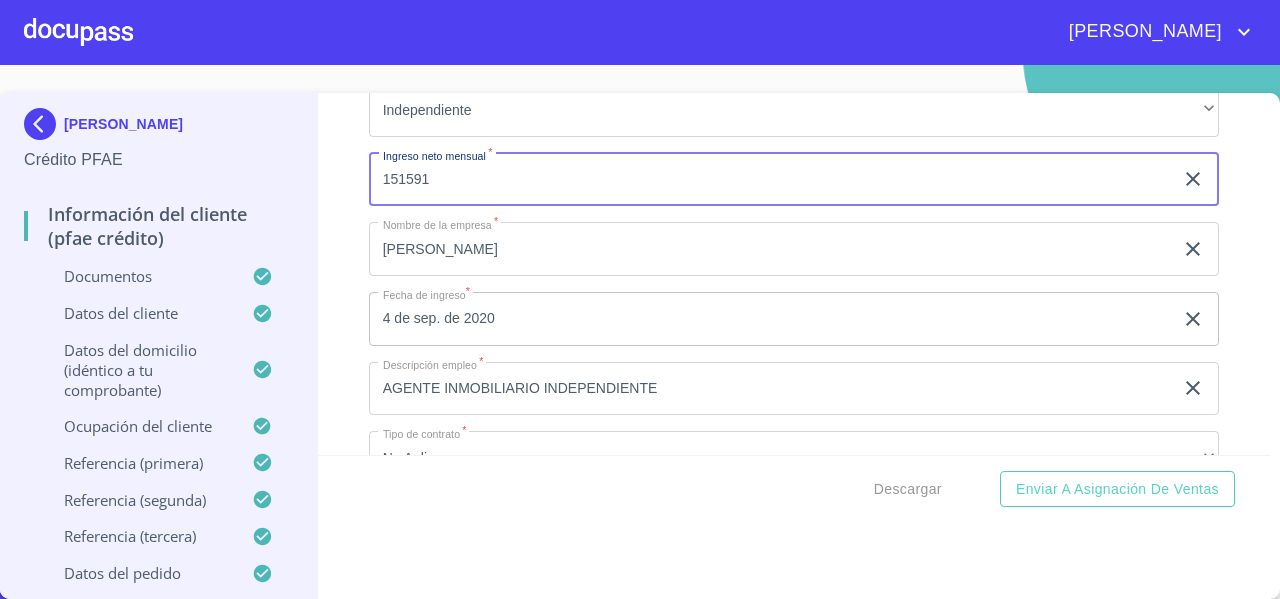 click on "Información del cliente (PFAE crédito)   Documentos Documento de identificación   * INE ​ Identificación Oficial * Identificación Oficial Identificación Oficial Comprobante de Domicilio * Comprobante de Domicilio Comprobante de [PERSON_NAME] de ingresos   * Independiente/Dueño de negocio/Persona Moral ​ Comprobante de Ingresos mes 1 * Comprobante de Ingresos mes 1 Comprobante de Ingresos mes 1 Comprobante de Ingresos mes 2 * Comprobante de Ingresos mes 2 Comprobante de Ingresos mes 2 Comprobante de Ingresos mes 3 * Comprobante de Ingresos mes 3 Comprobante de Ingresos mes 3 CURP * CURP [PERSON_NAME] de situación fiscal [PERSON_NAME] de situación fiscal [PERSON_NAME] de situación fiscal Datos del cliente Apellido [PERSON_NAME]   * [PERSON_NAME] ​ Apellido Materno   * [PERSON_NAME] ​ Primer nombre   * [PERSON_NAME] ​ [PERSON_NAME] Nombre ​ Fecha de nacimiento * 10 de oct. de [DEMOGRAPHIC_DATA] ​ Nacionalidad   * Mexicana ​ País de nacimiento   * [GEOGRAPHIC_DATA] ​ Estado de nacimiento   * Nayarit ​ CURP   * ​ RFC   *" at bounding box center (794, 274) 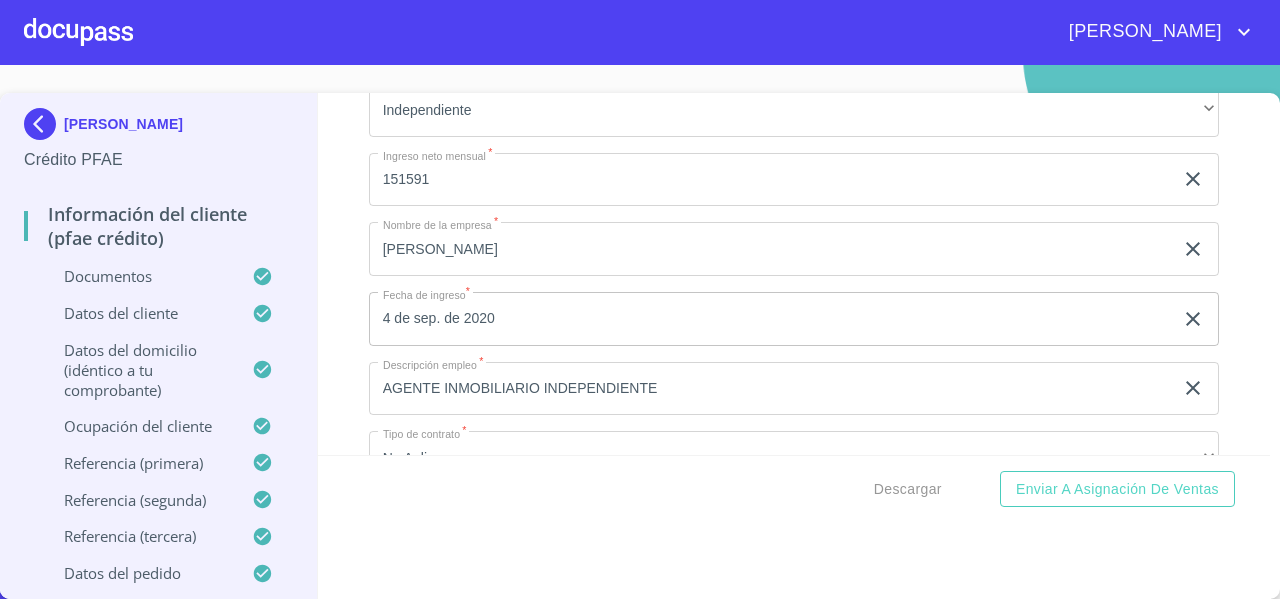 click on "Información del cliente (PFAE crédito)   Documentos Documento de identificación   * INE ​ Identificación Oficial * Identificación Oficial Identificación Oficial Comprobante de Domicilio * Comprobante de Domicilio Comprobante de [PERSON_NAME] de ingresos   * Independiente/Dueño de negocio/Persona Moral ​ Comprobante de Ingresos mes 1 * Comprobante de Ingresos mes 1 Comprobante de Ingresos mes 1 Comprobante de Ingresos mes 2 * Comprobante de Ingresos mes 2 Comprobante de Ingresos mes 2 Comprobante de Ingresos mes 3 * Comprobante de Ingresos mes 3 Comprobante de Ingresos mes 3 CURP * CURP [PERSON_NAME] de situación fiscal [PERSON_NAME] de situación fiscal [PERSON_NAME] de situación fiscal Datos del cliente Apellido [PERSON_NAME]   * [PERSON_NAME] ​ Apellido Materno   * [PERSON_NAME] ​ Primer nombre   * [PERSON_NAME] ​ [PERSON_NAME] Nombre ​ Fecha de nacimiento * 10 de oct. de [DEMOGRAPHIC_DATA] ​ Nacionalidad   * Mexicana ​ País de nacimiento   * [GEOGRAPHIC_DATA] ​ Estado de nacimiento   * Nayarit ​ CURP   * ​ RFC   *" at bounding box center (794, 274) 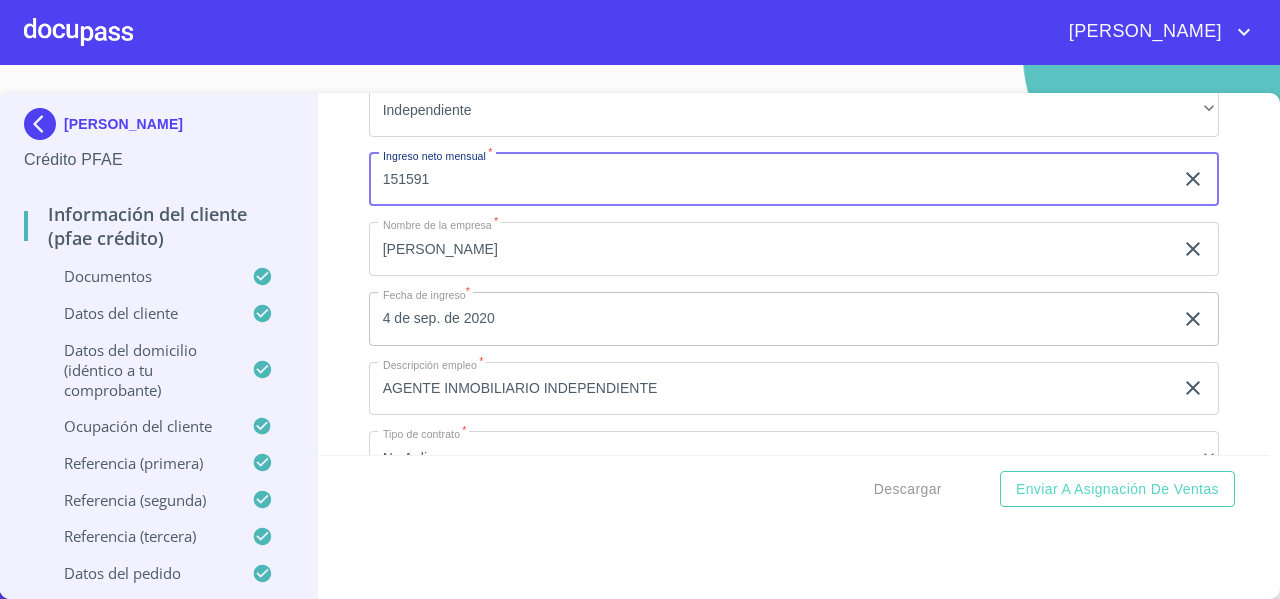 click on "151591" at bounding box center (771, 180) 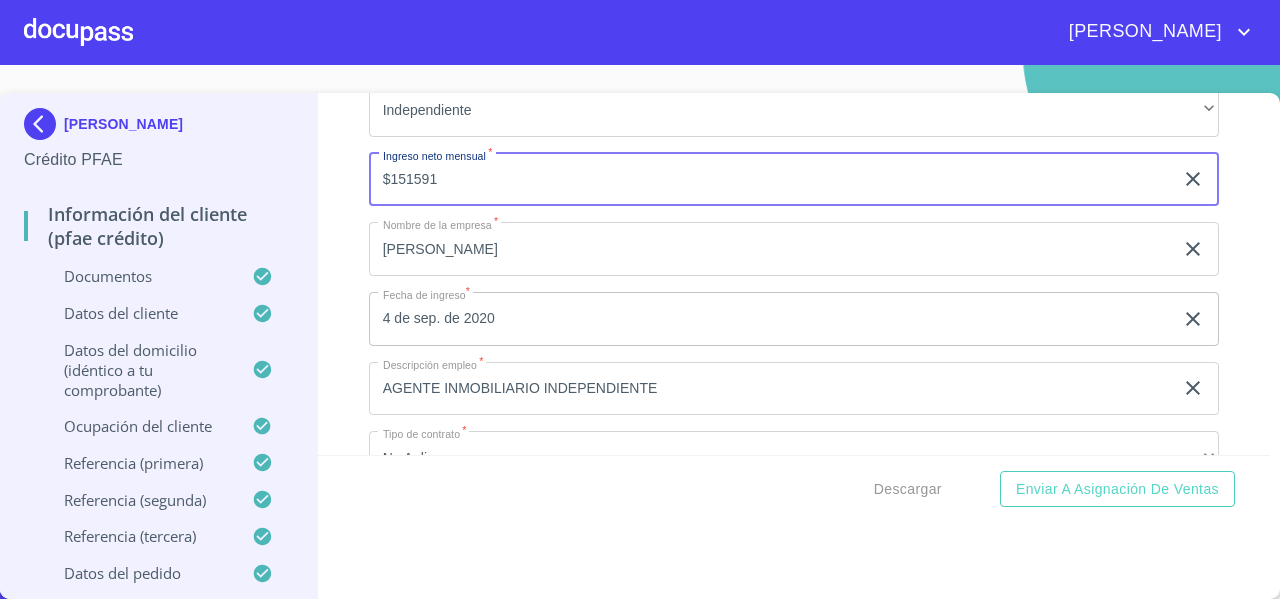 click on "$151591" at bounding box center [771, 180] 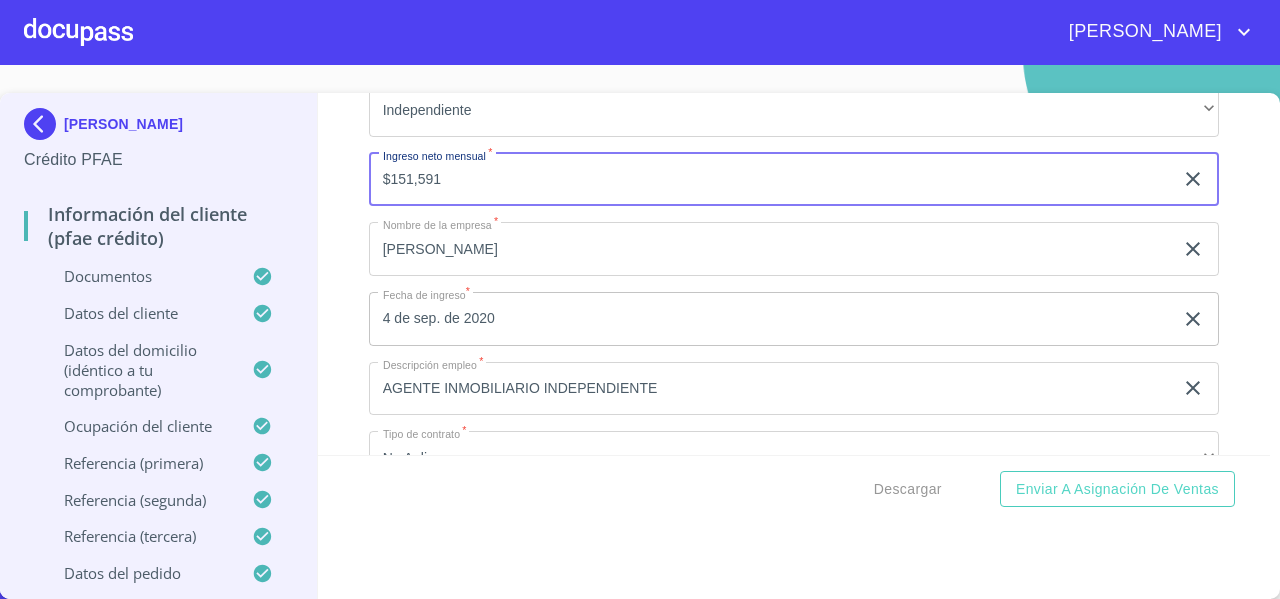click on "$151,591" at bounding box center [771, 180] 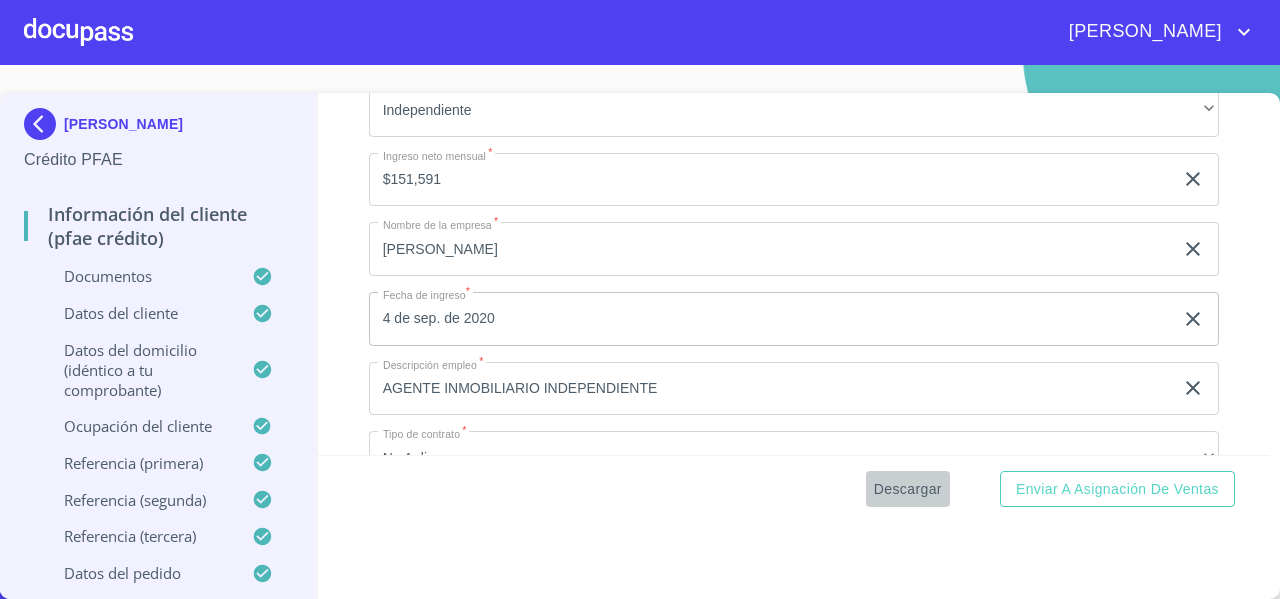 click on "Descargar" at bounding box center (908, 489) 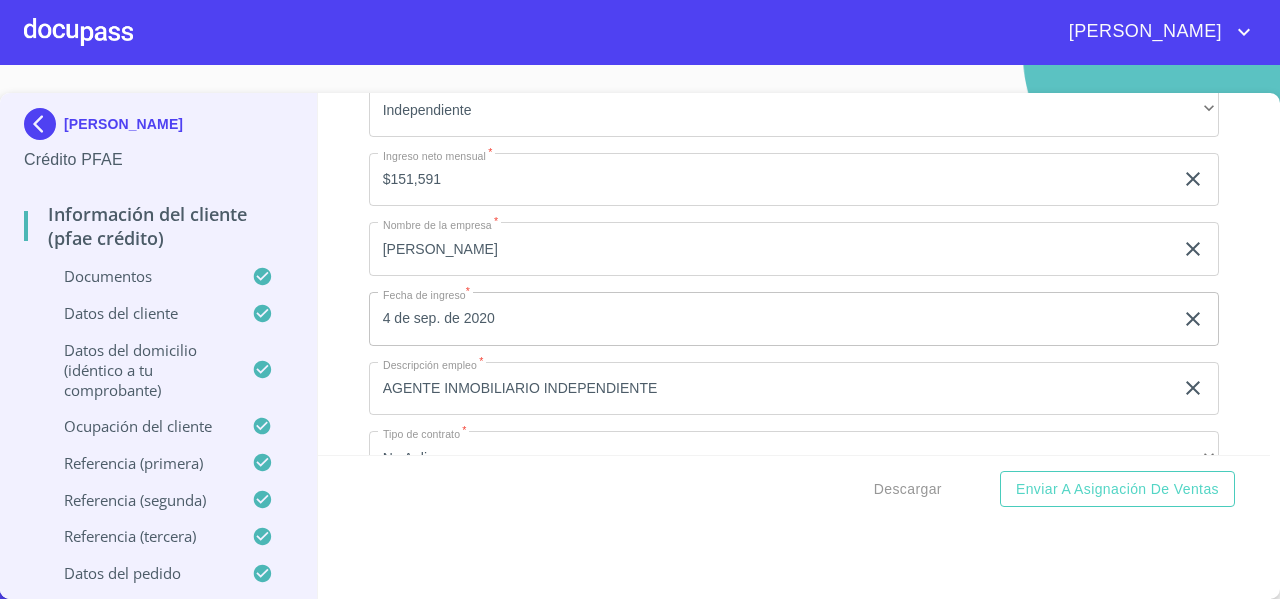 click on "[PERSON_NAME]" at bounding box center (771, -1941) 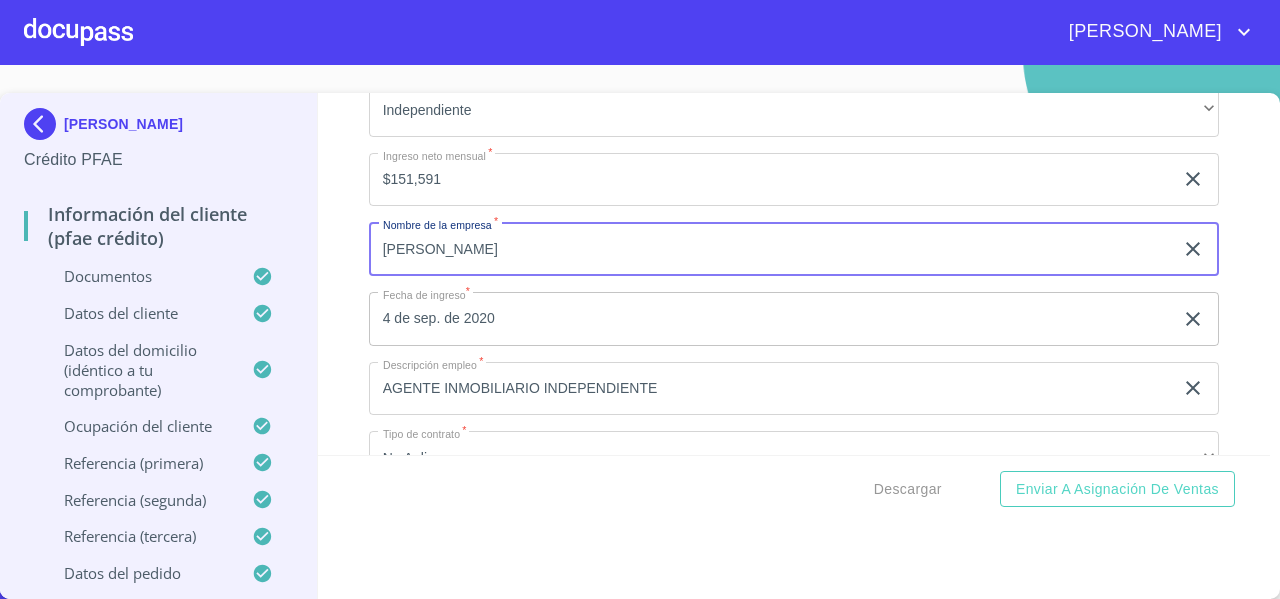 click on "[PERSON_NAME]" at bounding box center (771, 249) 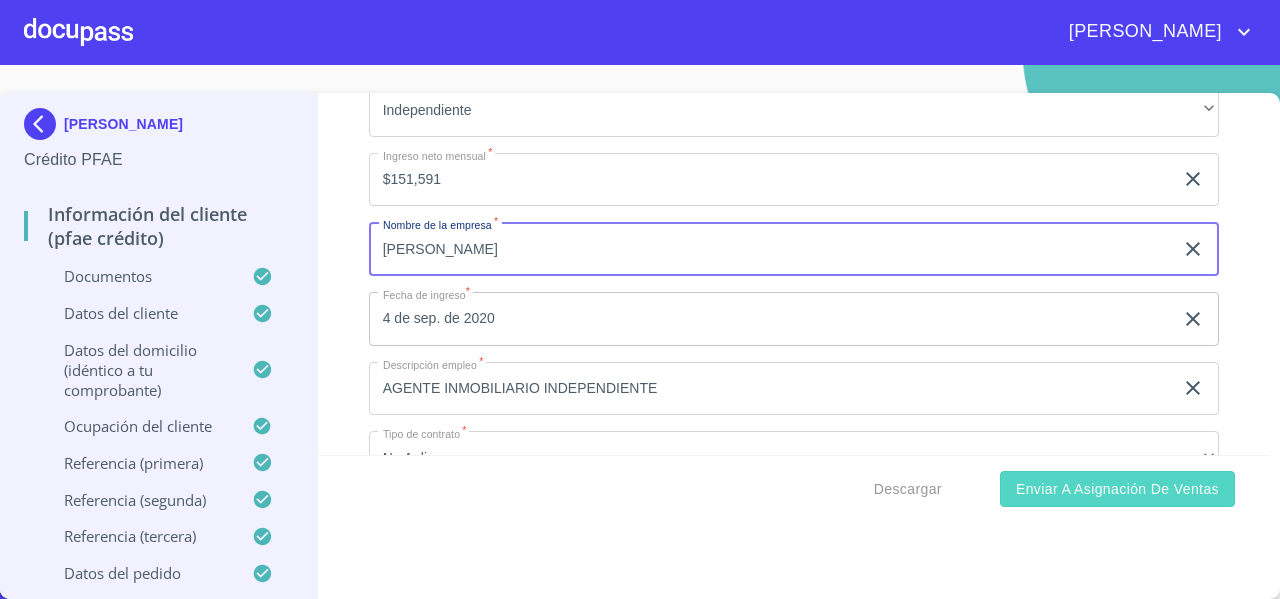 click on "Enviar a Asignación de Ventas" at bounding box center [1117, 489] 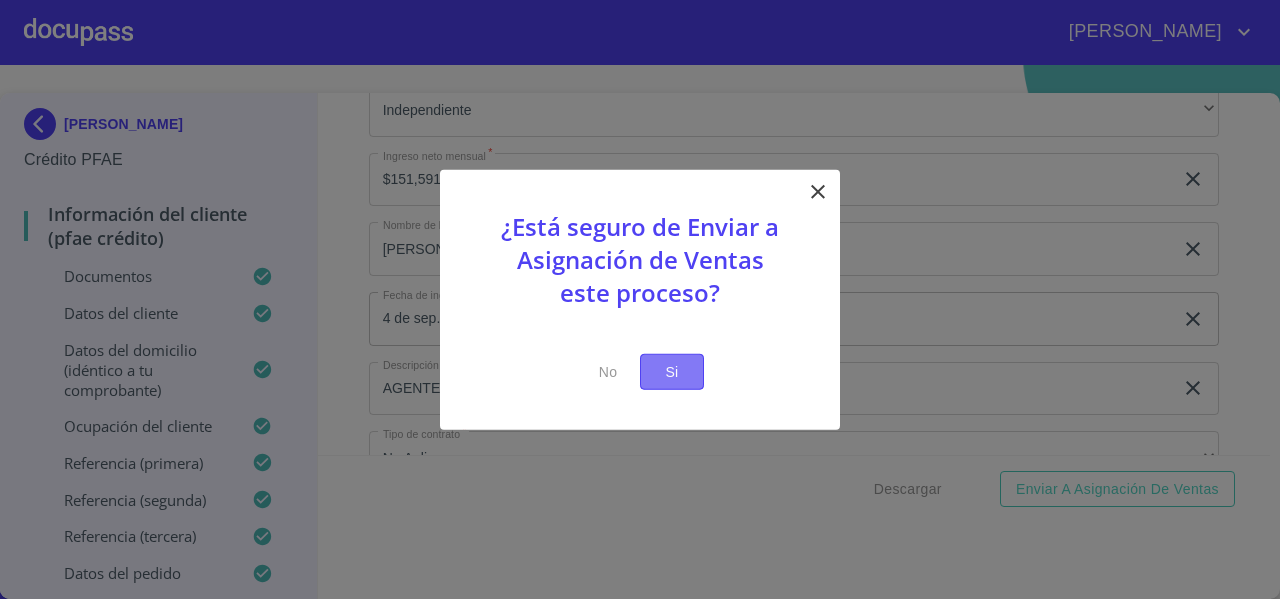 click on "Si" at bounding box center (672, 371) 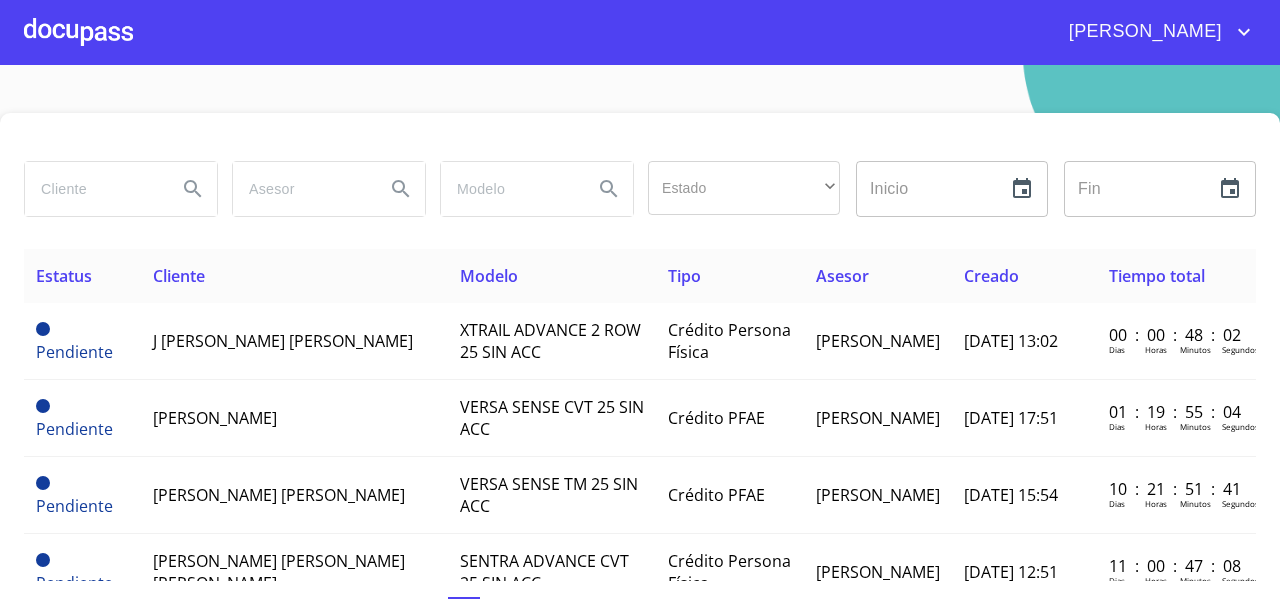 scroll, scrollTop: 0, scrollLeft: 0, axis: both 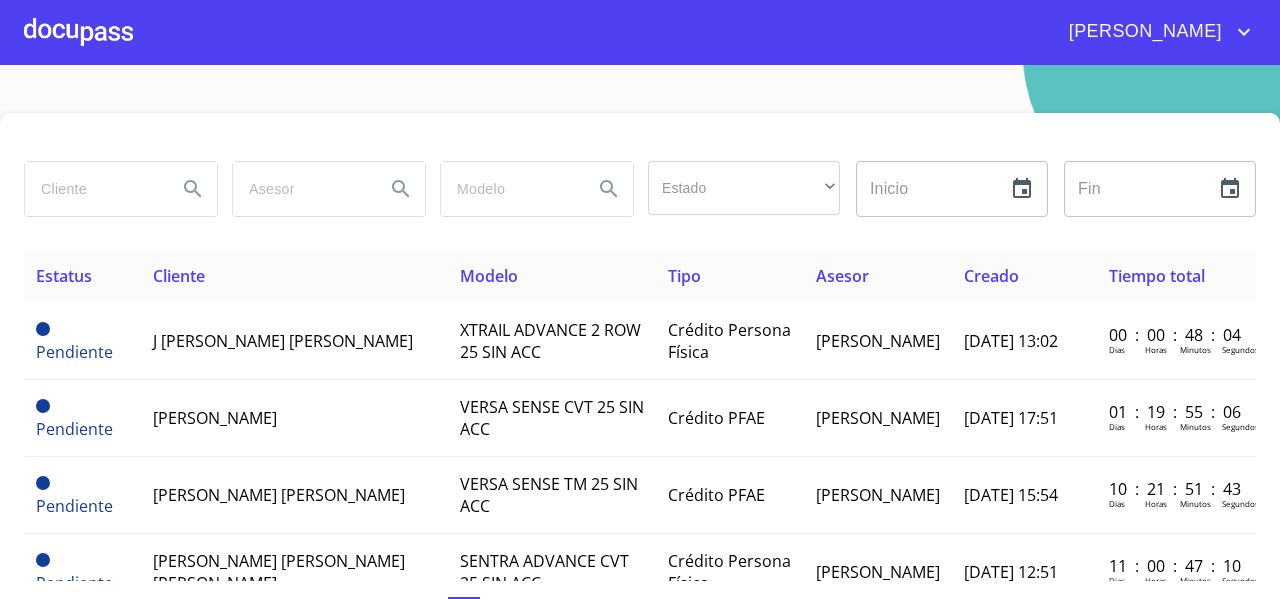 click at bounding box center [93, 189] 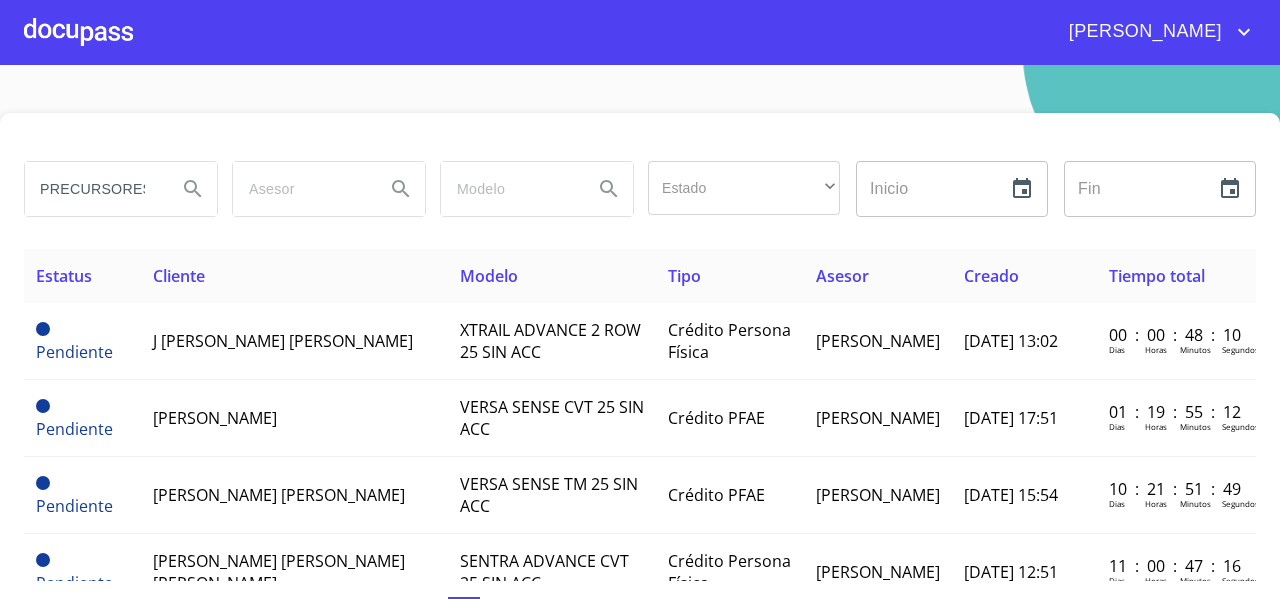 scroll, scrollTop: 0, scrollLeft: 10, axis: horizontal 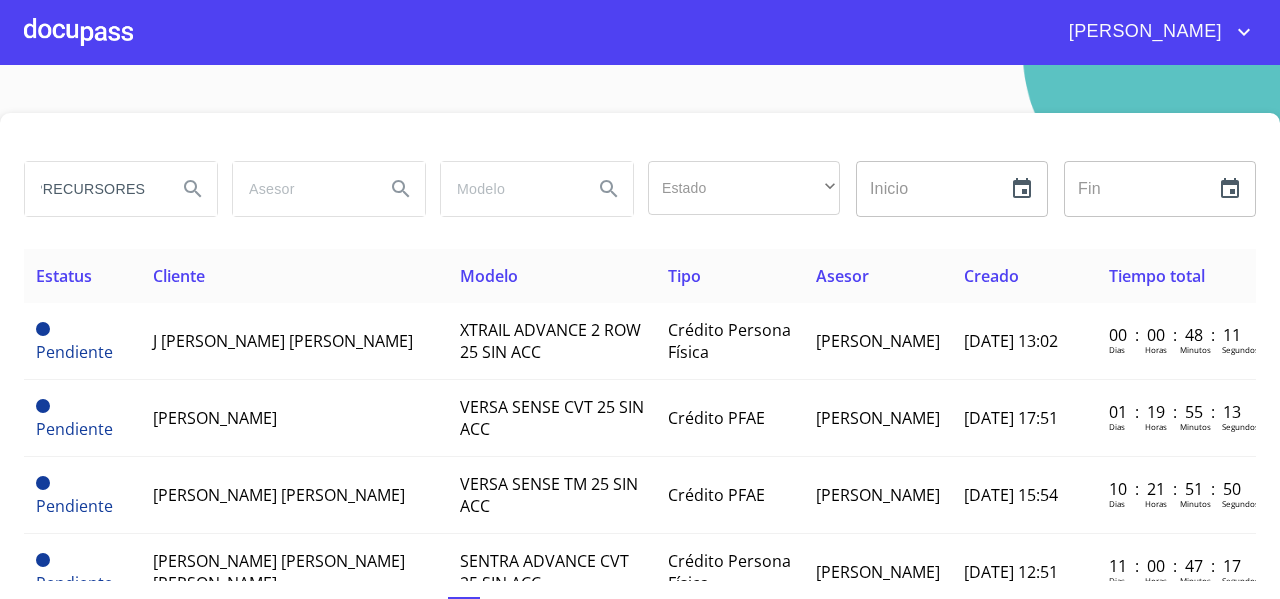 type on "PRECURSORES" 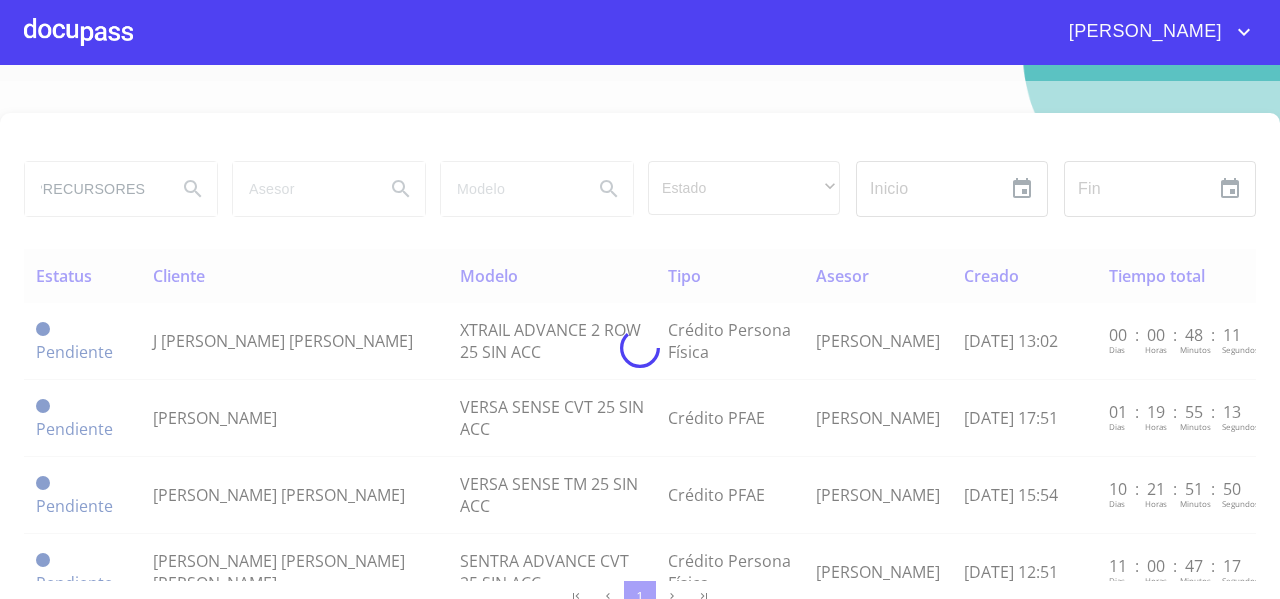scroll, scrollTop: 0, scrollLeft: 0, axis: both 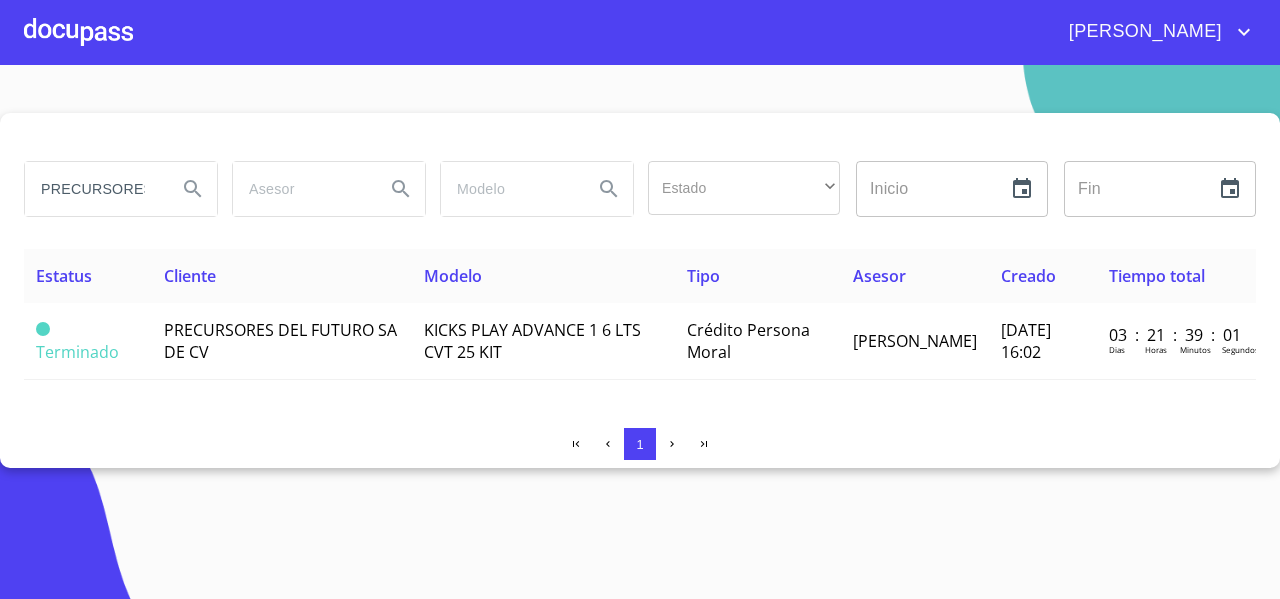 click at bounding box center [78, 32] 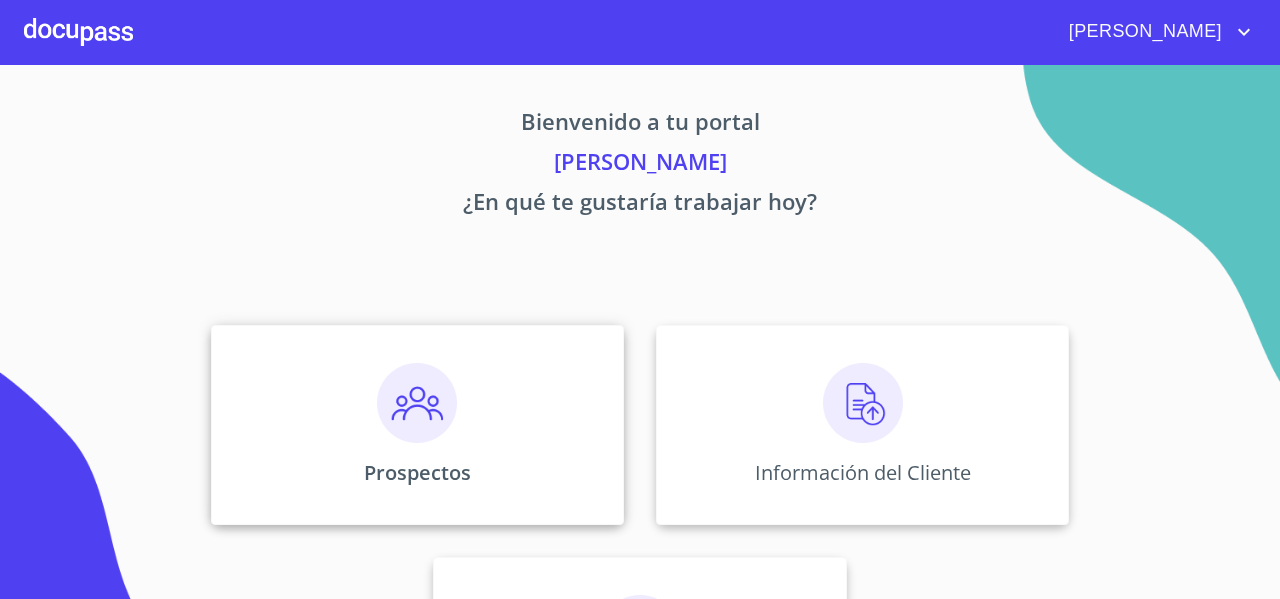click on "Prospectos" at bounding box center [417, 425] 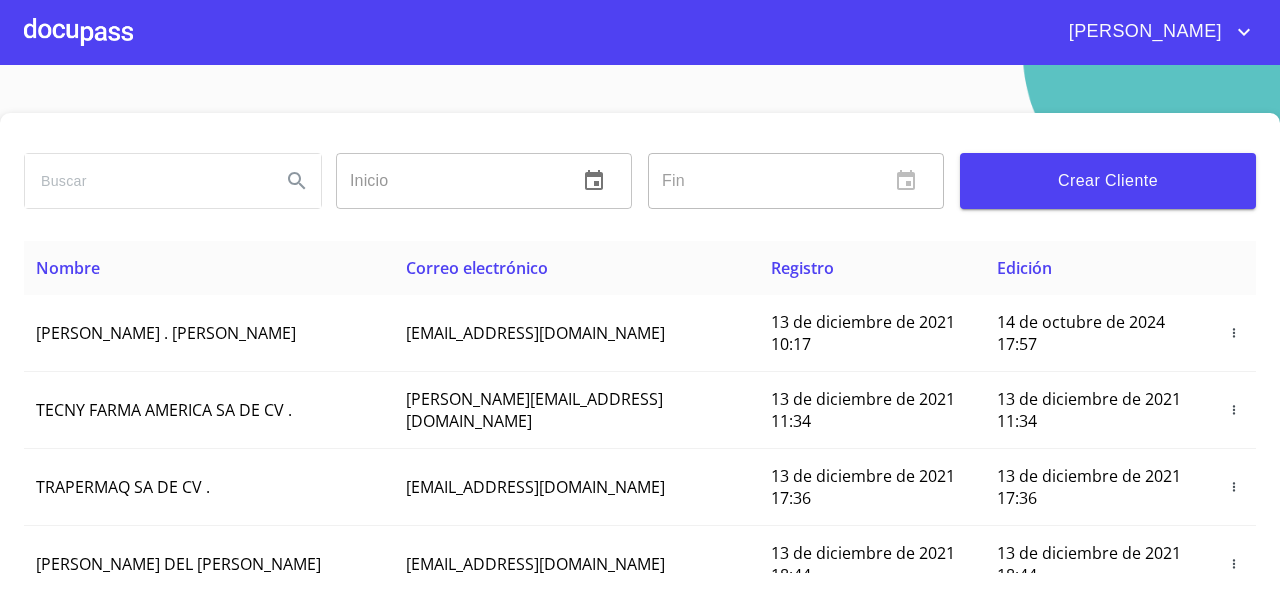 click at bounding box center [145, 181] 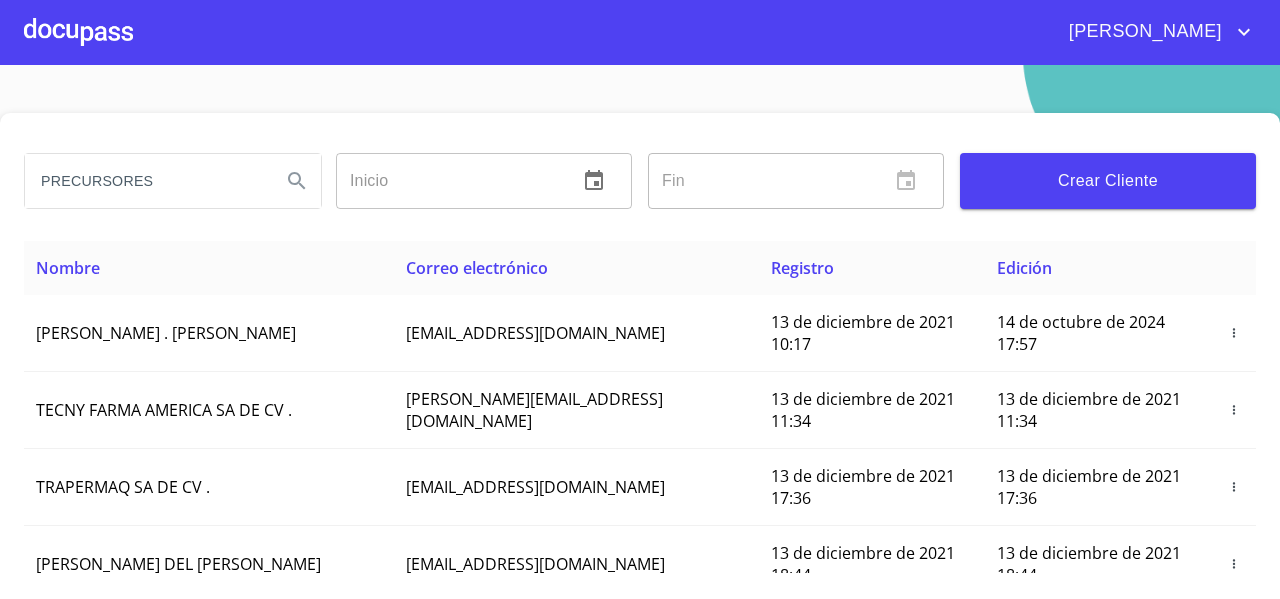 type on "PRECURSORES" 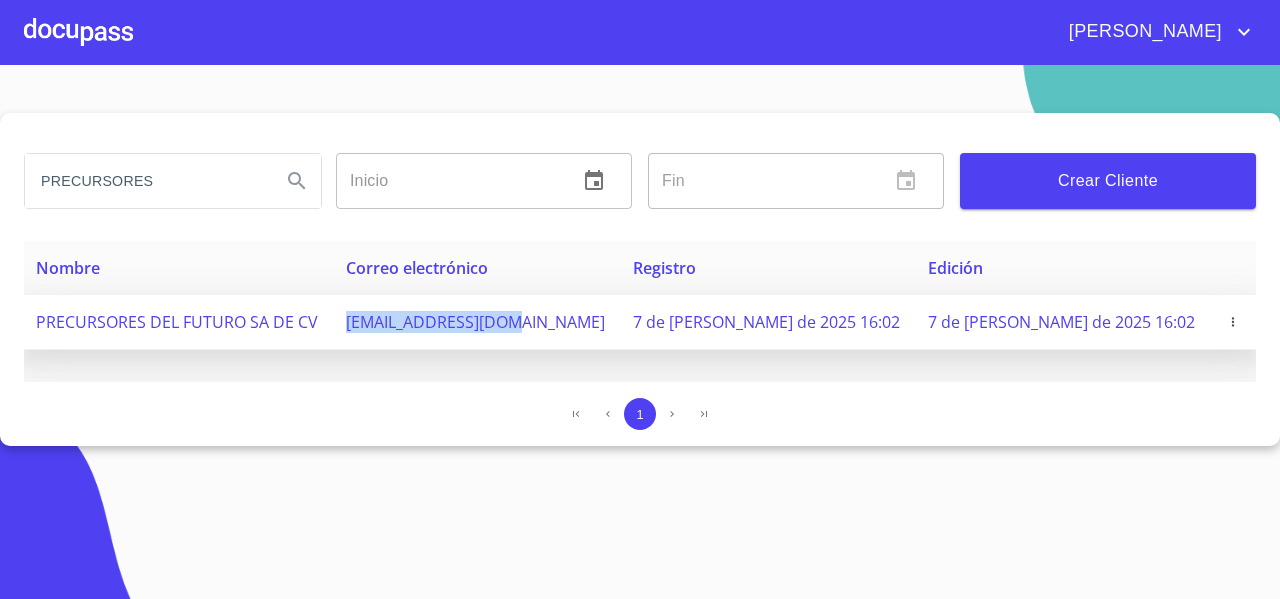 drag, startPoint x: 422, startPoint y: 321, endPoint x: 620, endPoint y: 323, distance: 198.0101 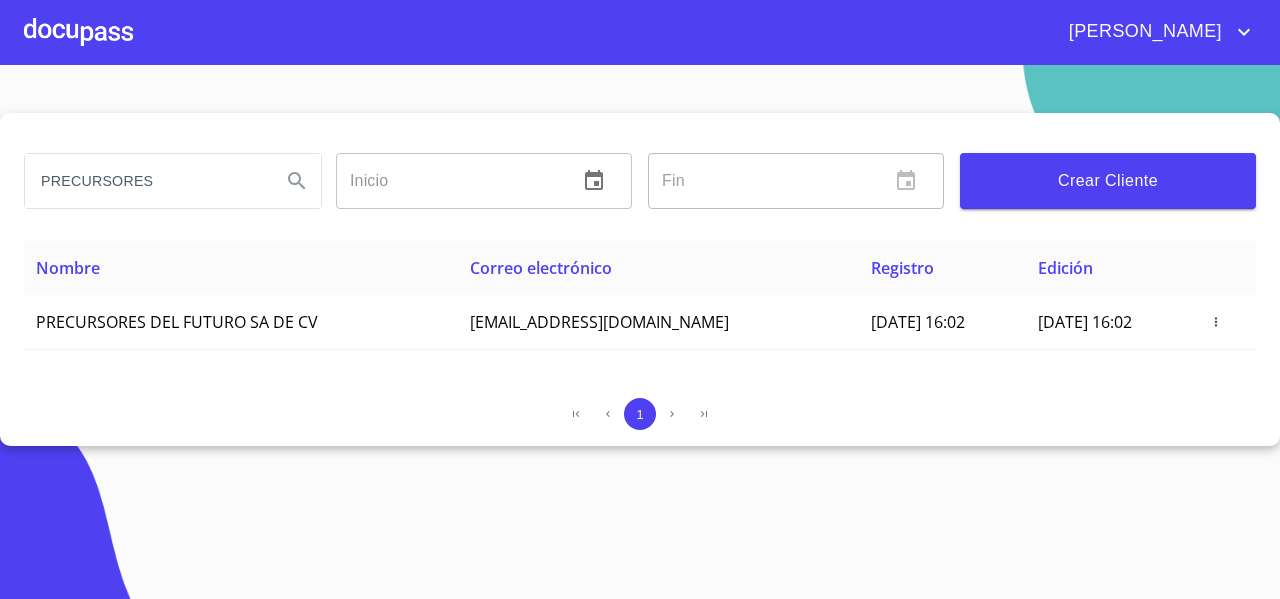 scroll, scrollTop: 0, scrollLeft: 0, axis: both 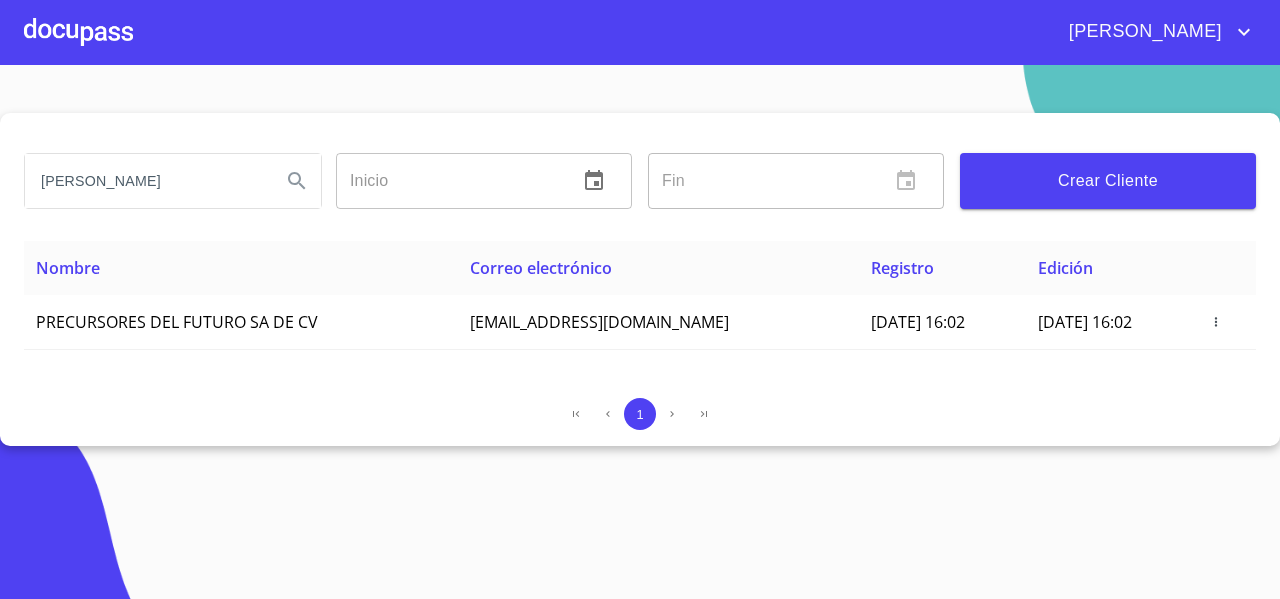 type on "[PERSON_NAME]" 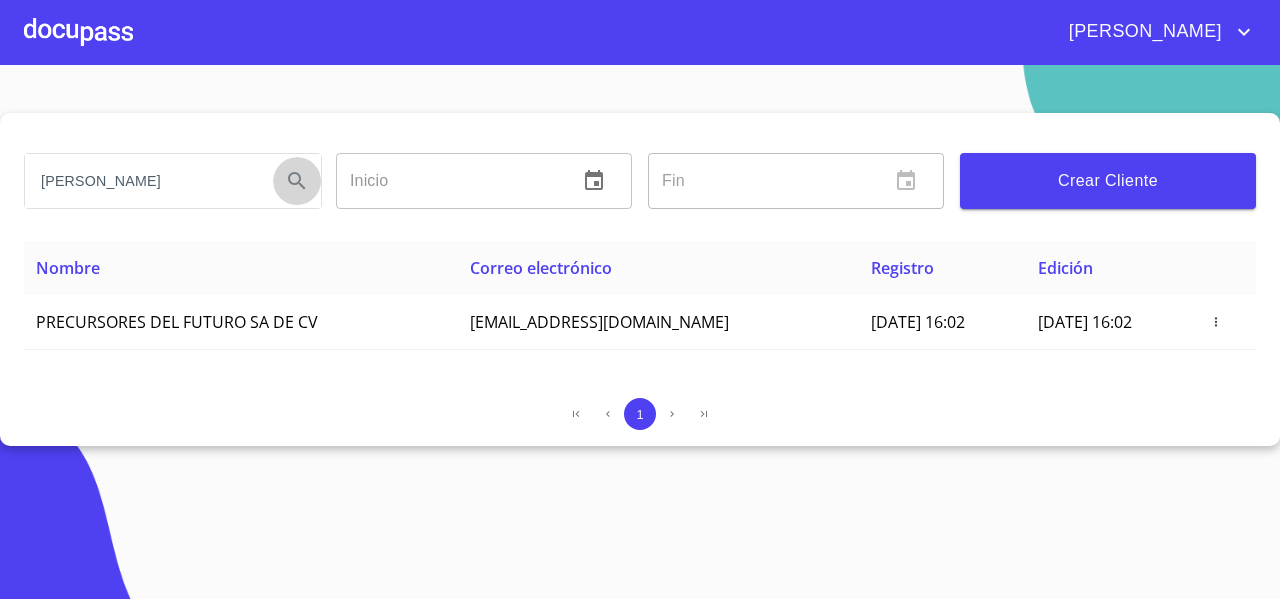 click at bounding box center (297, 181) 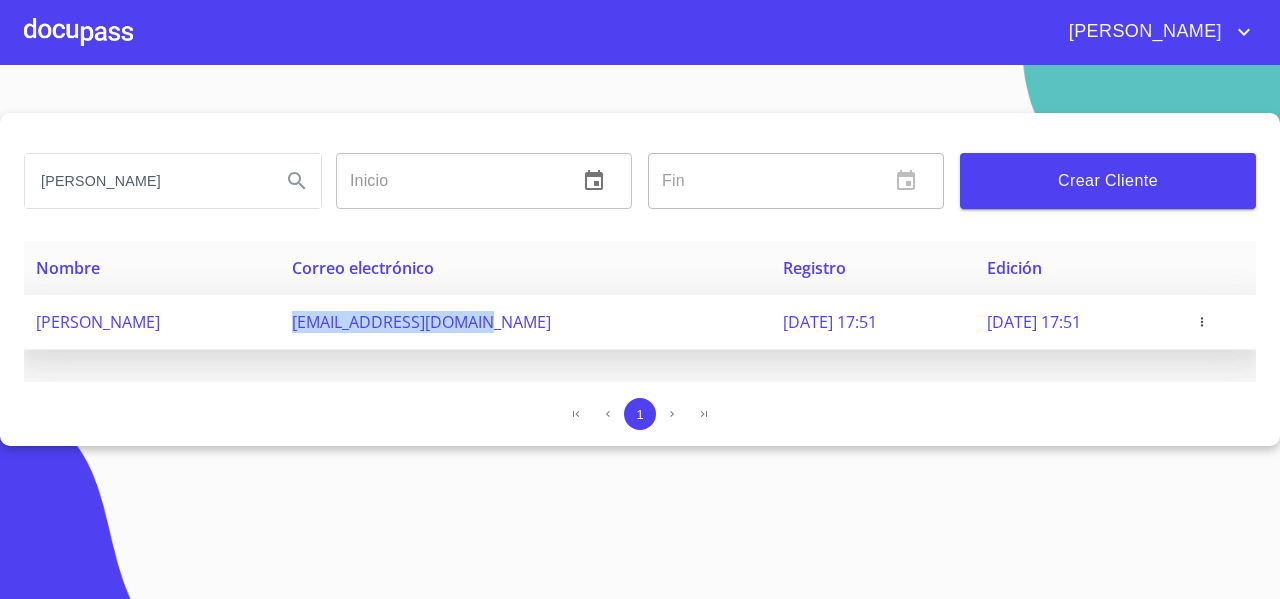 drag, startPoint x: 310, startPoint y: 326, endPoint x: 554, endPoint y: 340, distance: 244.4013 